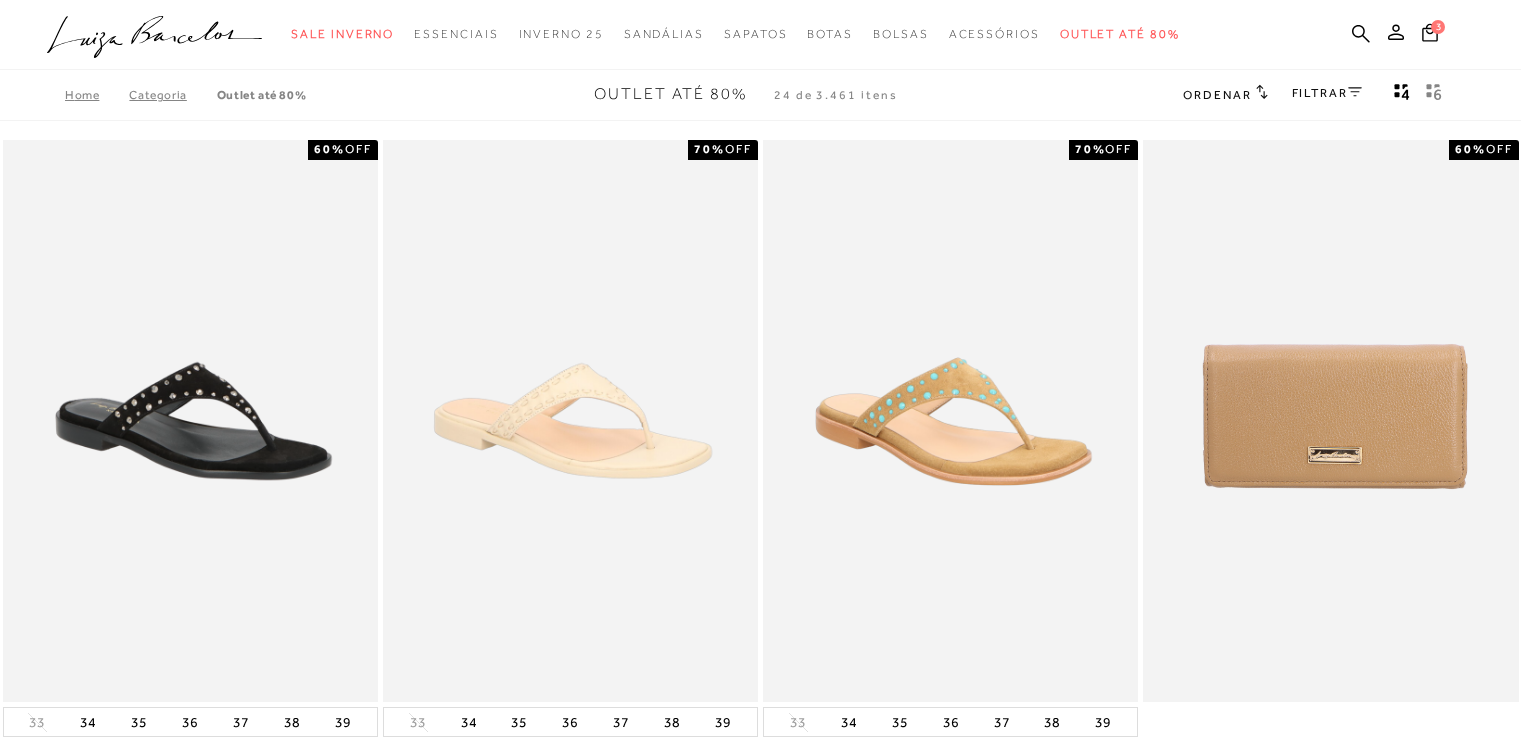 scroll, scrollTop: 0, scrollLeft: 0, axis: both 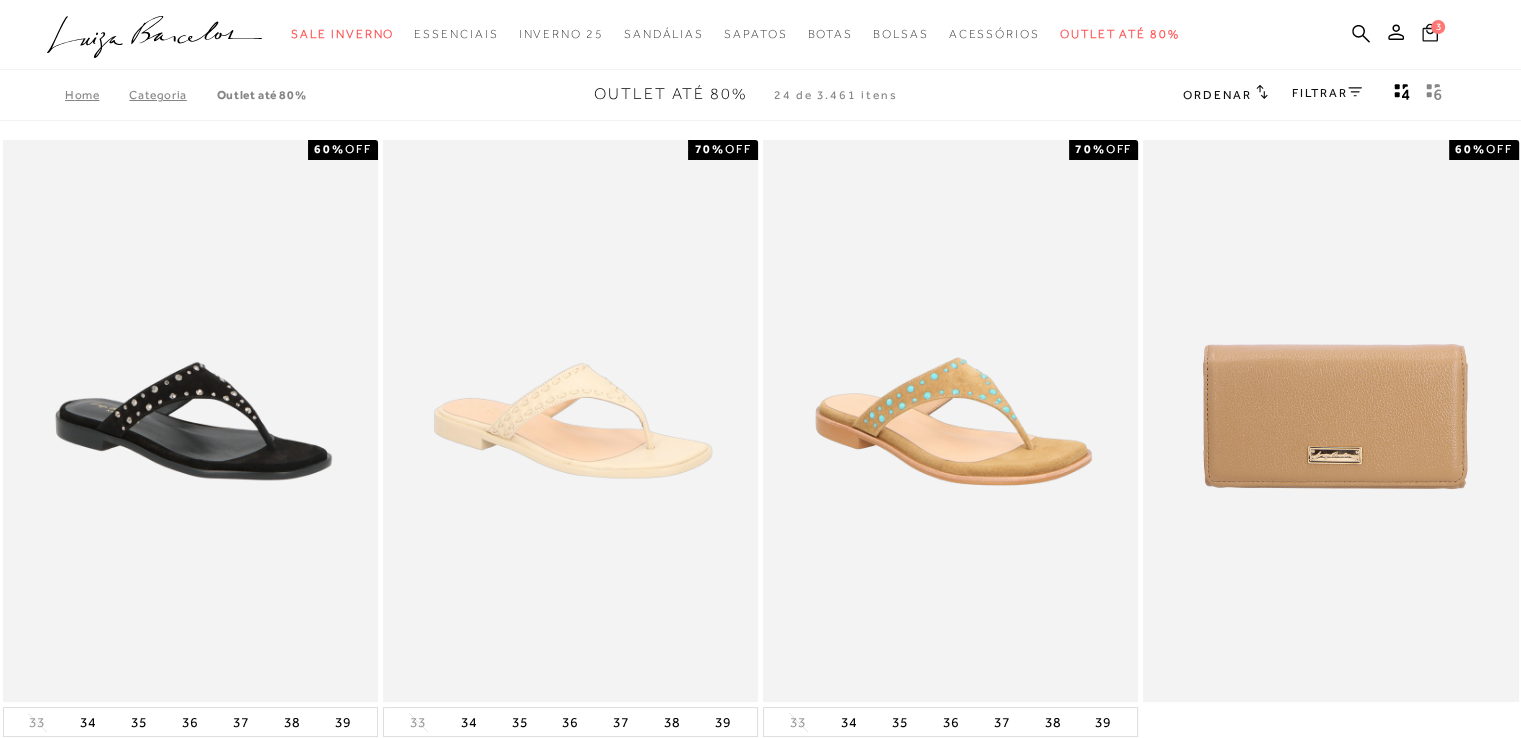 click 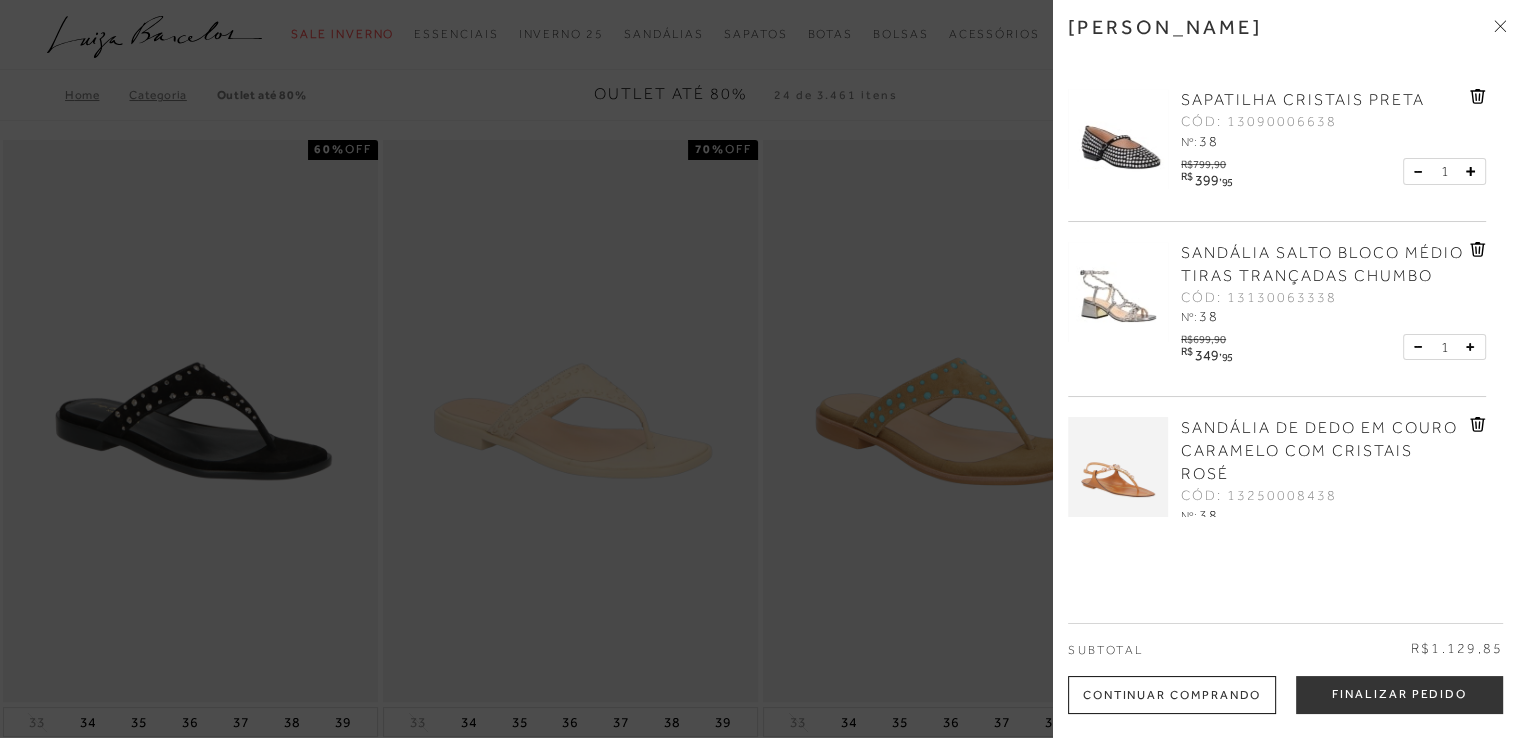scroll, scrollTop: 103, scrollLeft: 0, axis: vertical 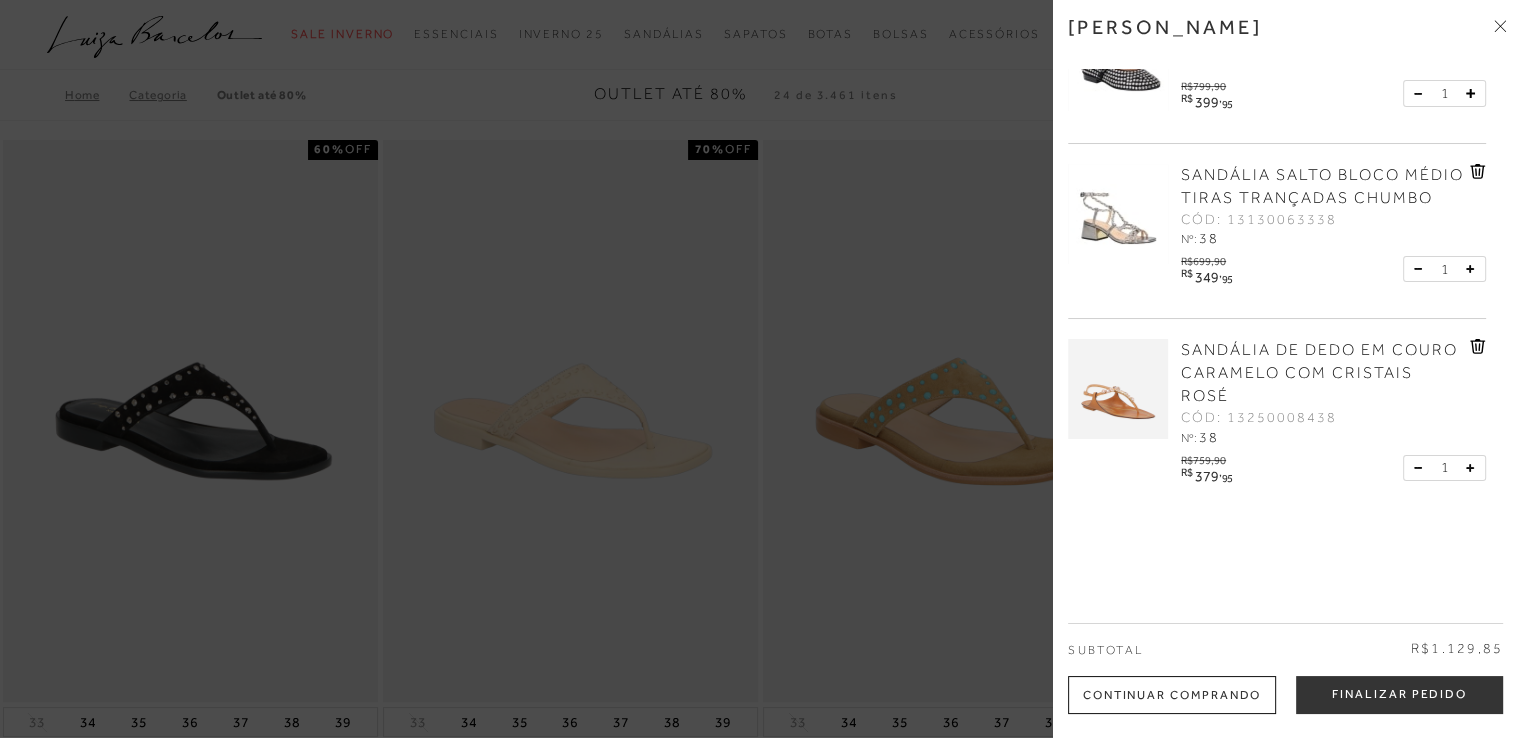 click 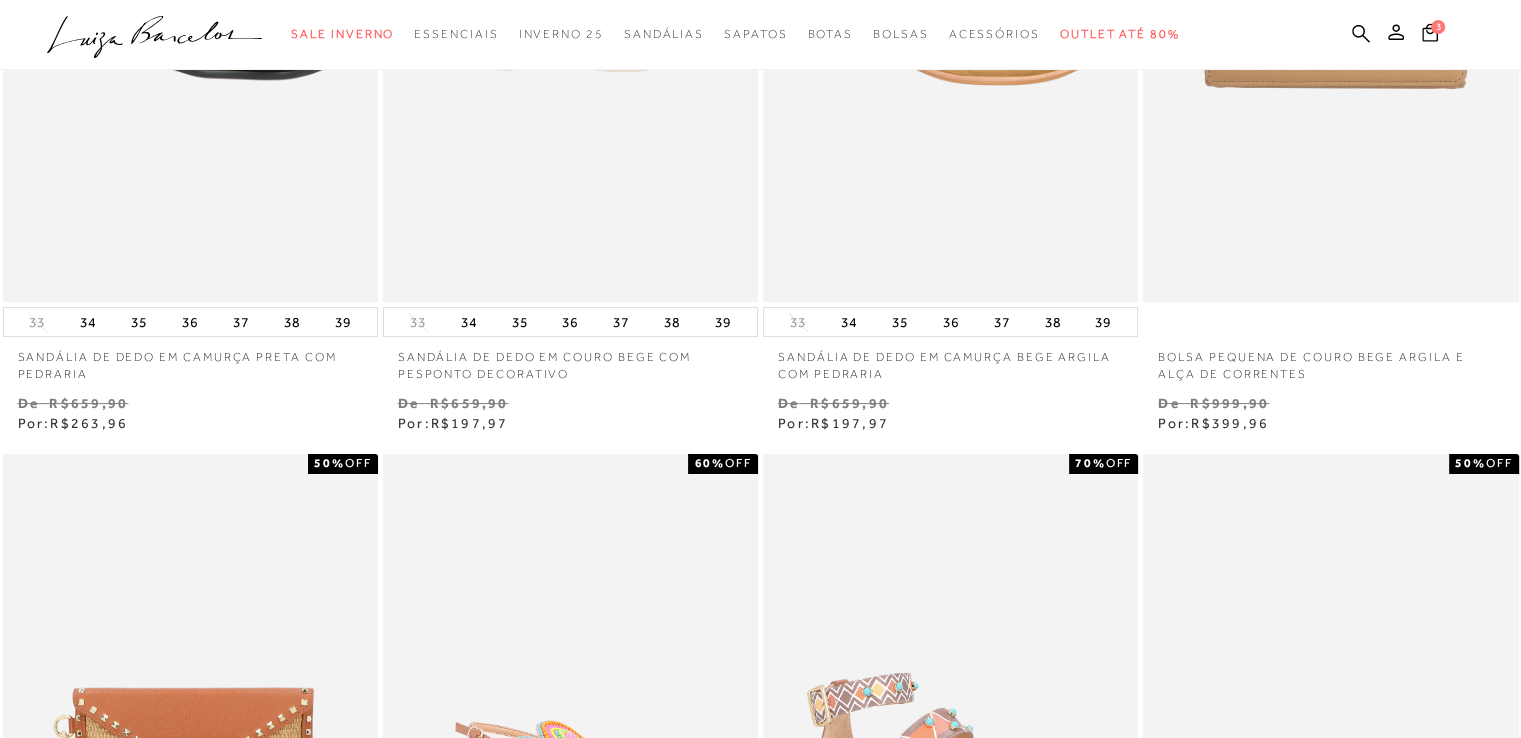 scroll, scrollTop: 0, scrollLeft: 0, axis: both 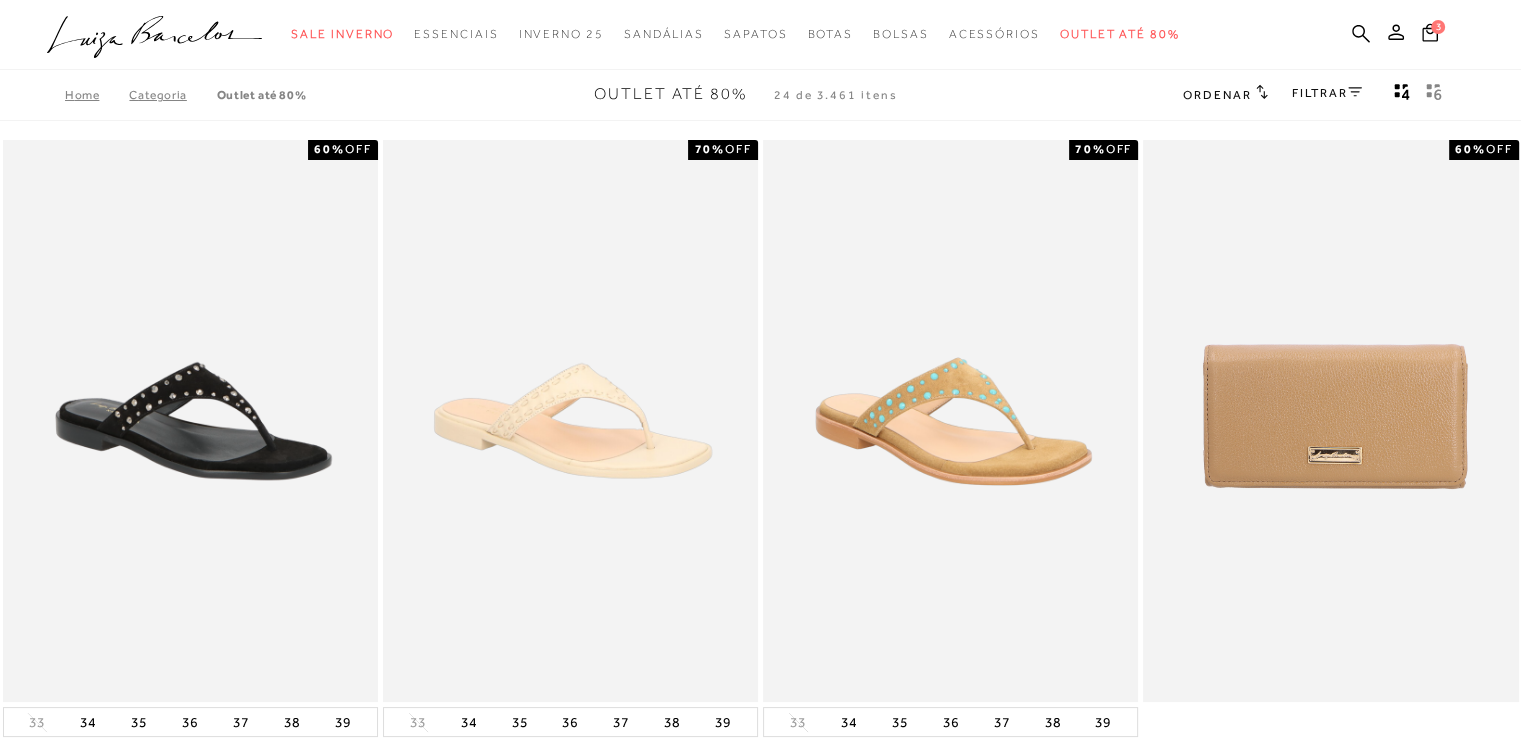 click on "FILTRAR" at bounding box center [1327, 93] 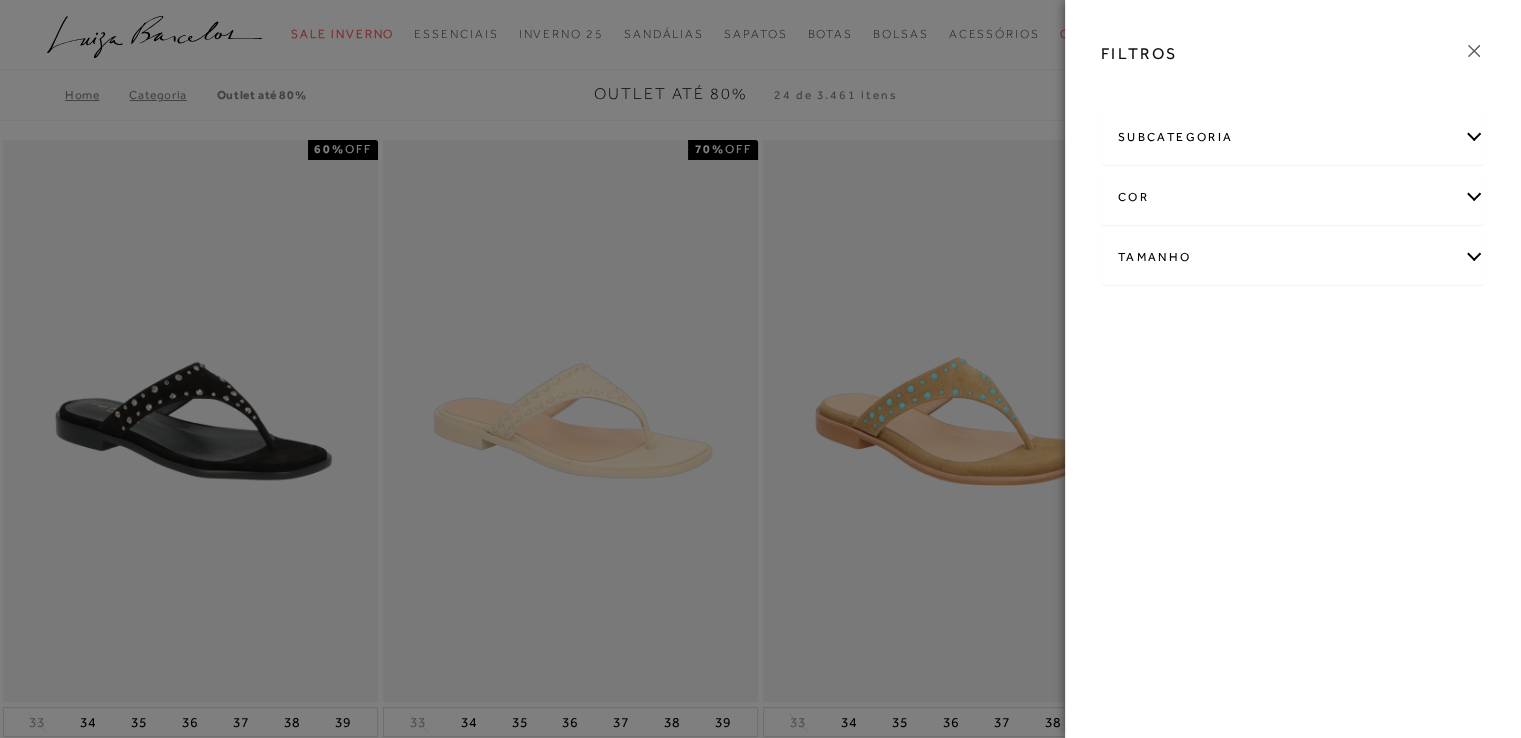 click on "Tamanho" at bounding box center [1293, 257] 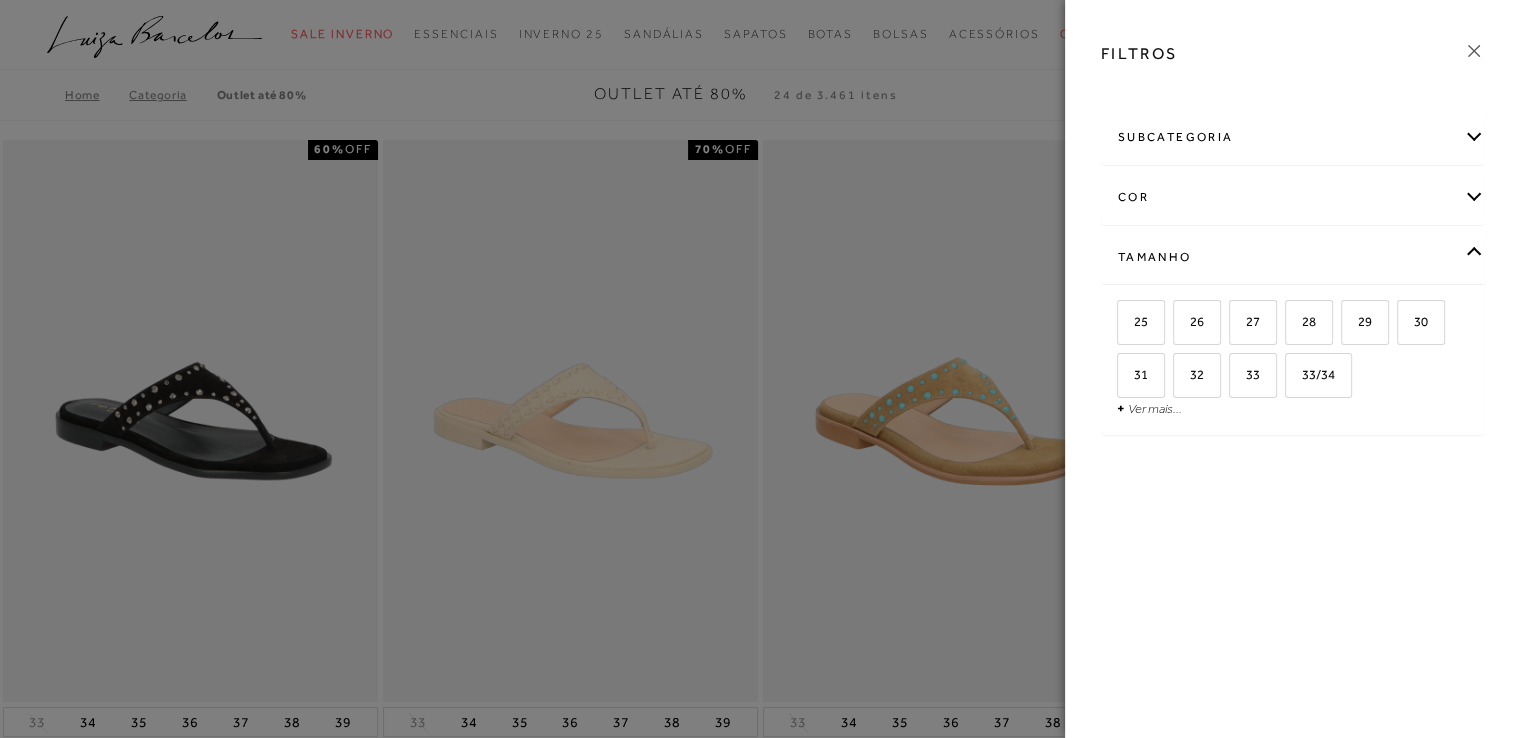 scroll, scrollTop: 200, scrollLeft: 0, axis: vertical 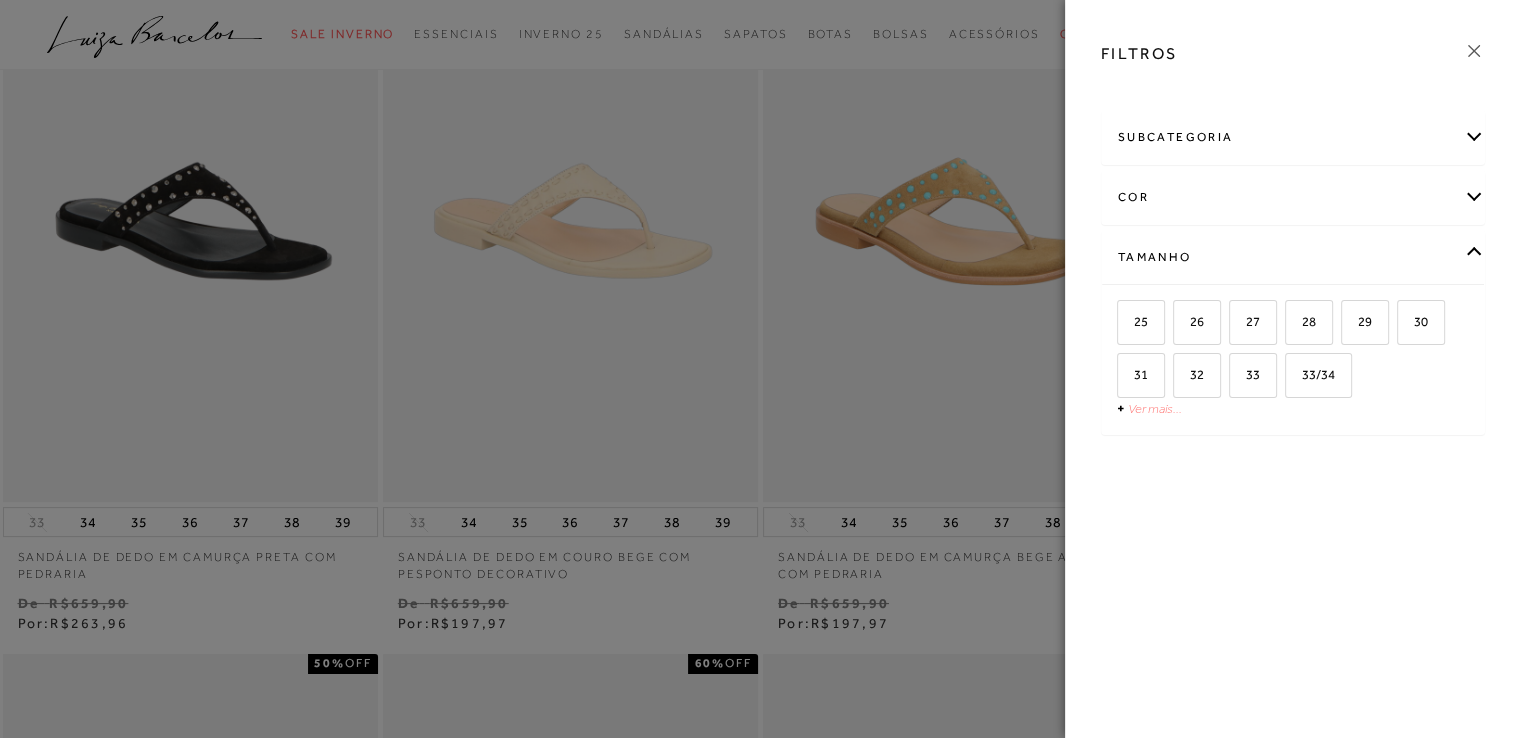 click on "Ver mais..." at bounding box center [1155, 408] 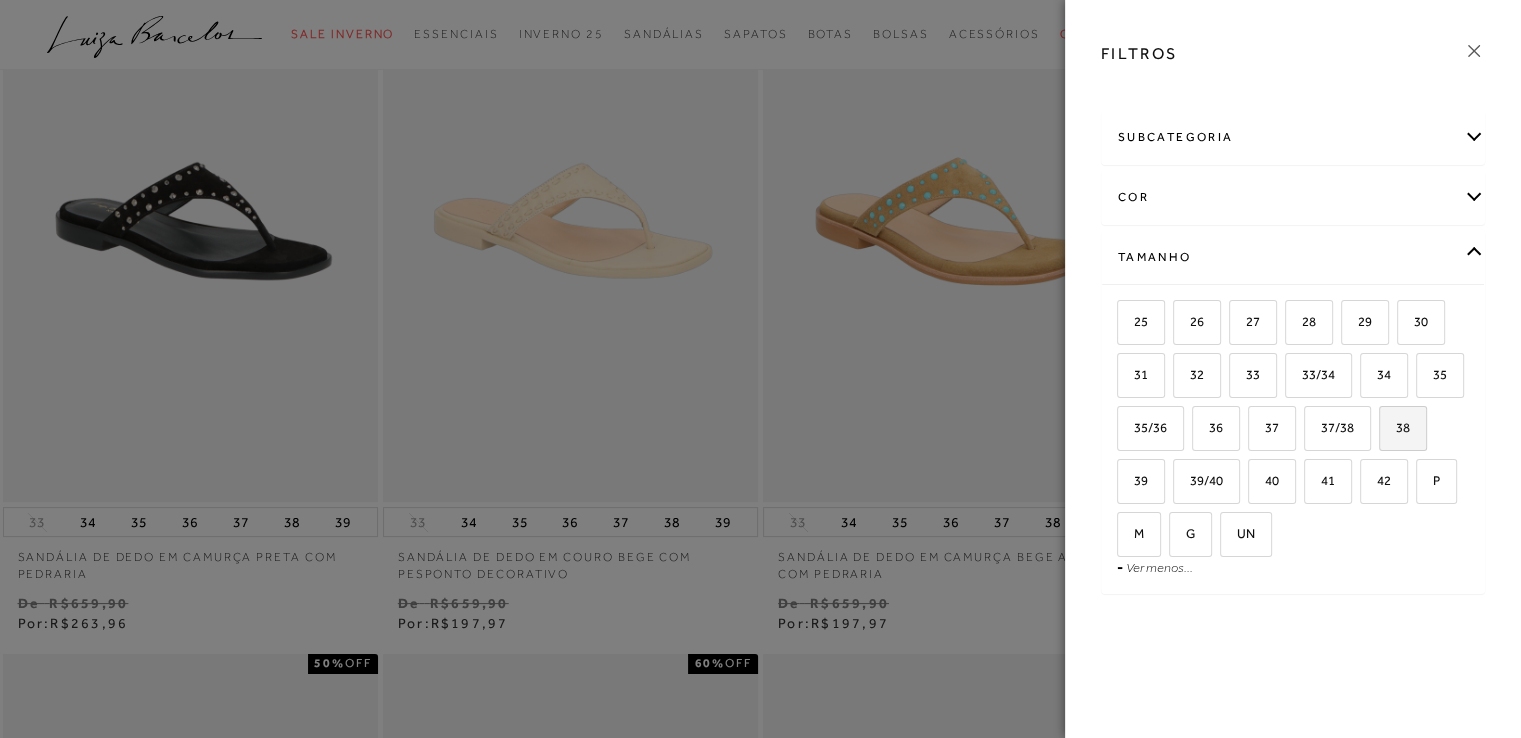 click on "38" at bounding box center [1395, 427] 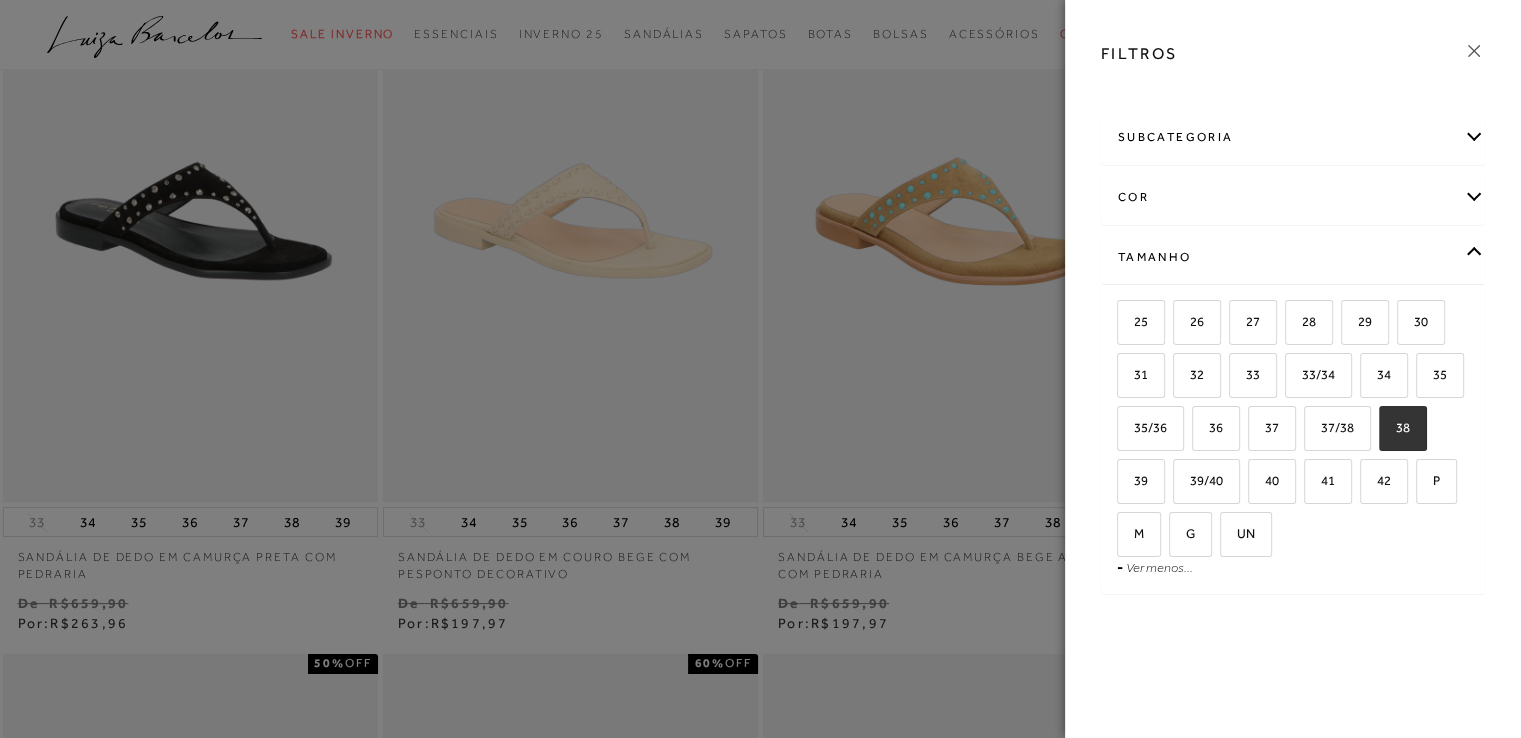 checkbox on "true" 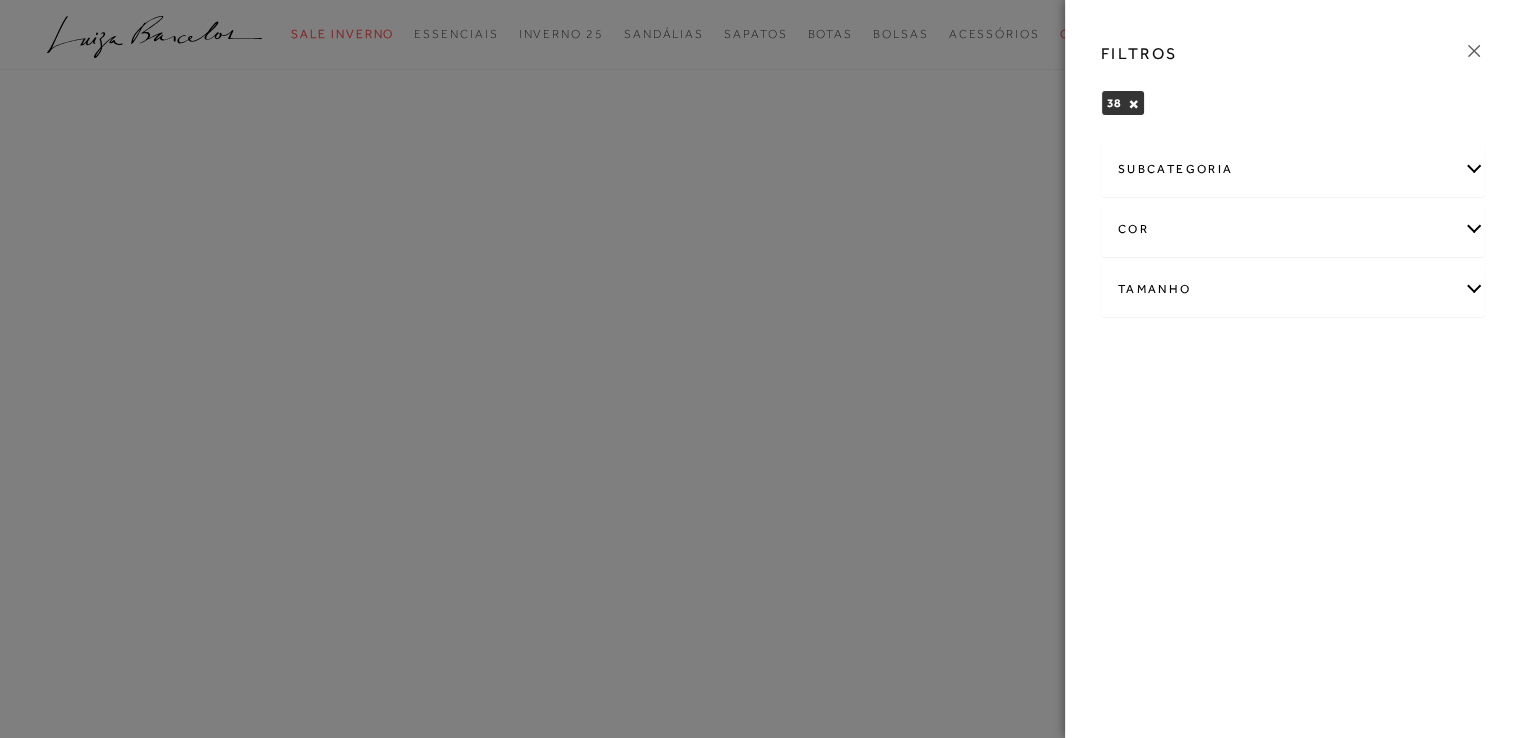scroll, scrollTop: 0, scrollLeft: 0, axis: both 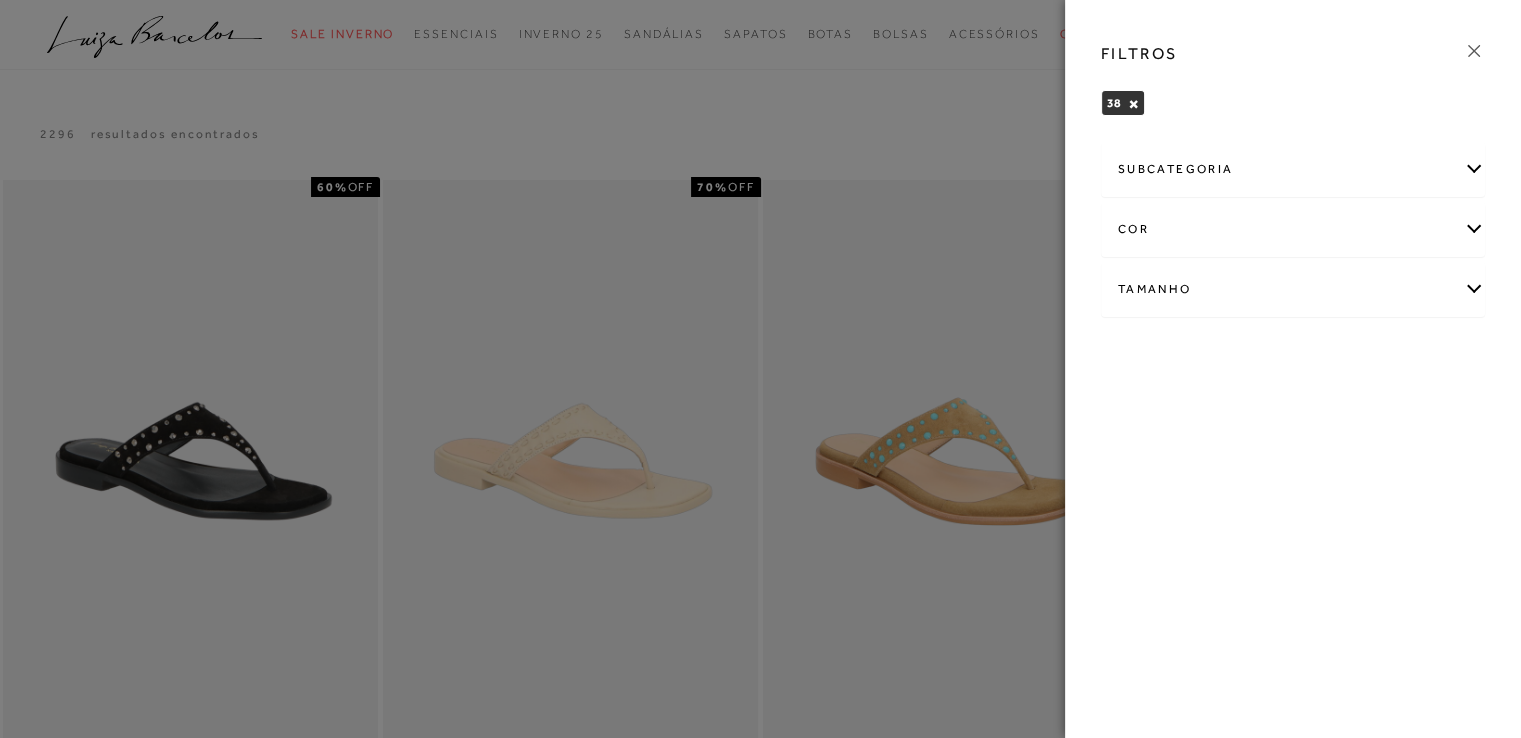 click 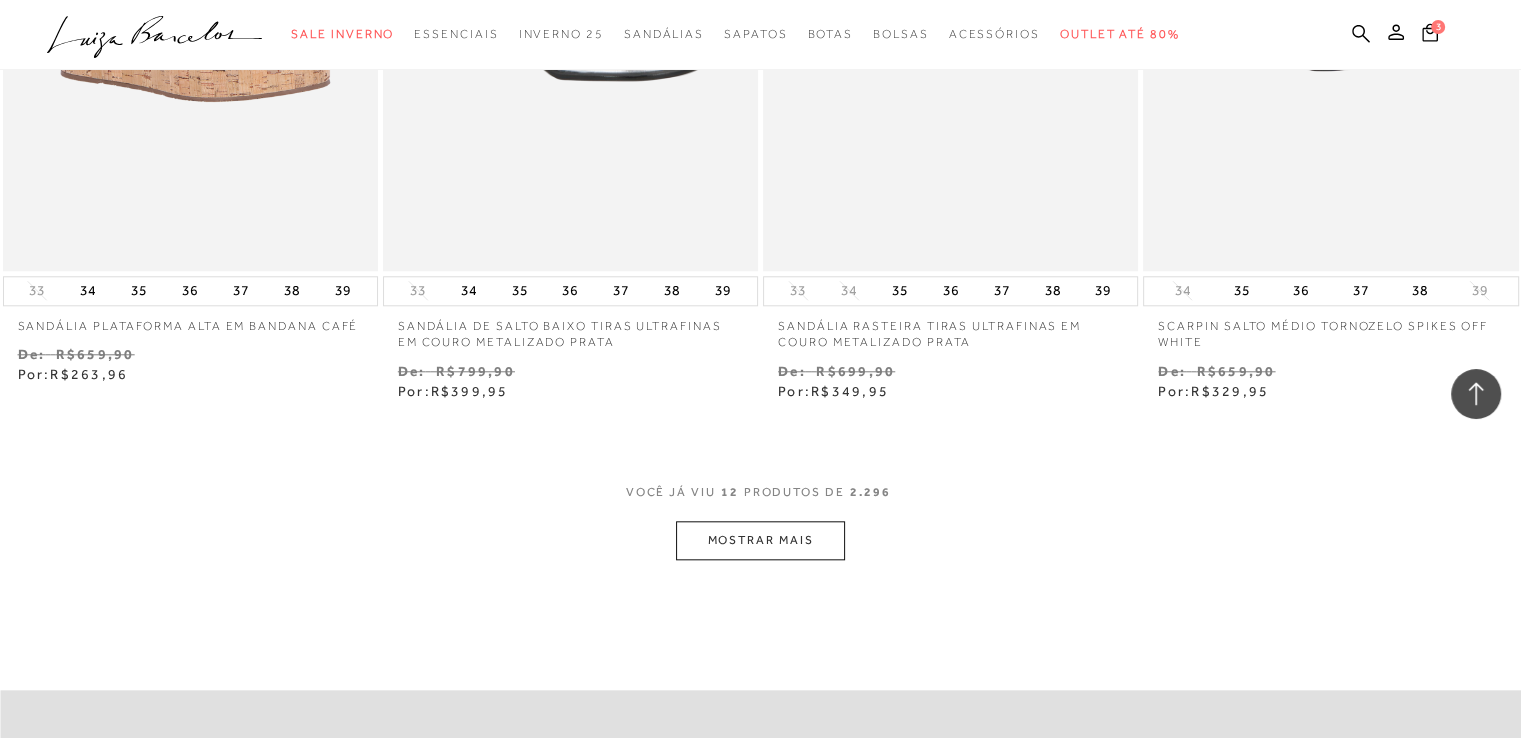 scroll, scrollTop: 2000, scrollLeft: 0, axis: vertical 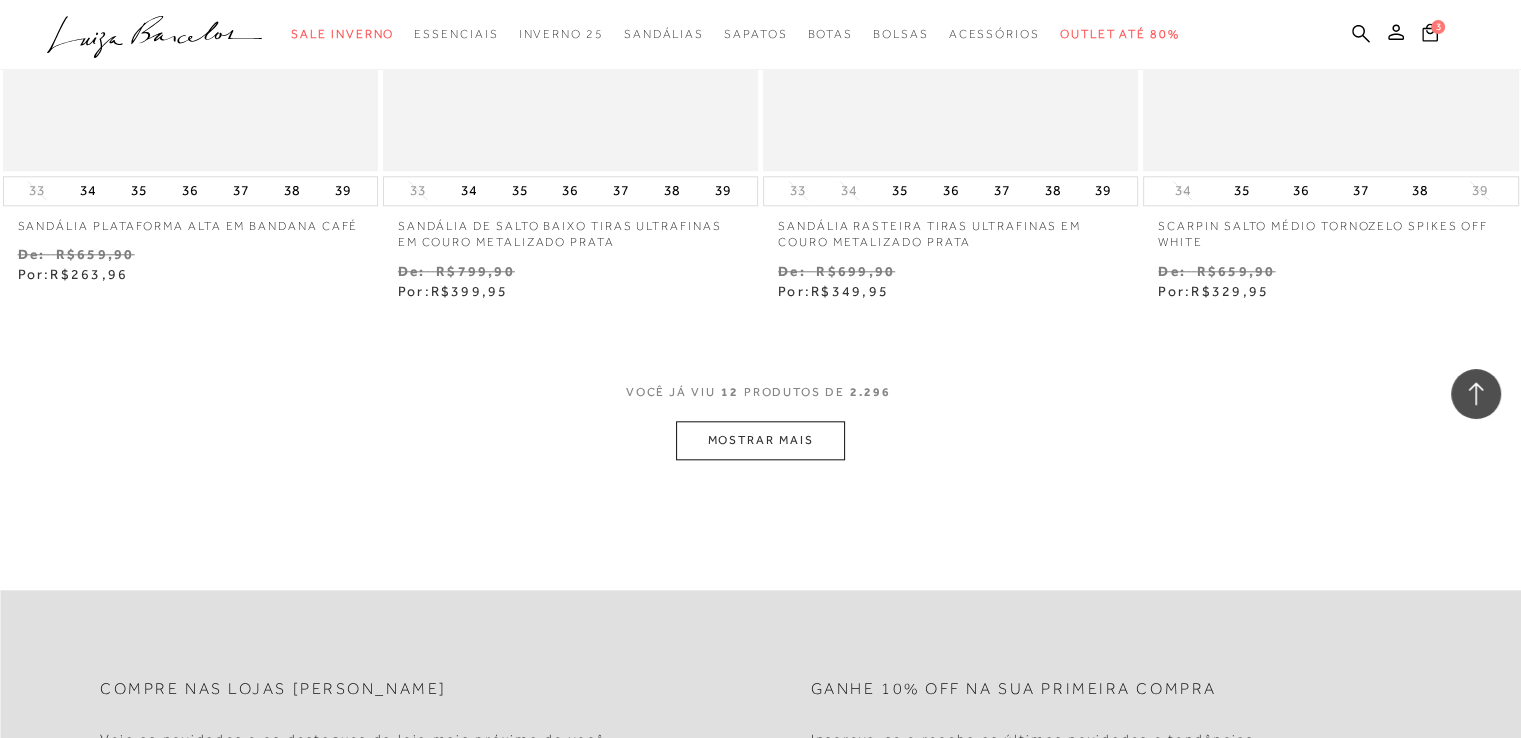 click on "MOSTRAR MAIS" at bounding box center (760, 440) 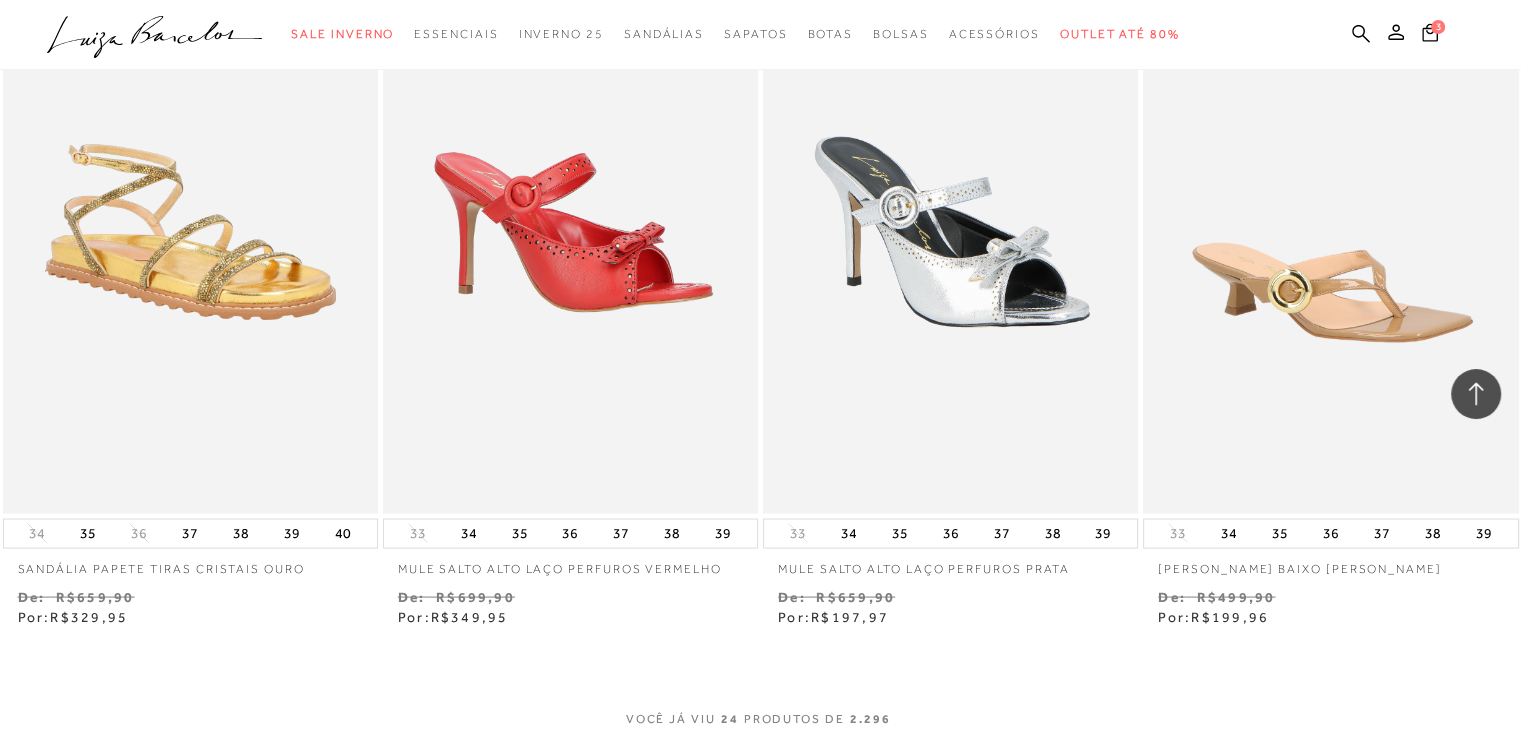 scroll, scrollTop: 4200, scrollLeft: 0, axis: vertical 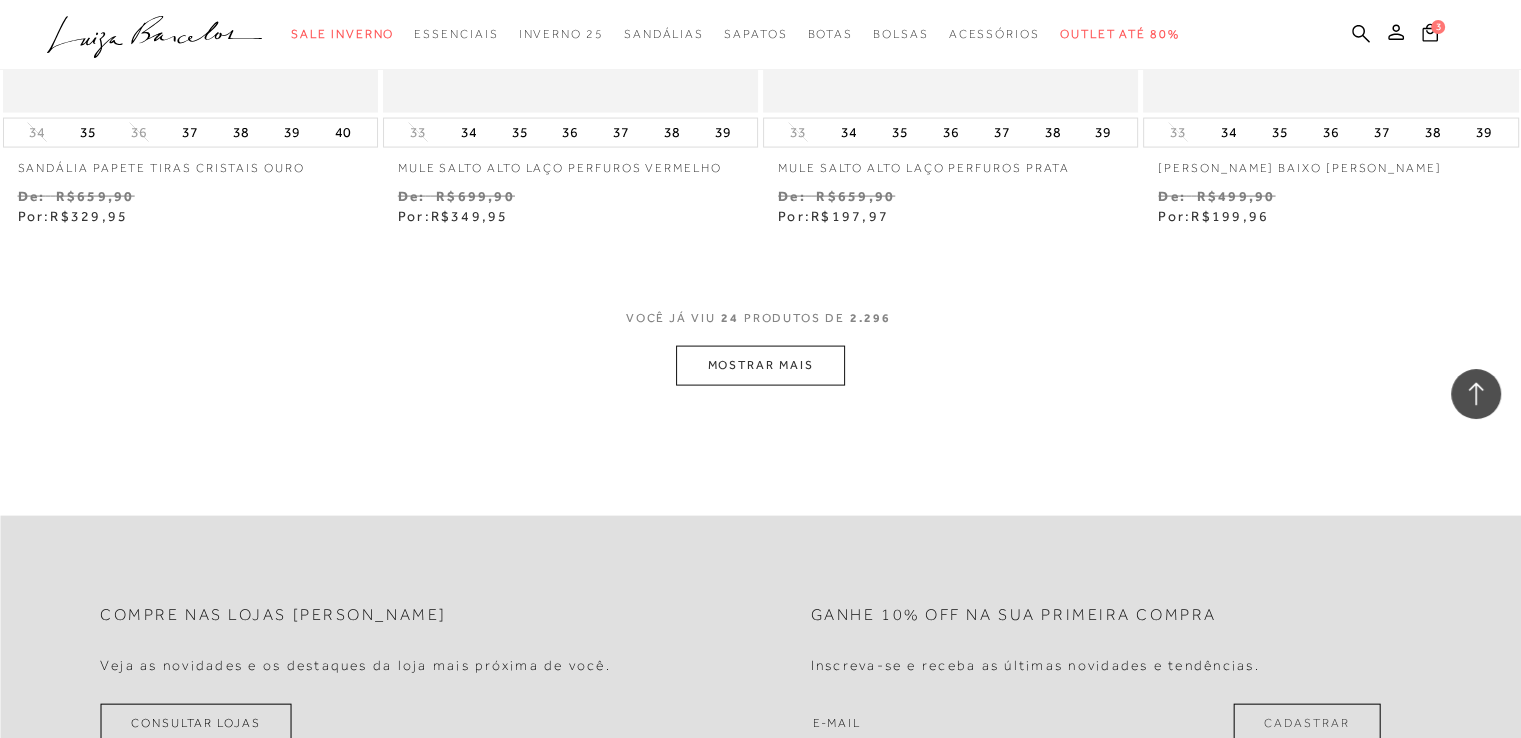 click on "MOSTRAR MAIS" at bounding box center [760, 365] 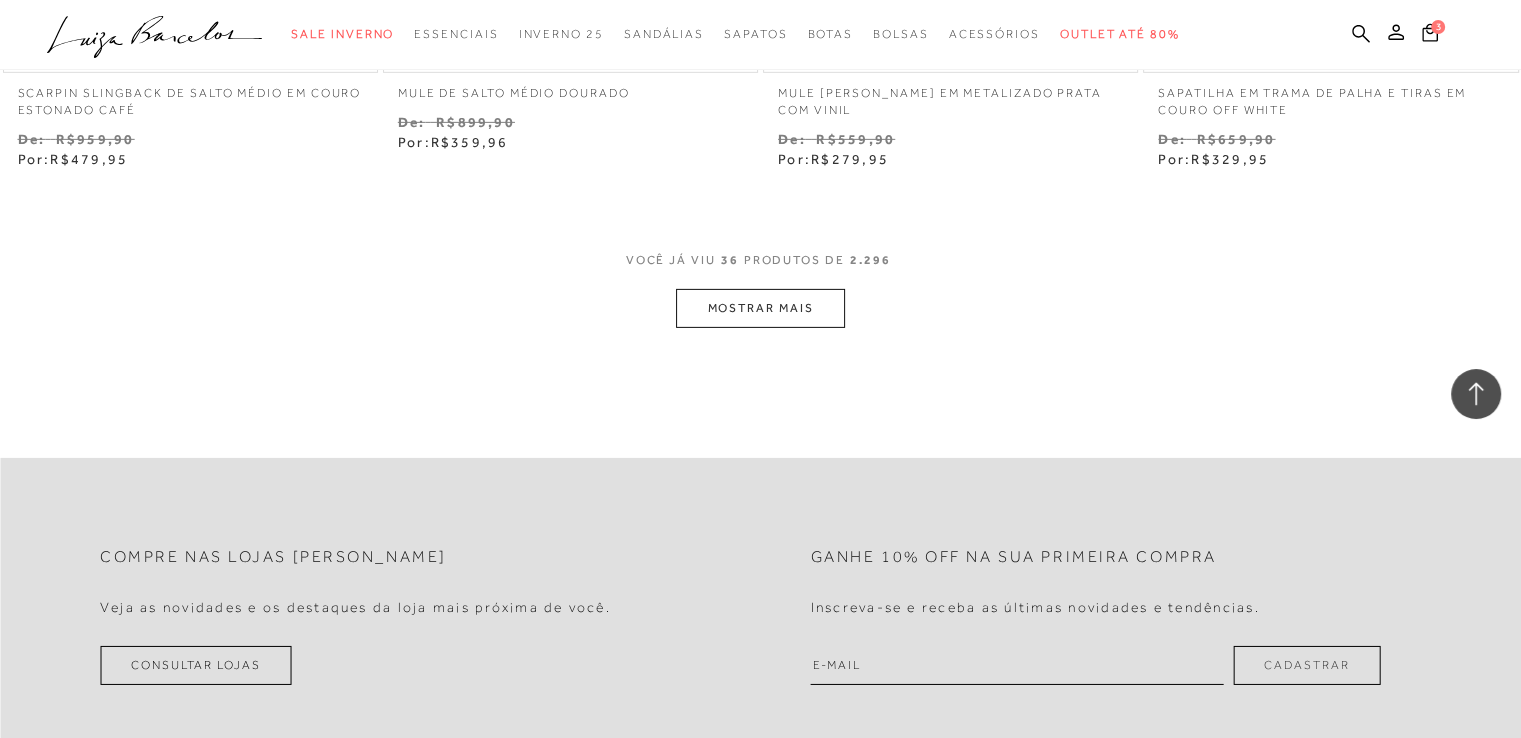 scroll, scrollTop: 6500, scrollLeft: 0, axis: vertical 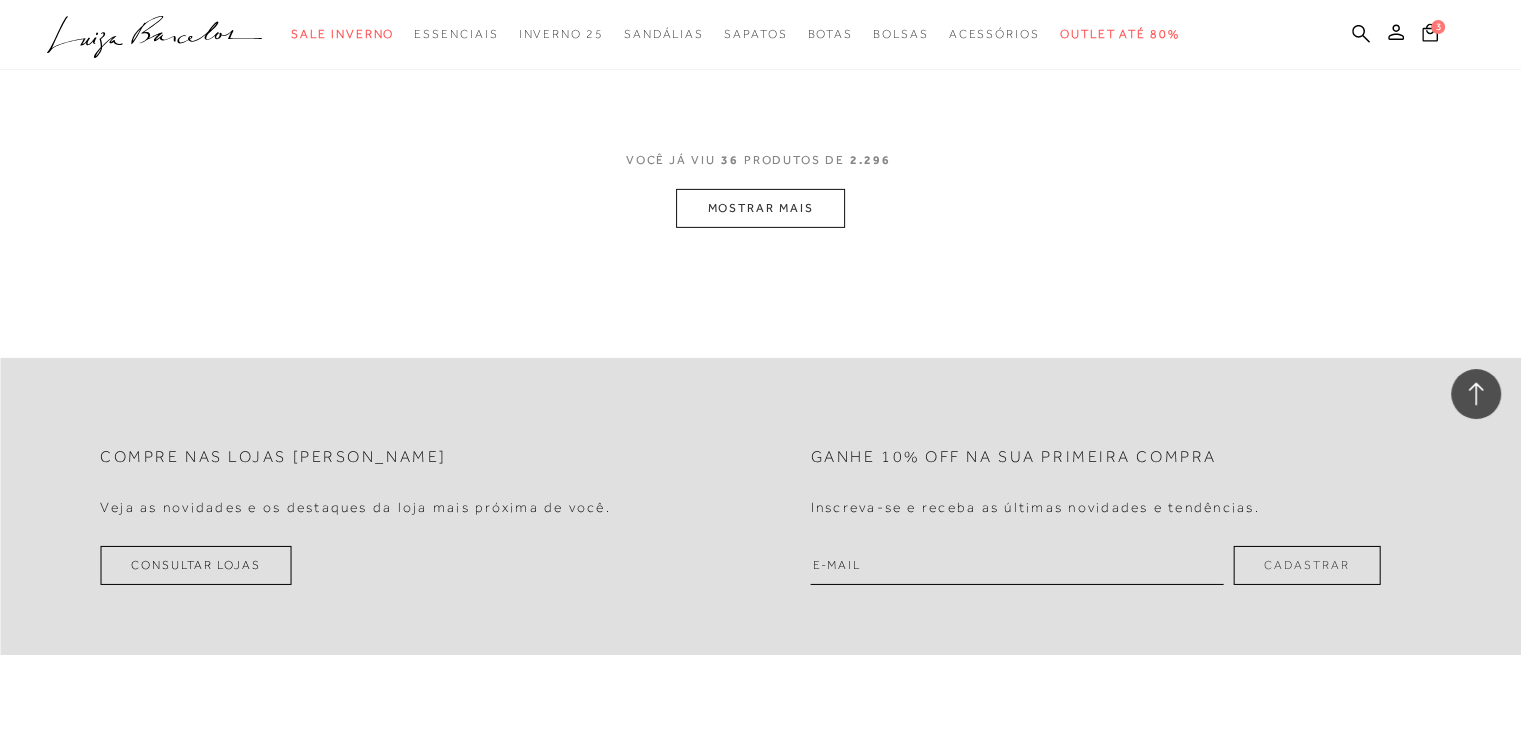 click on "MOSTRAR MAIS" at bounding box center [760, 208] 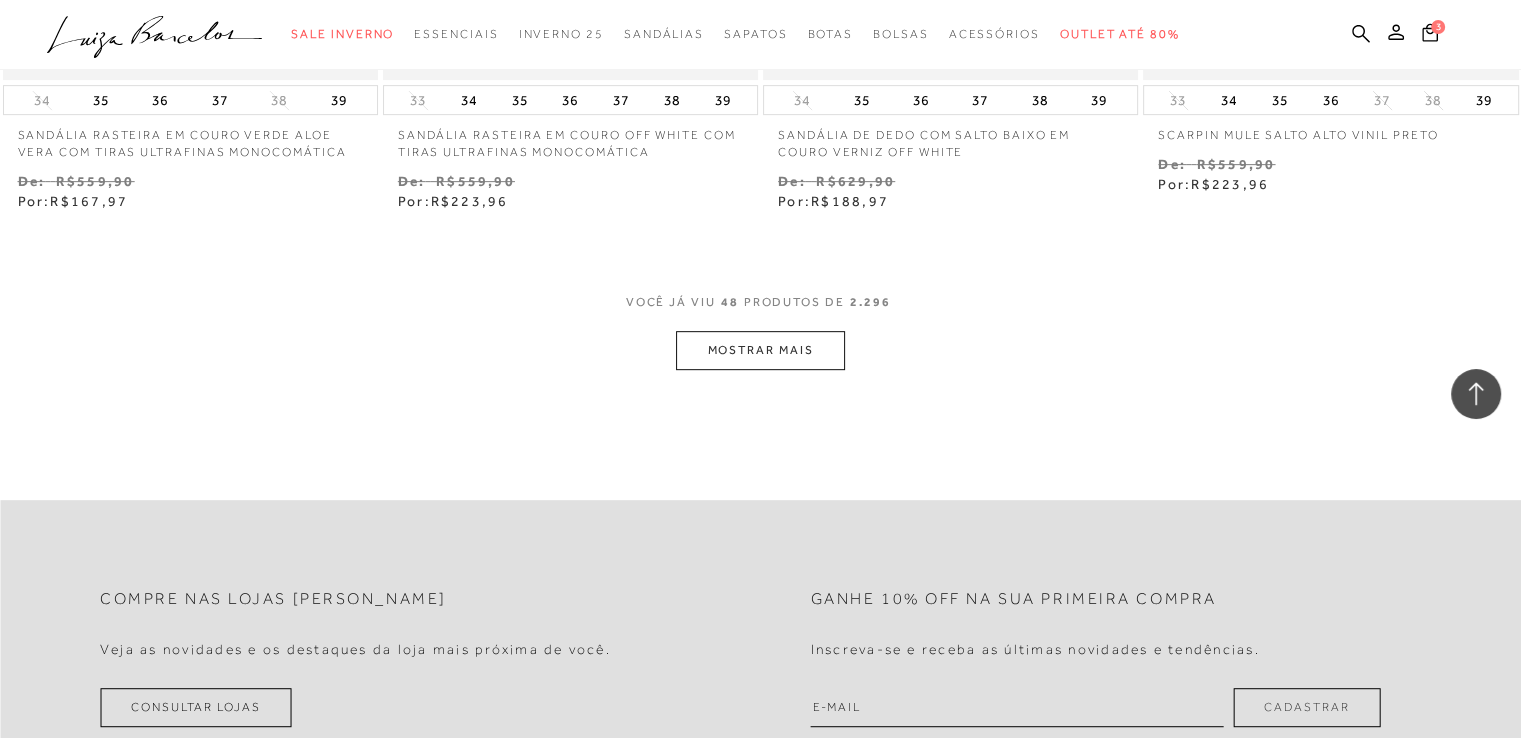 scroll, scrollTop: 8600, scrollLeft: 0, axis: vertical 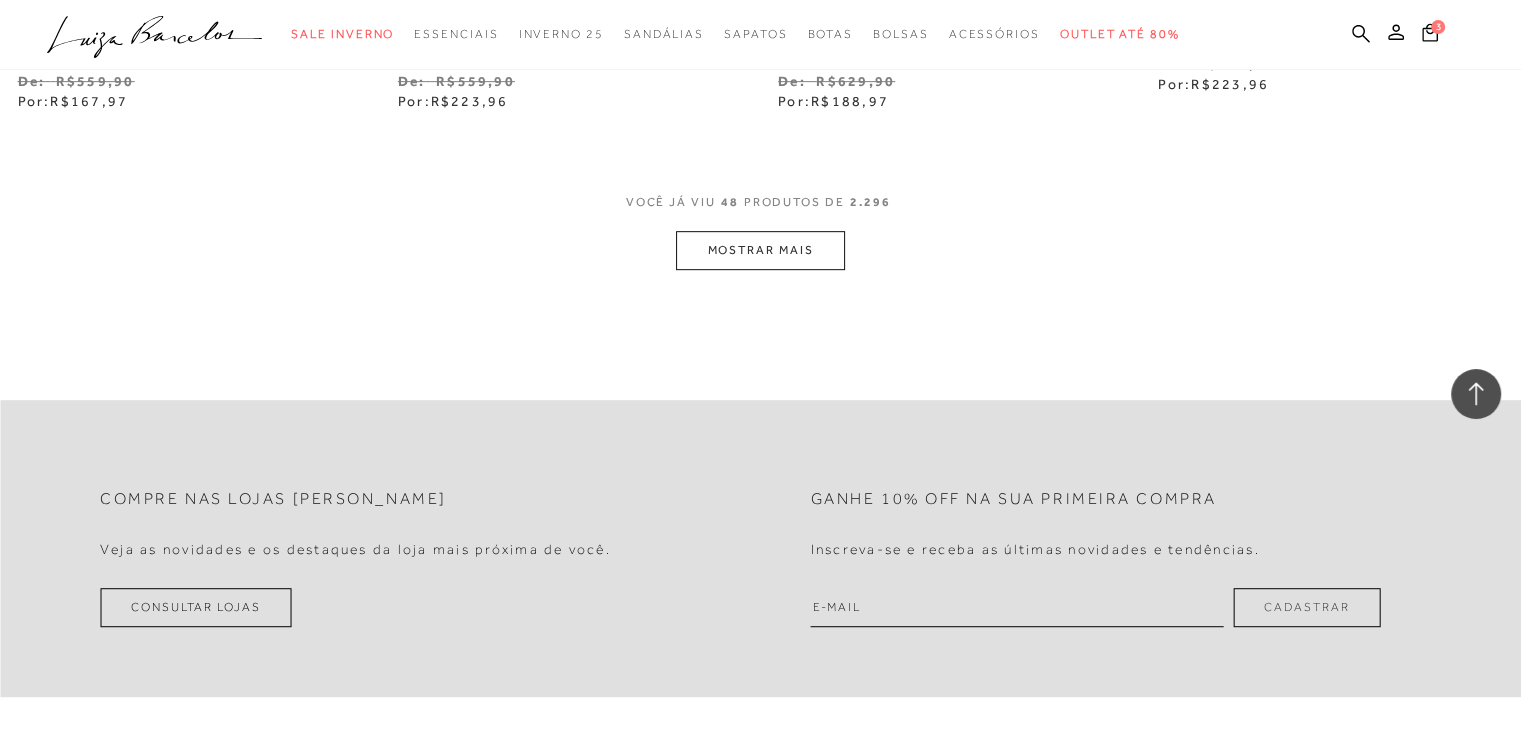 click on "MOSTRAR MAIS" at bounding box center (760, 250) 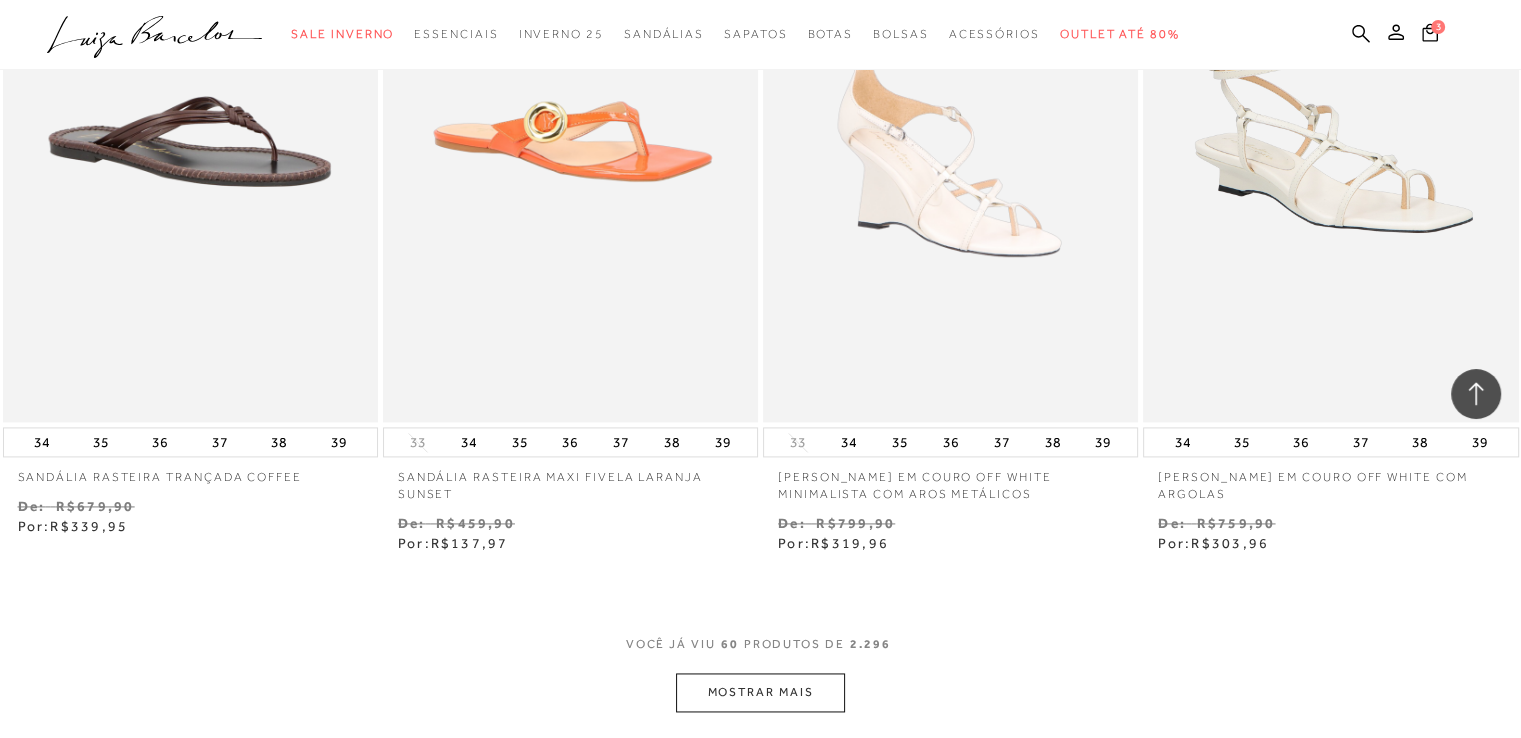 scroll, scrollTop: 10700, scrollLeft: 0, axis: vertical 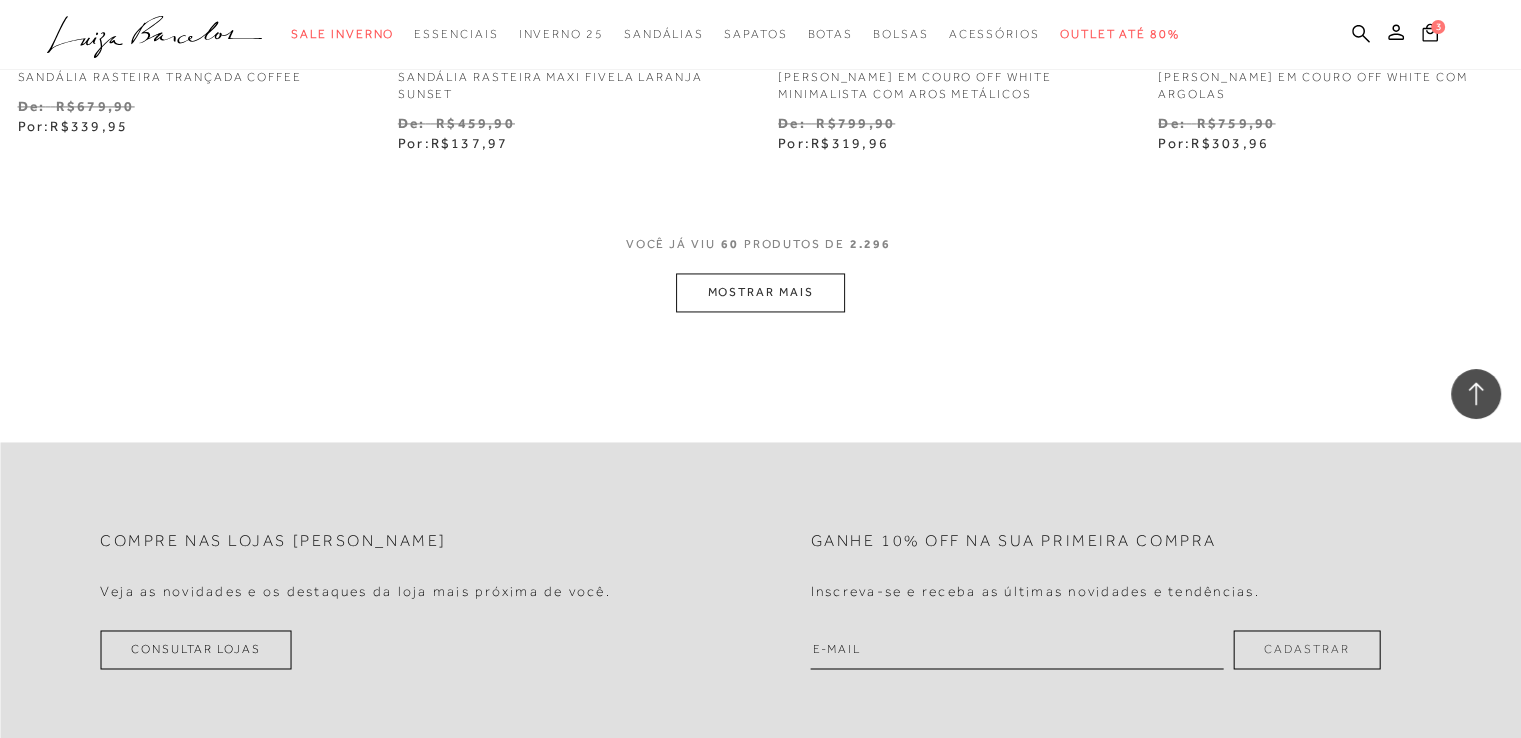 click on "MOSTRAR MAIS" at bounding box center [760, 292] 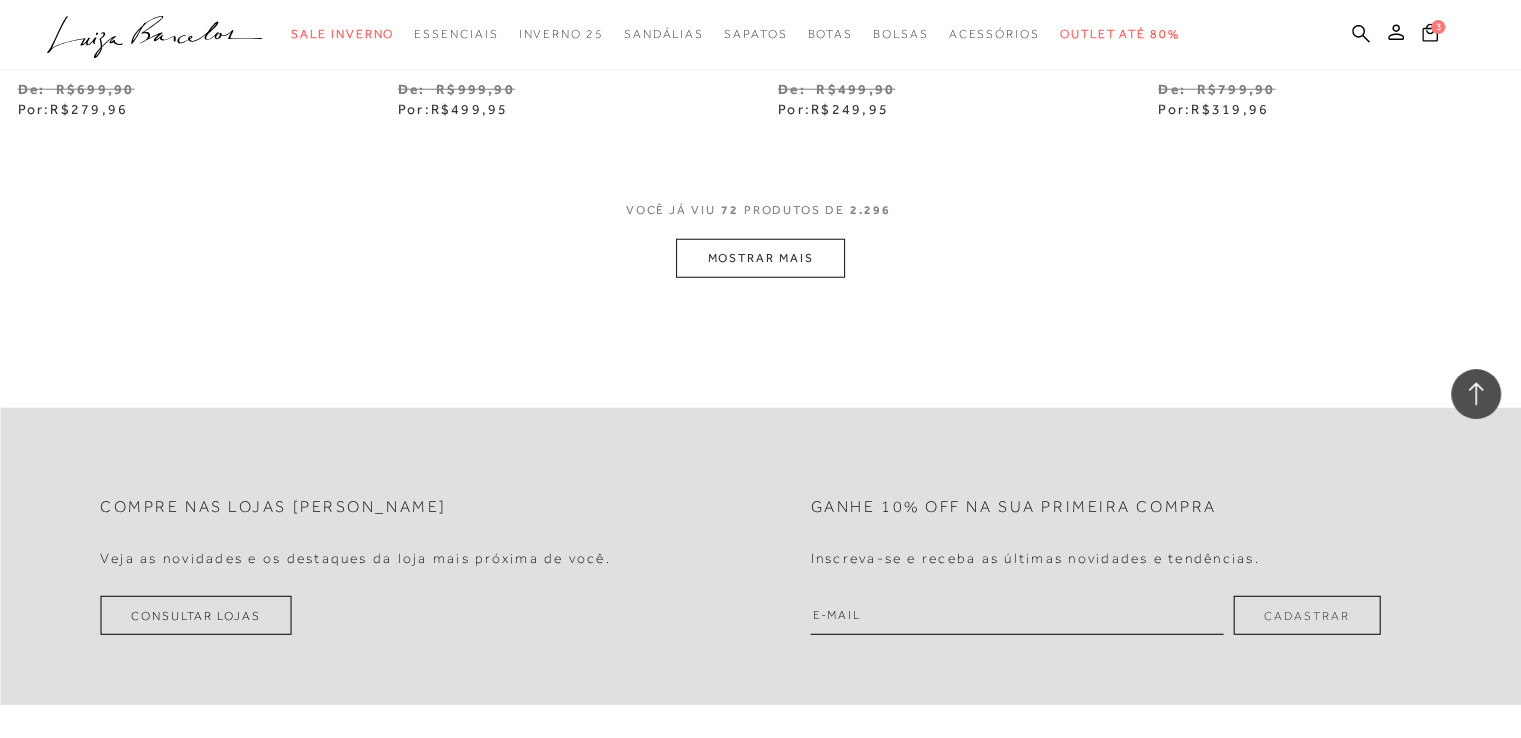 scroll, scrollTop: 12976, scrollLeft: 0, axis: vertical 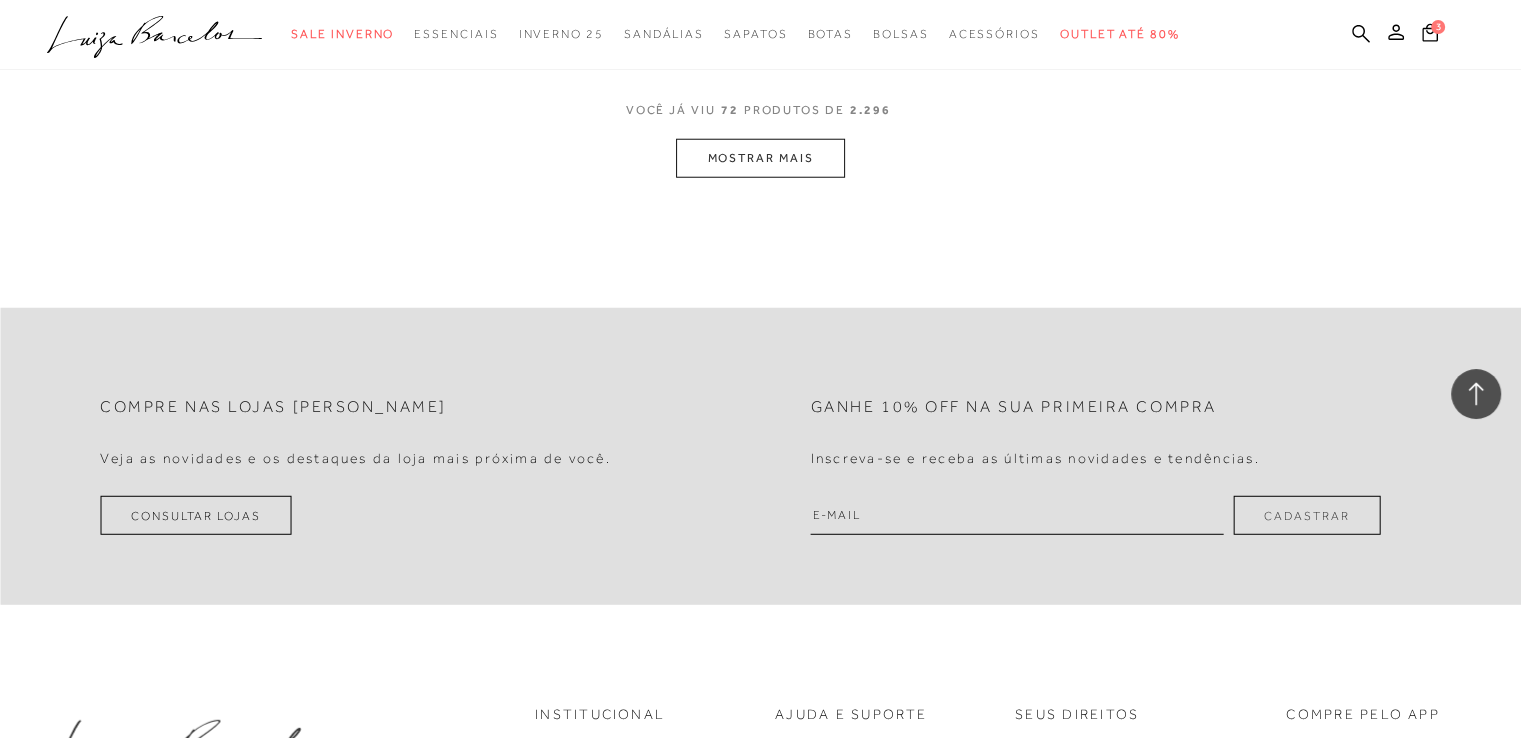 click on "MOSTRAR MAIS" at bounding box center [760, 158] 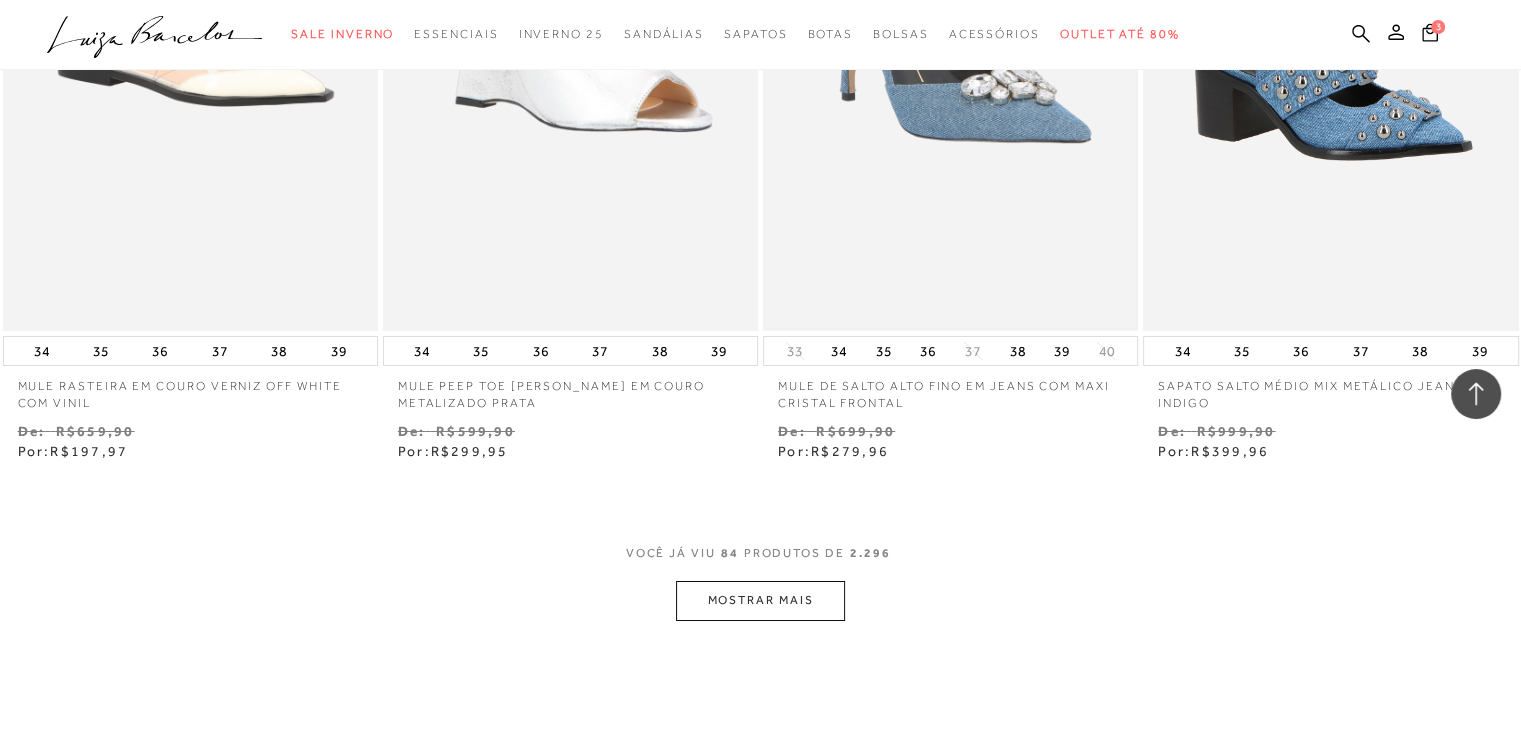 scroll, scrollTop: 14776, scrollLeft: 0, axis: vertical 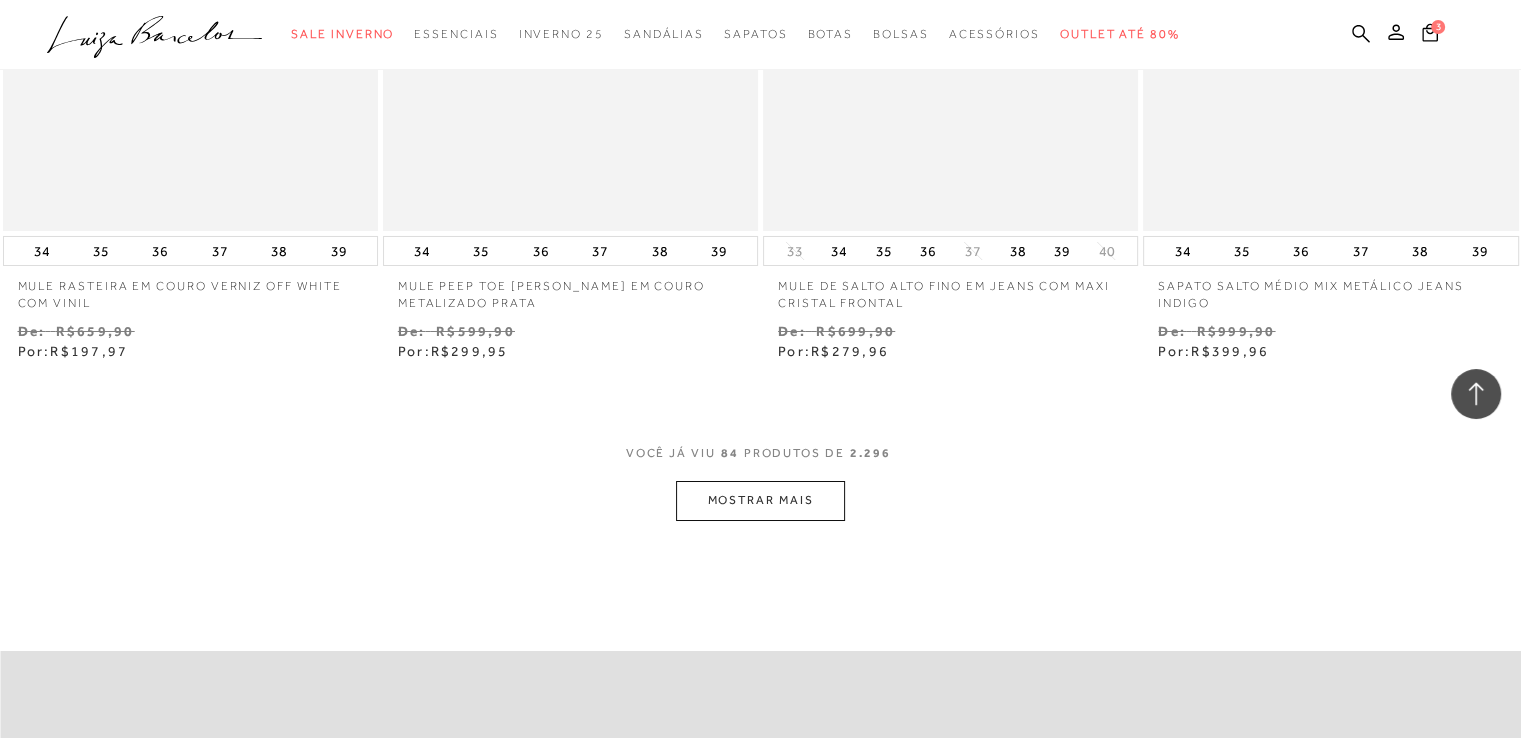 click on "MOSTRAR MAIS" at bounding box center [760, 500] 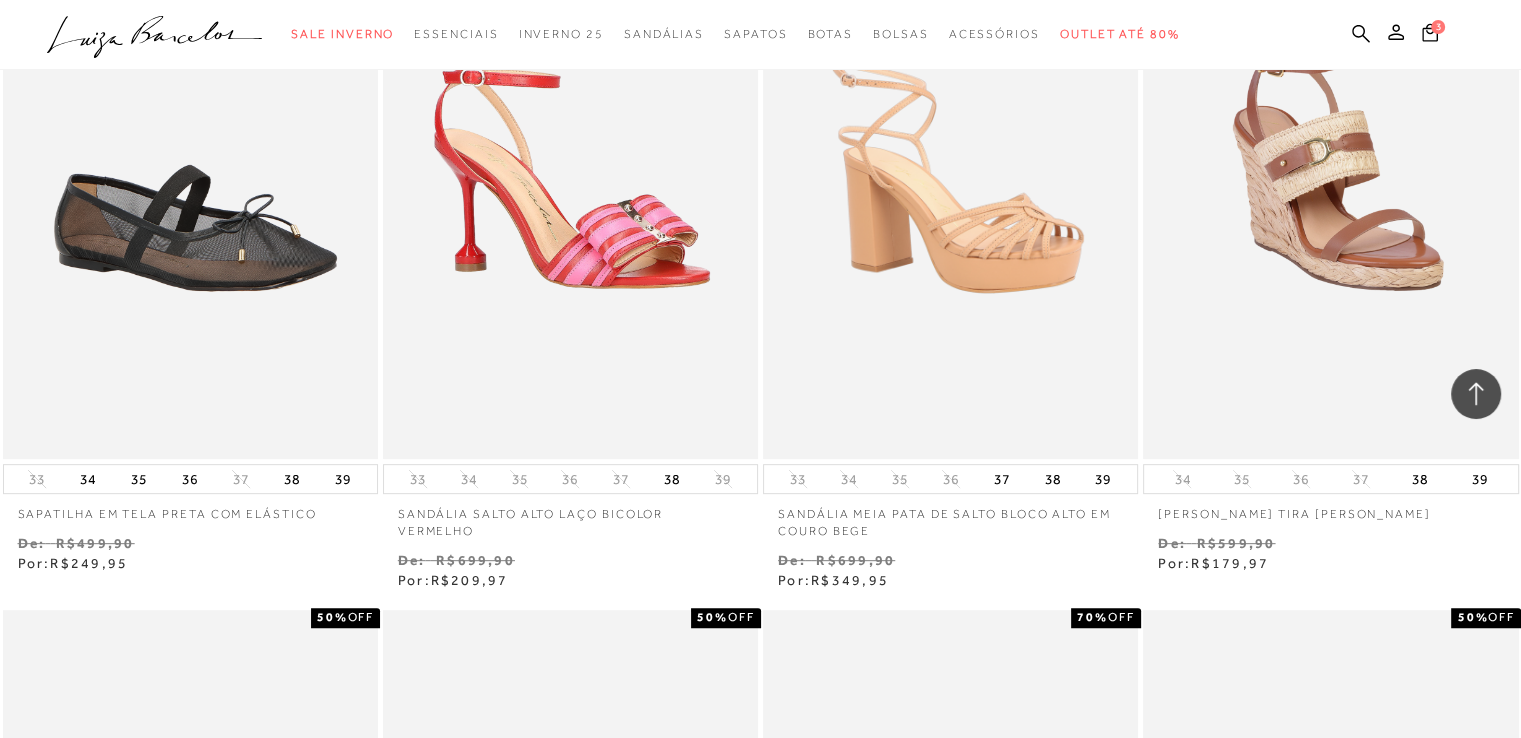 scroll, scrollTop: 16476, scrollLeft: 0, axis: vertical 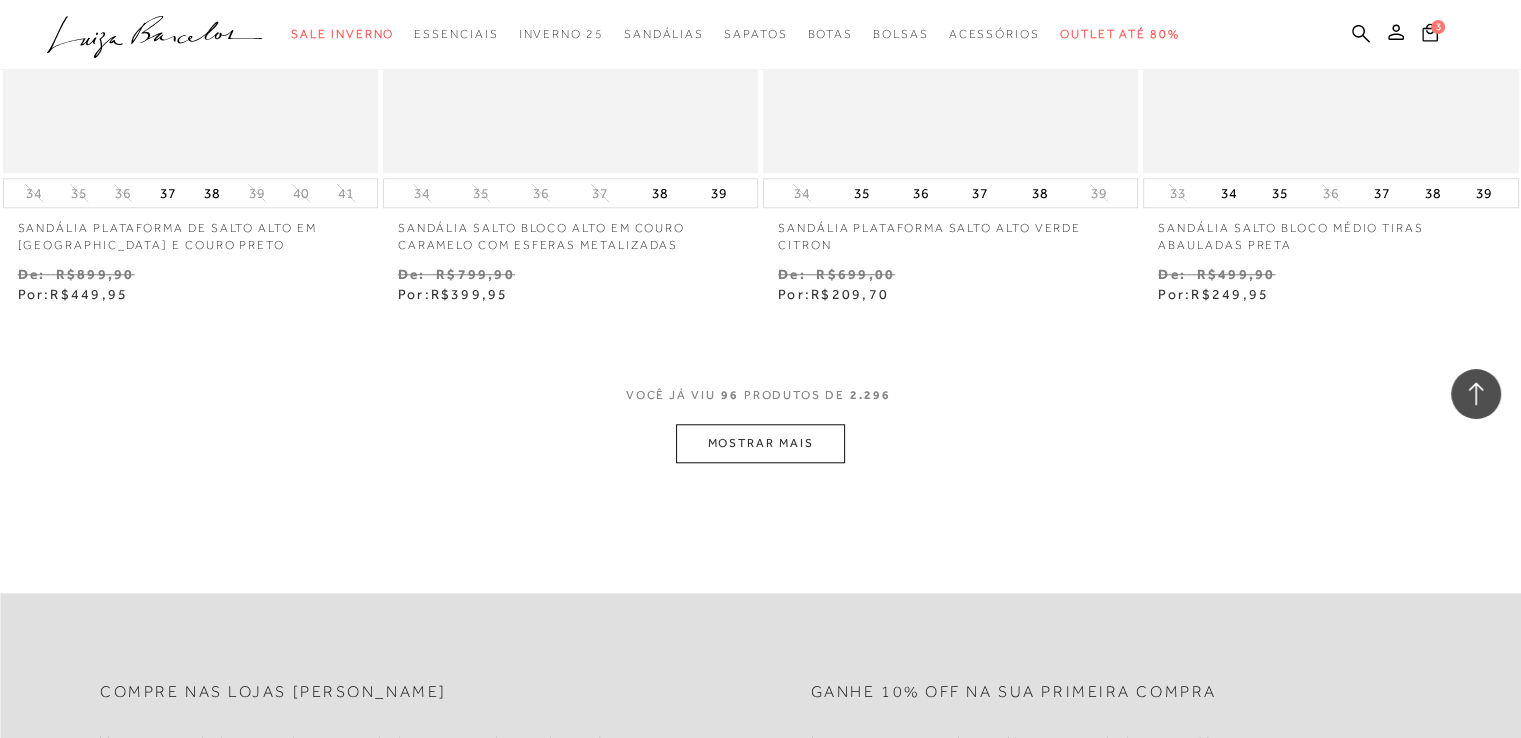 click on "MOSTRAR MAIS" at bounding box center [760, 443] 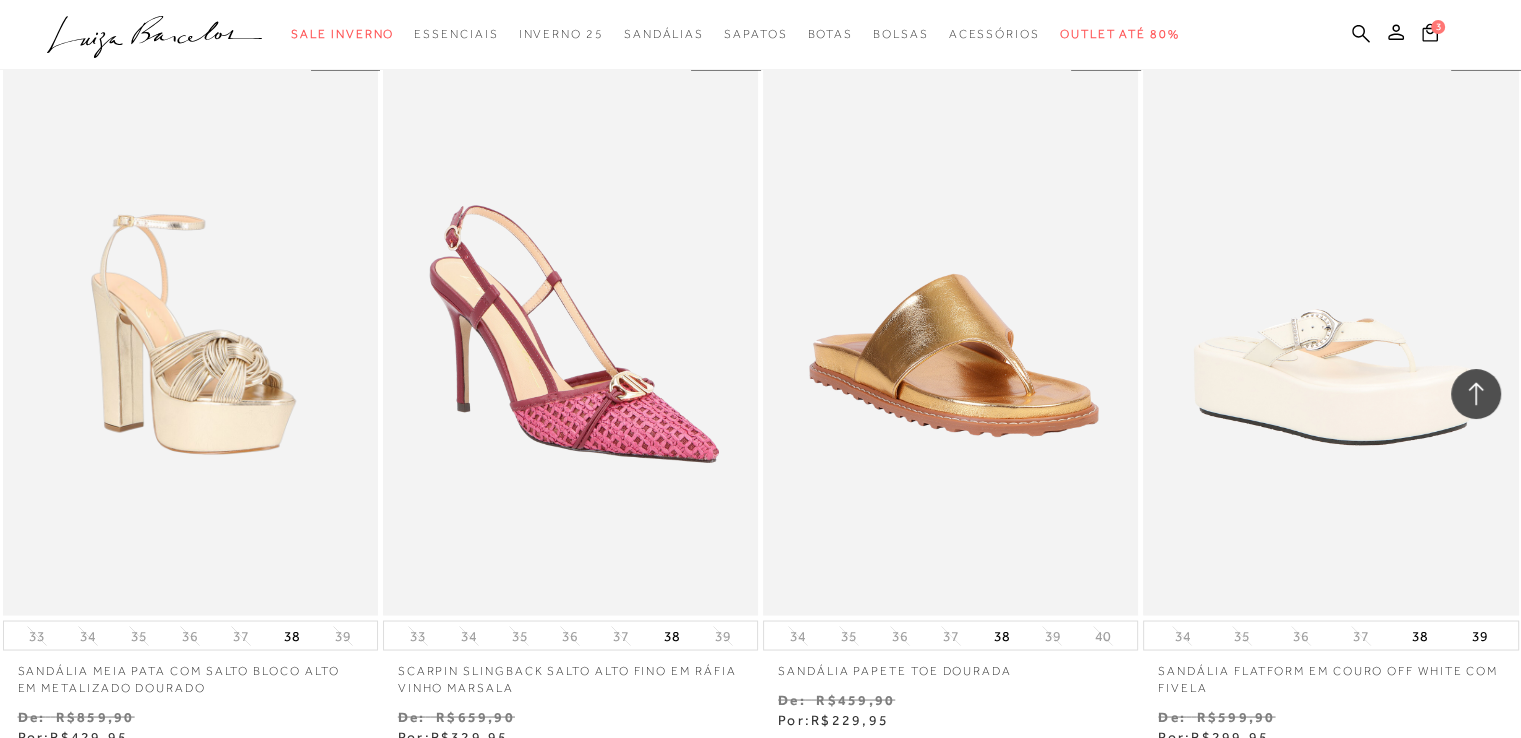 scroll, scrollTop: 19076, scrollLeft: 0, axis: vertical 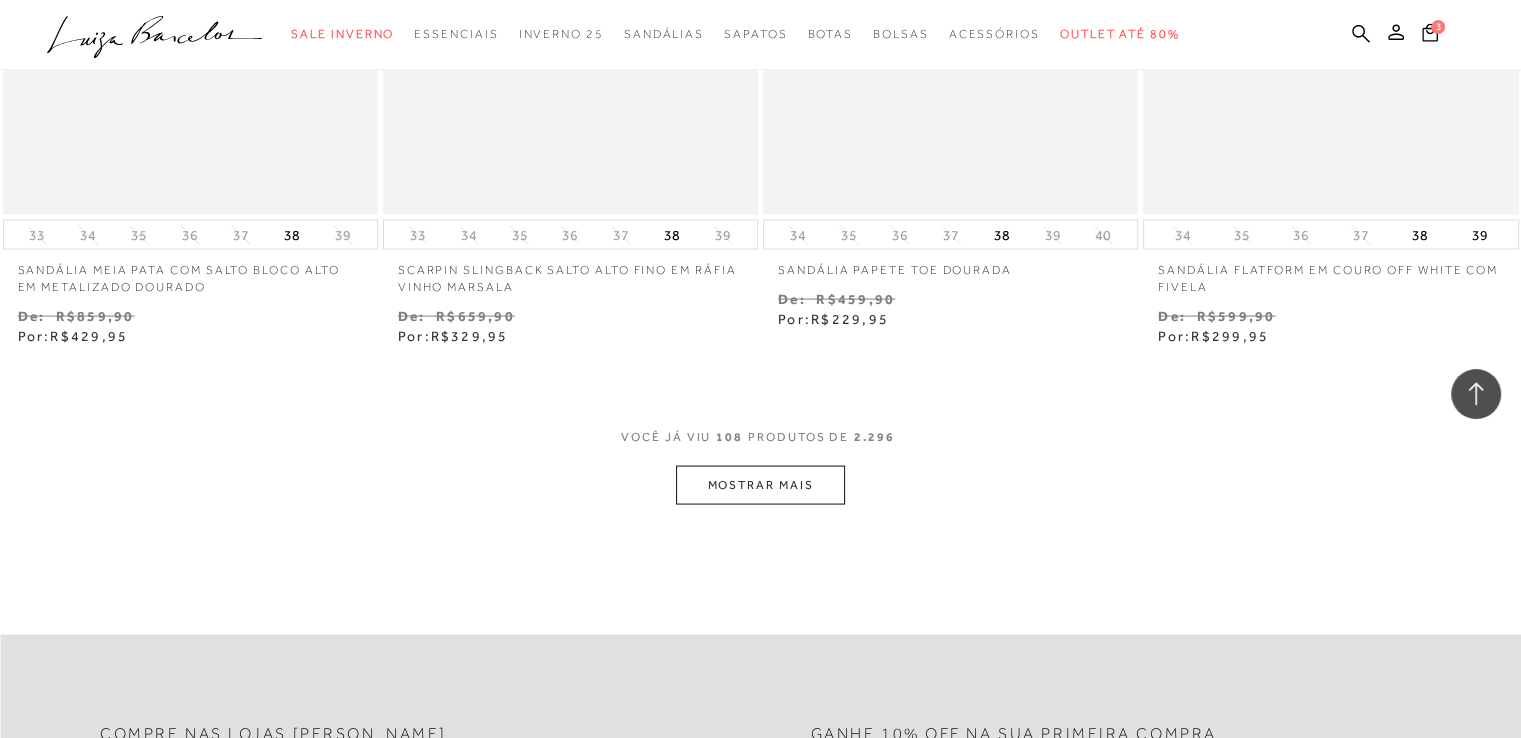 click on "MOSTRAR MAIS" at bounding box center (760, 485) 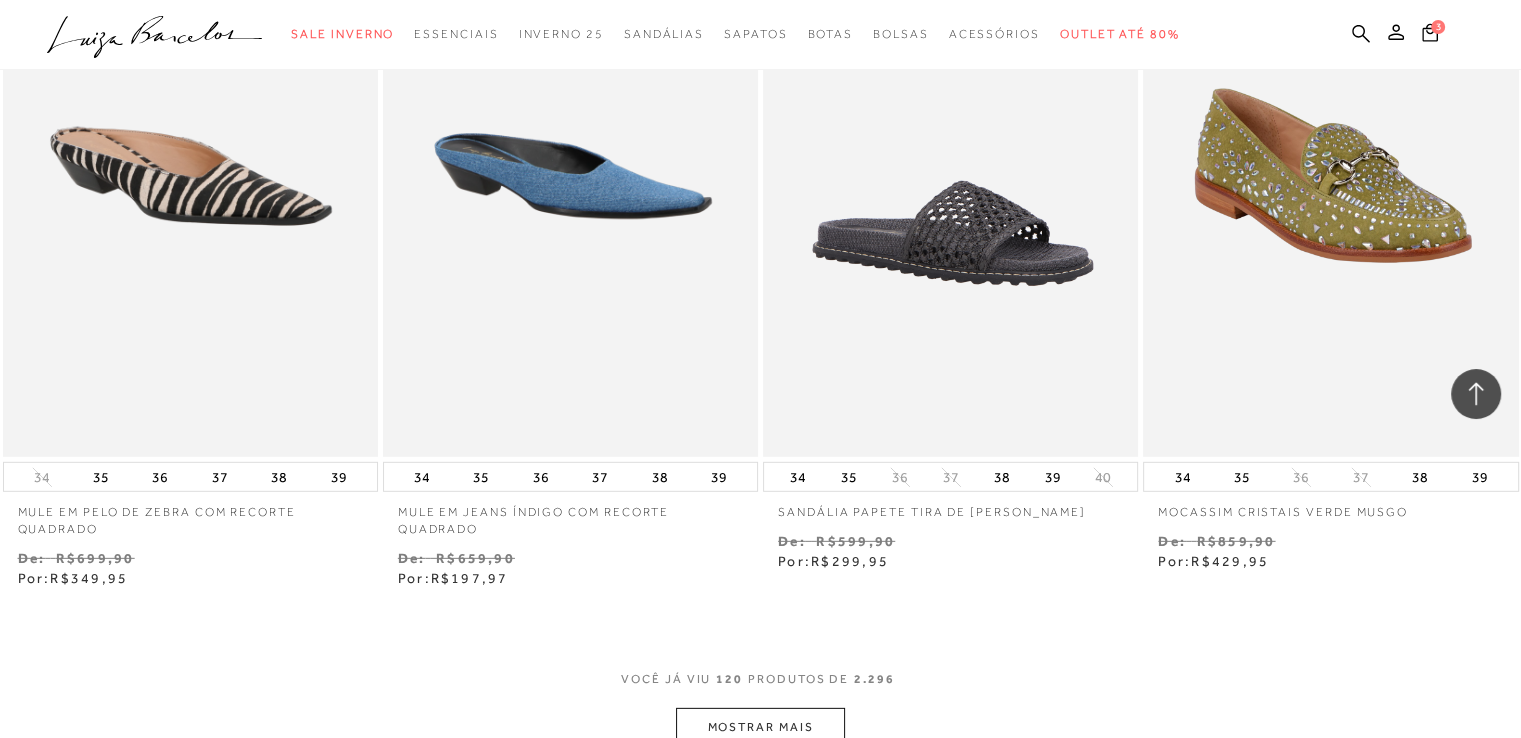 scroll, scrollTop: 21276, scrollLeft: 0, axis: vertical 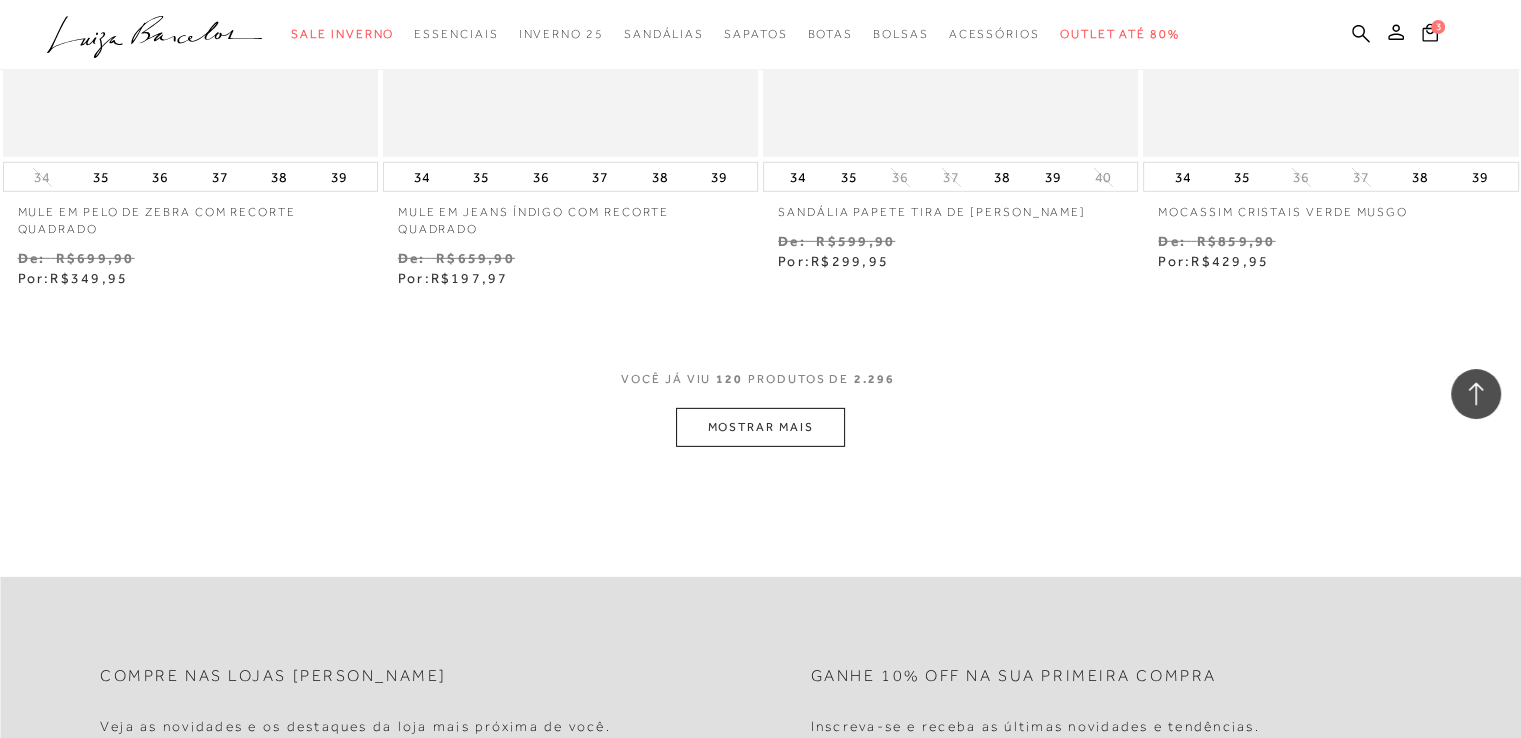 click on "MOSTRAR MAIS" at bounding box center (760, 427) 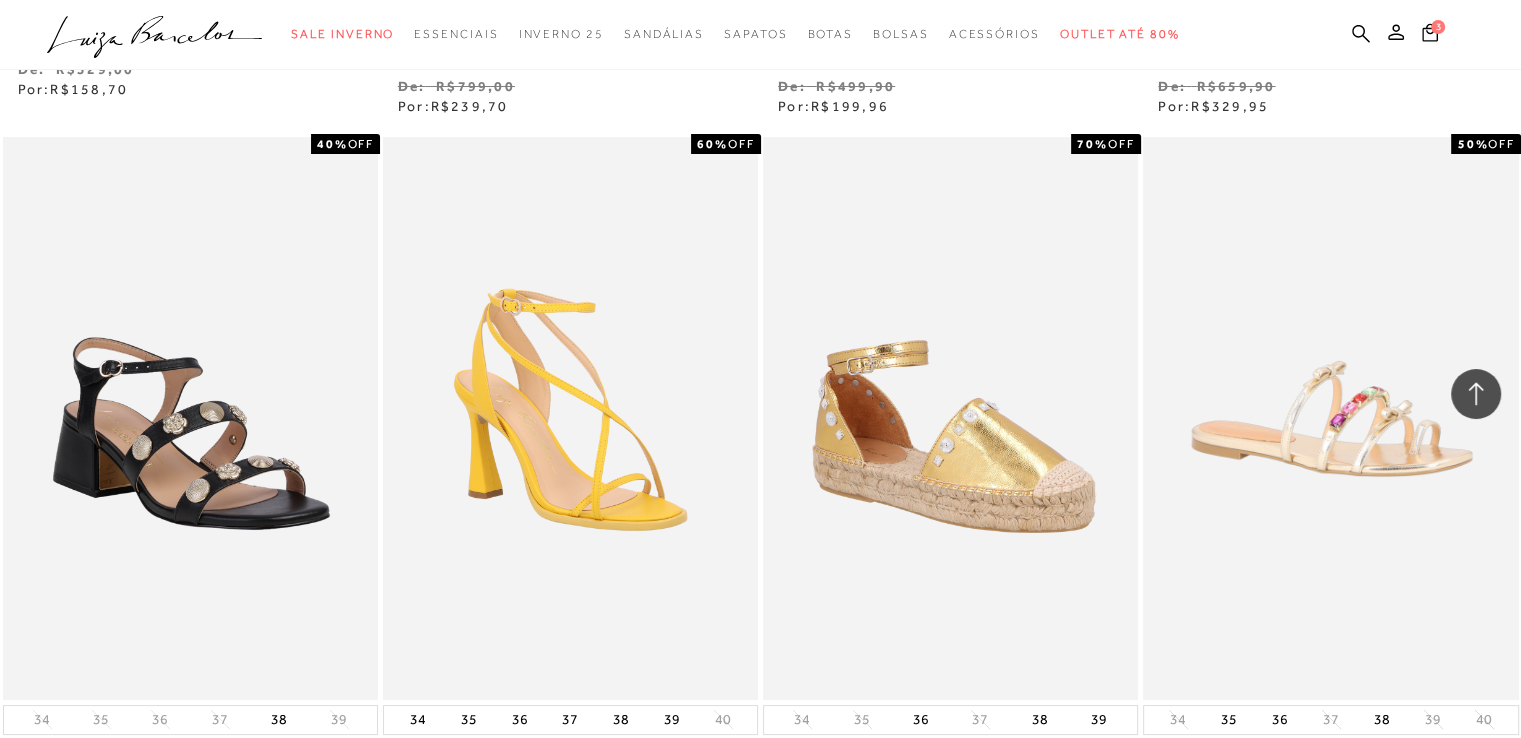 scroll, scrollTop: 22976, scrollLeft: 0, axis: vertical 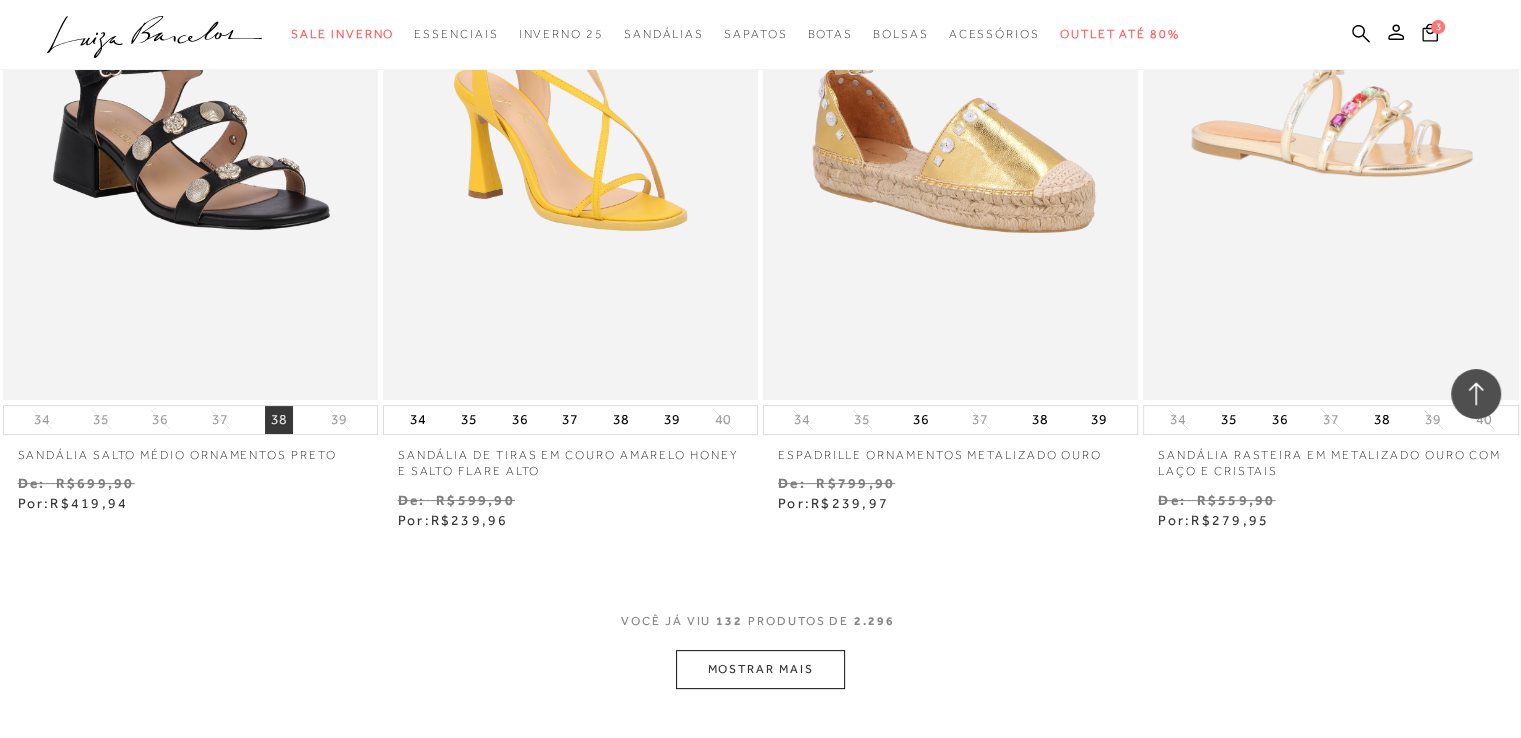click on "38" at bounding box center (279, 420) 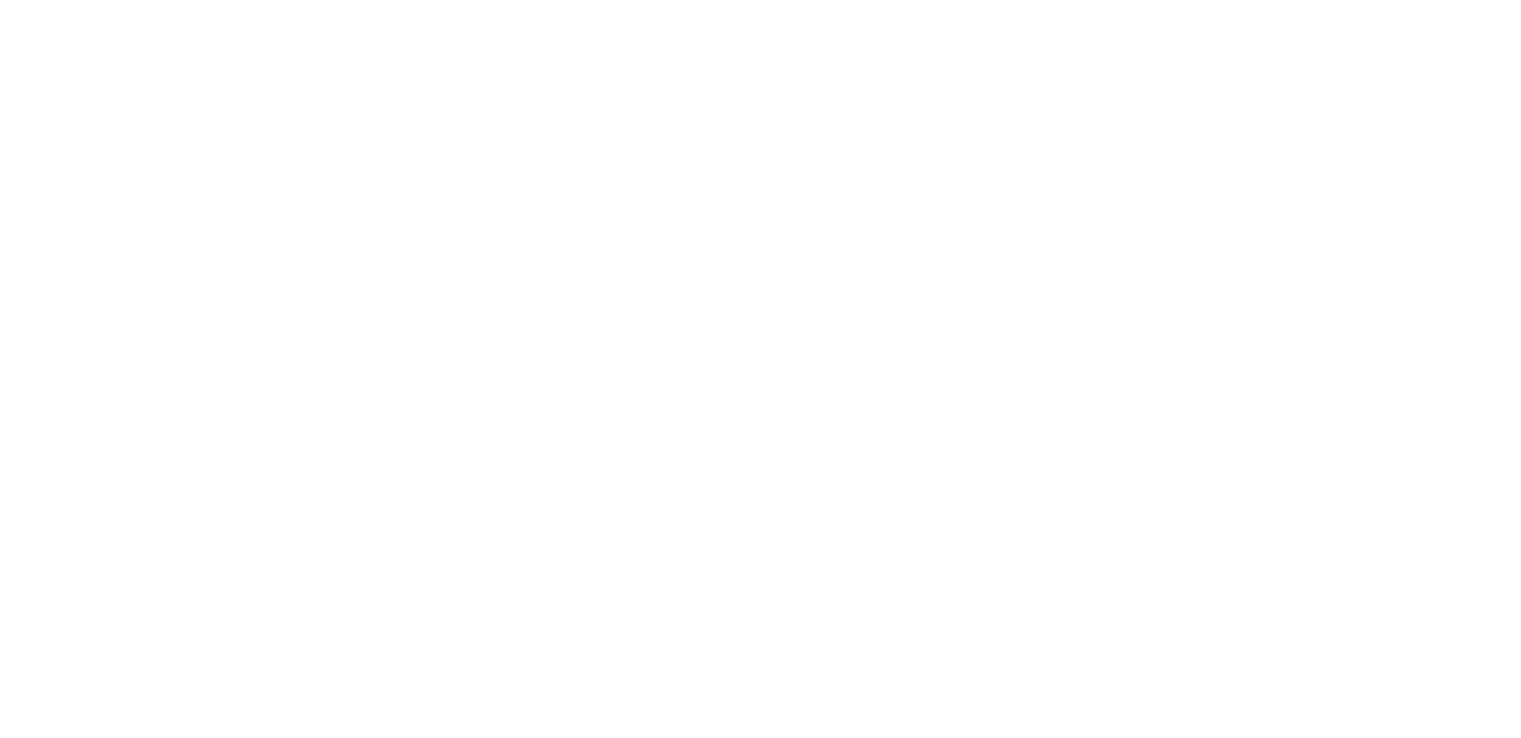 scroll, scrollTop: 0, scrollLeft: 0, axis: both 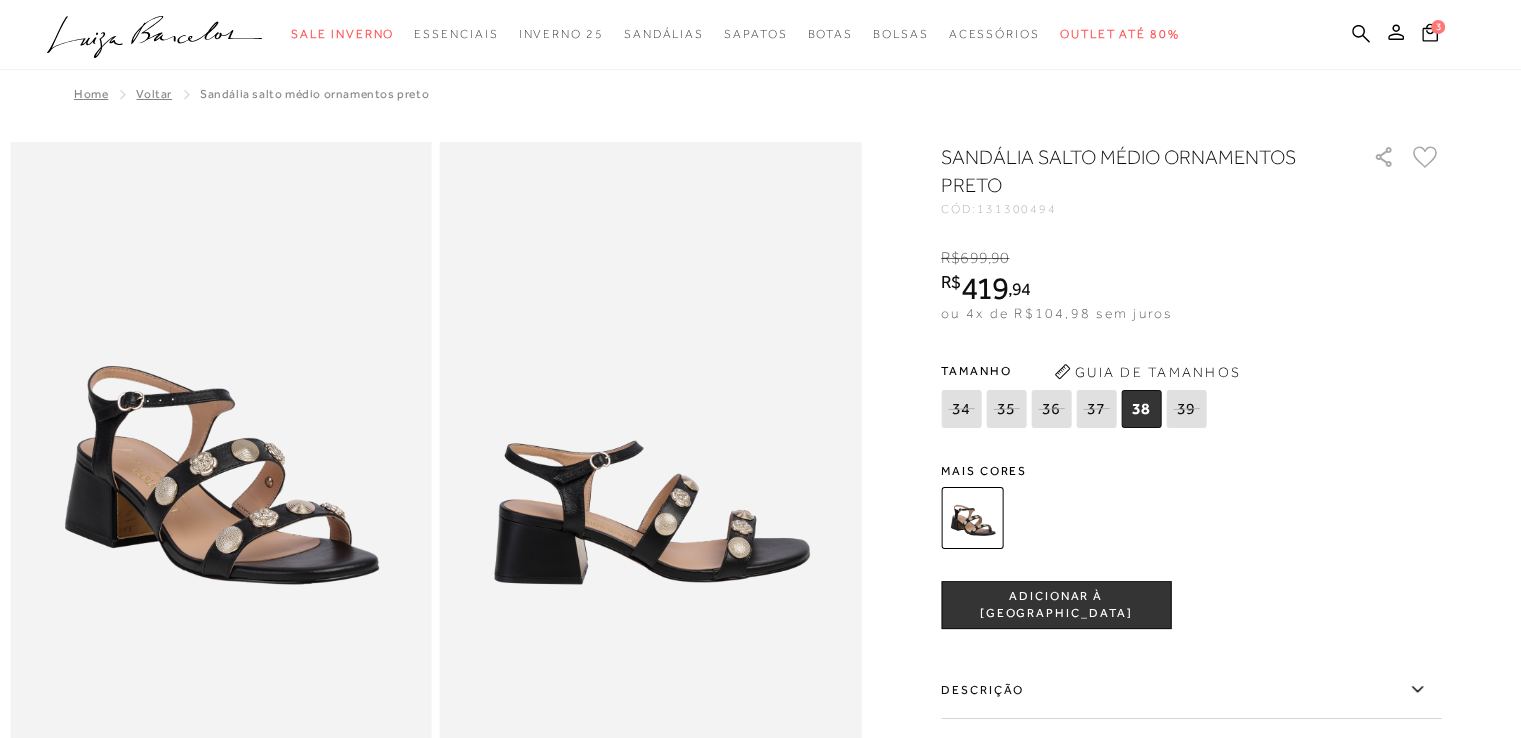 click on "ADICIONAR À [GEOGRAPHIC_DATA]" at bounding box center [1056, 605] 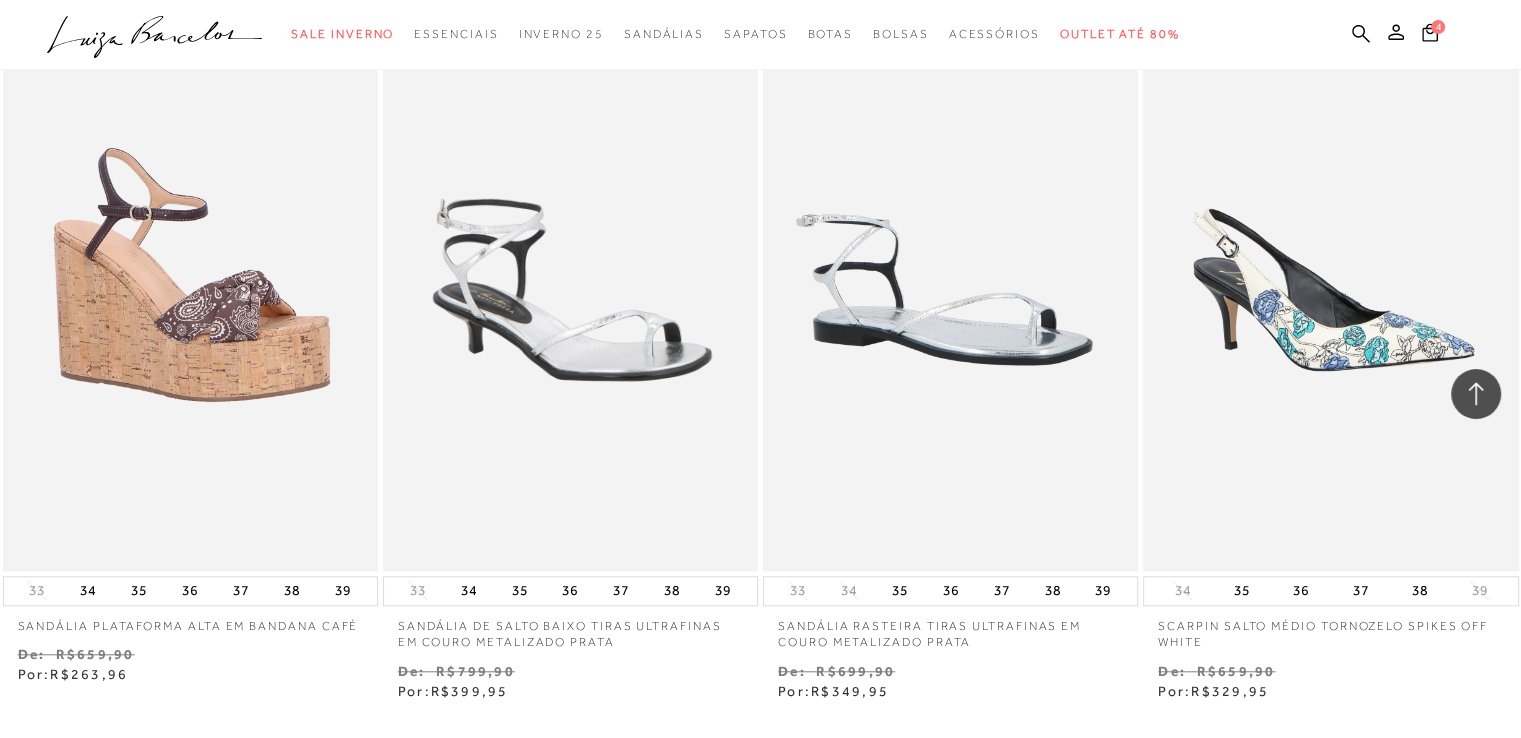 scroll, scrollTop: 2200, scrollLeft: 0, axis: vertical 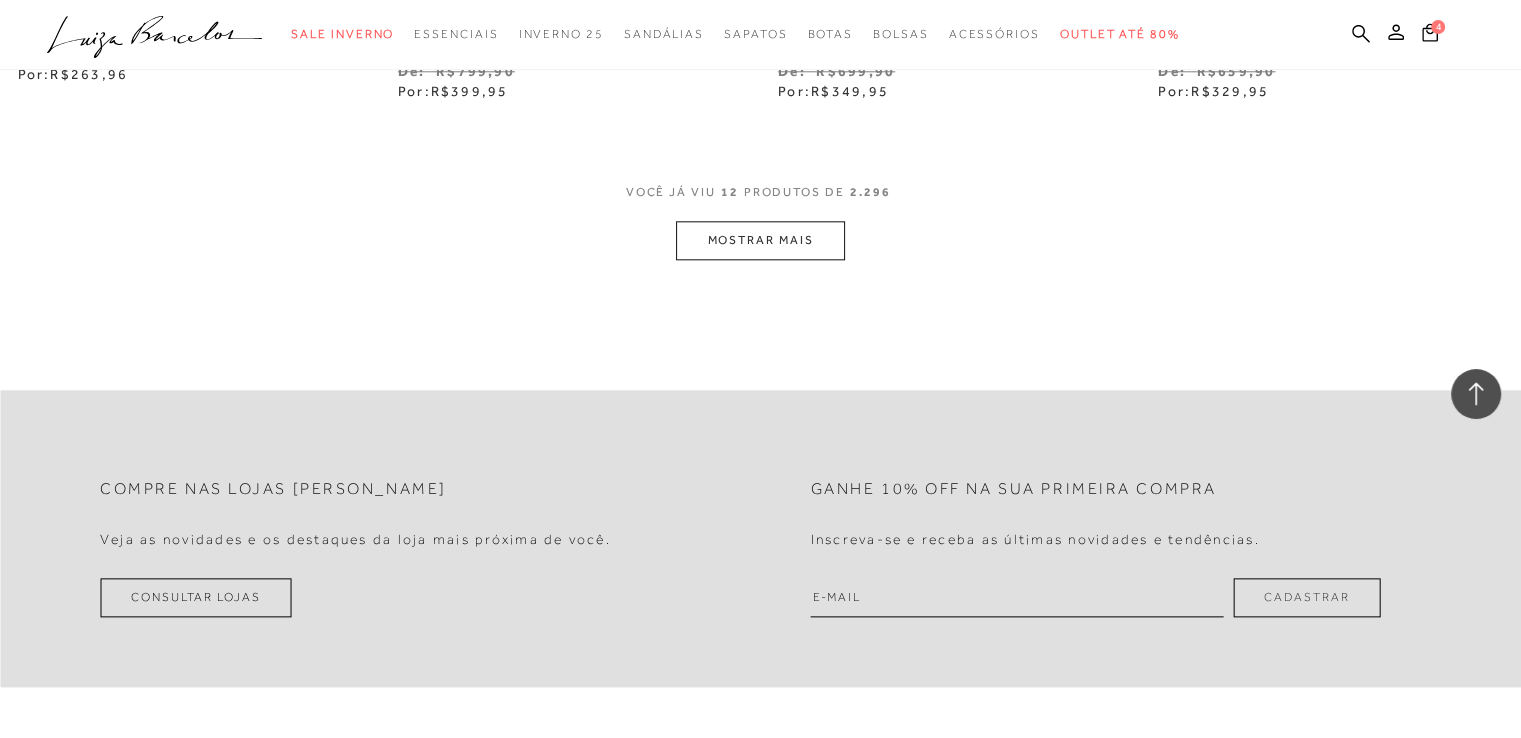 click on "MOSTRAR MAIS" at bounding box center [760, 240] 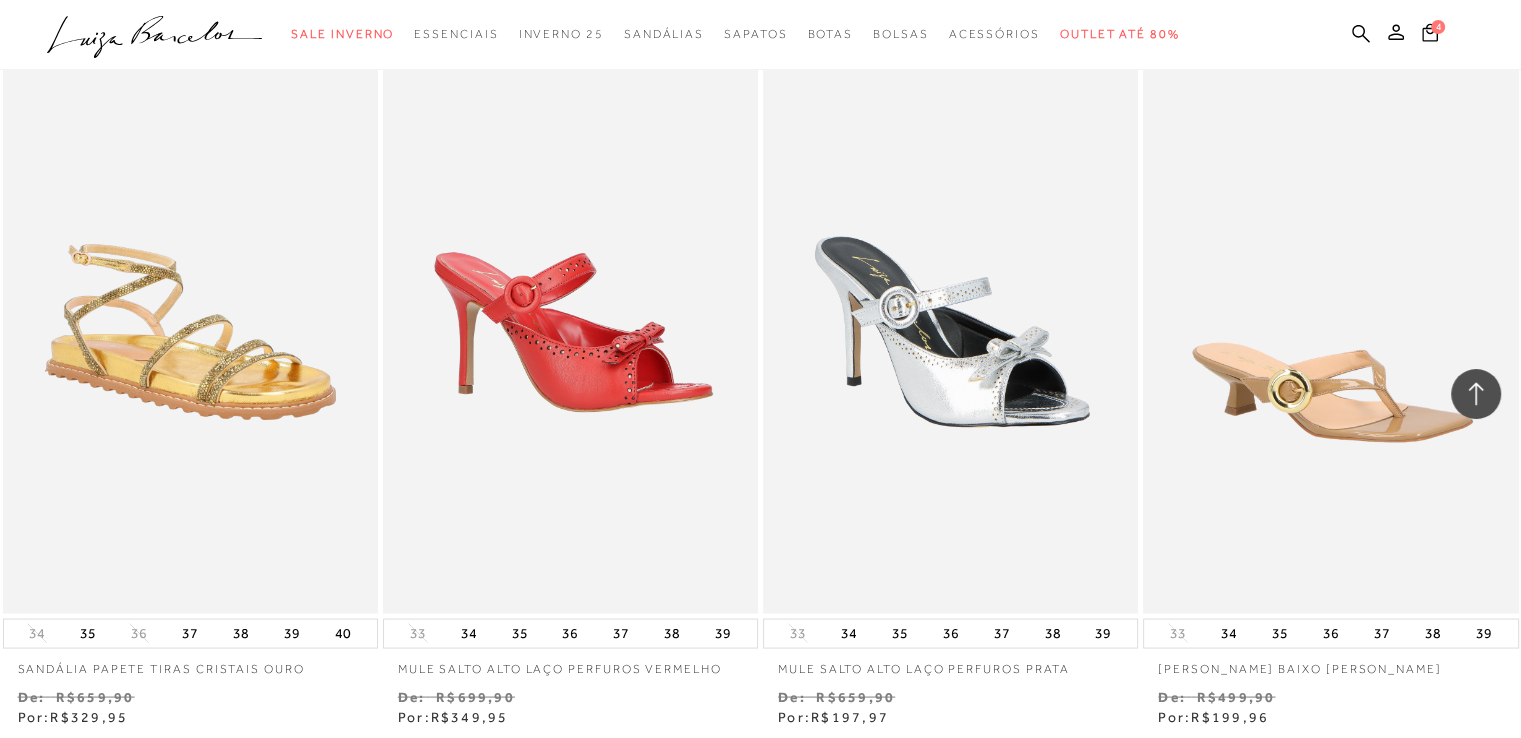 scroll, scrollTop: 4200, scrollLeft: 0, axis: vertical 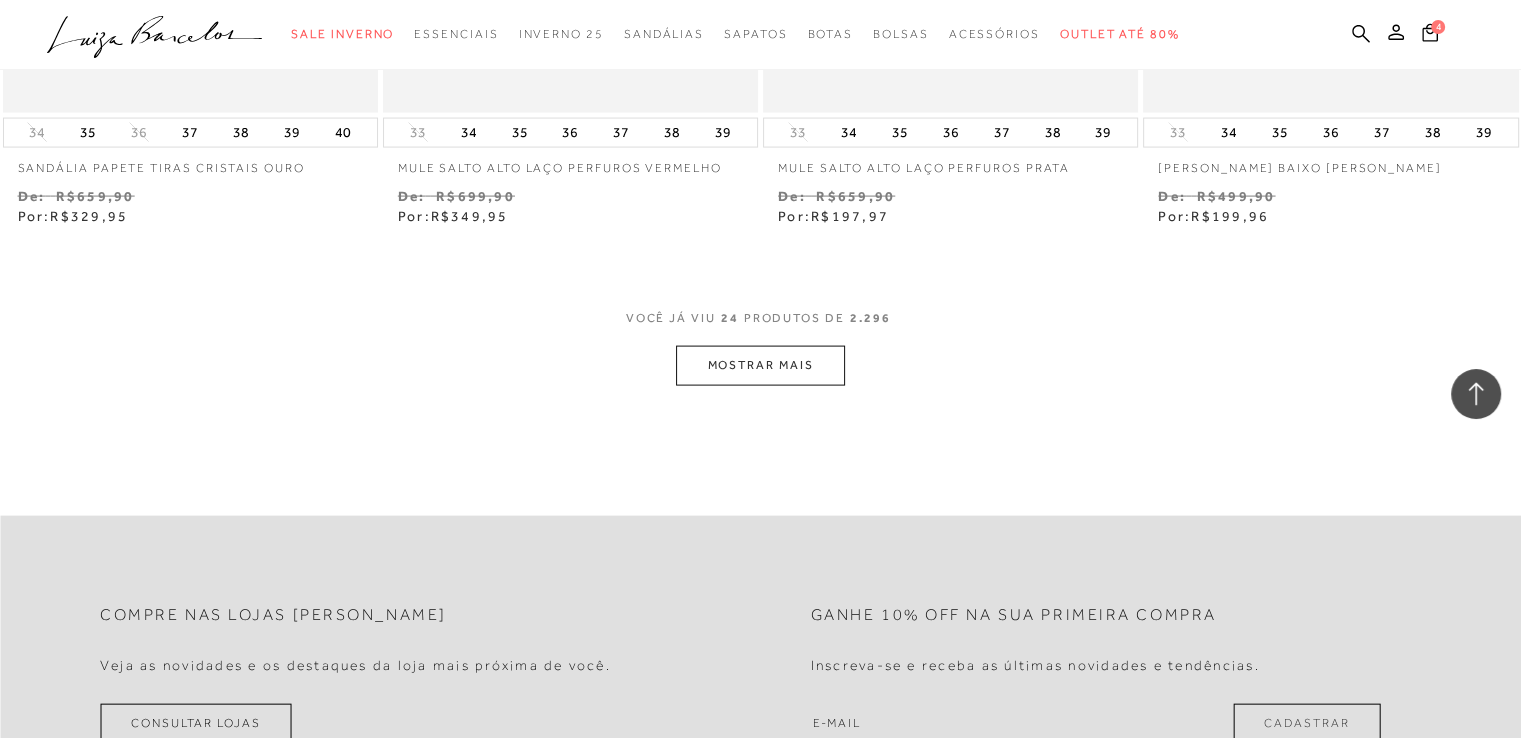 click on "MOSTRAR MAIS" at bounding box center [760, 365] 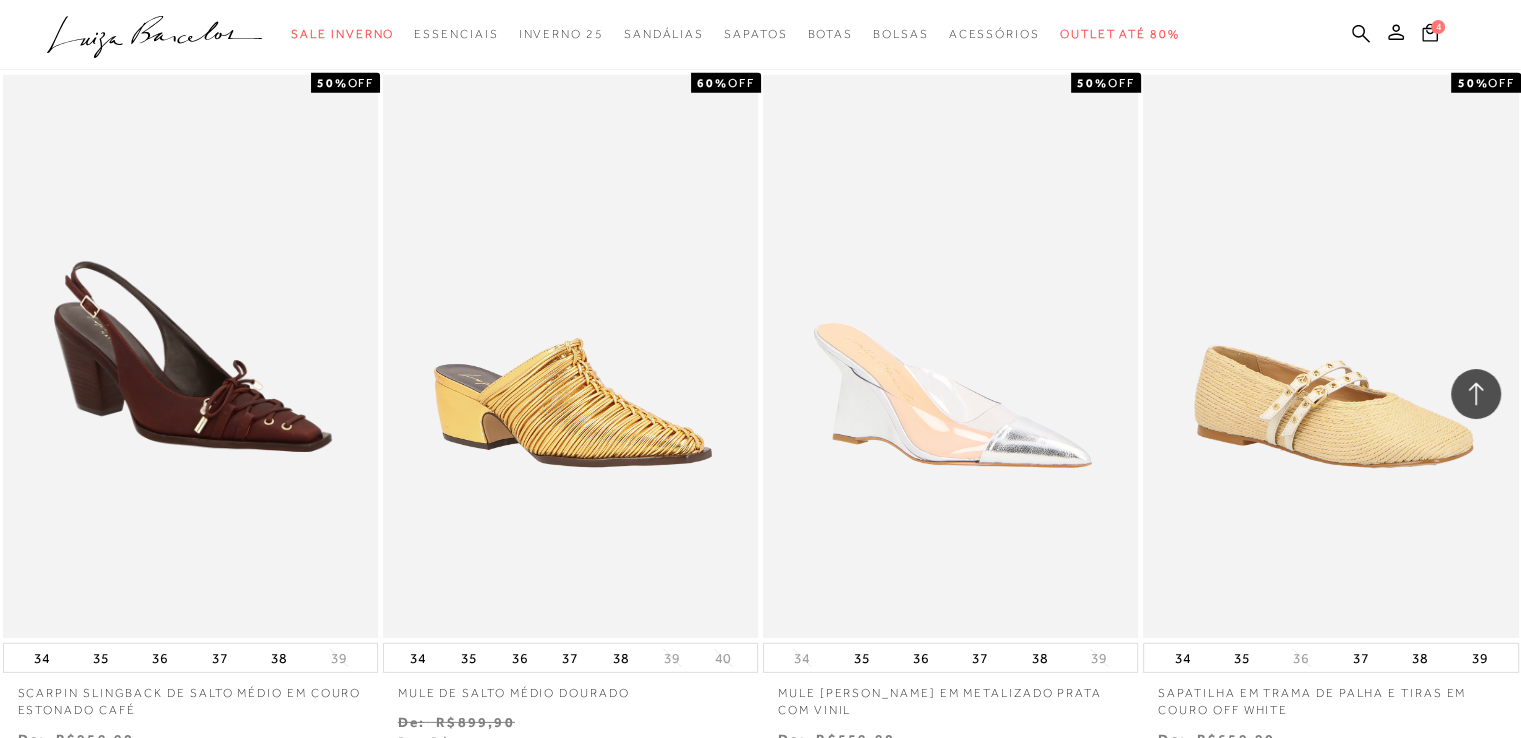 scroll, scrollTop: 6200, scrollLeft: 0, axis: vertical 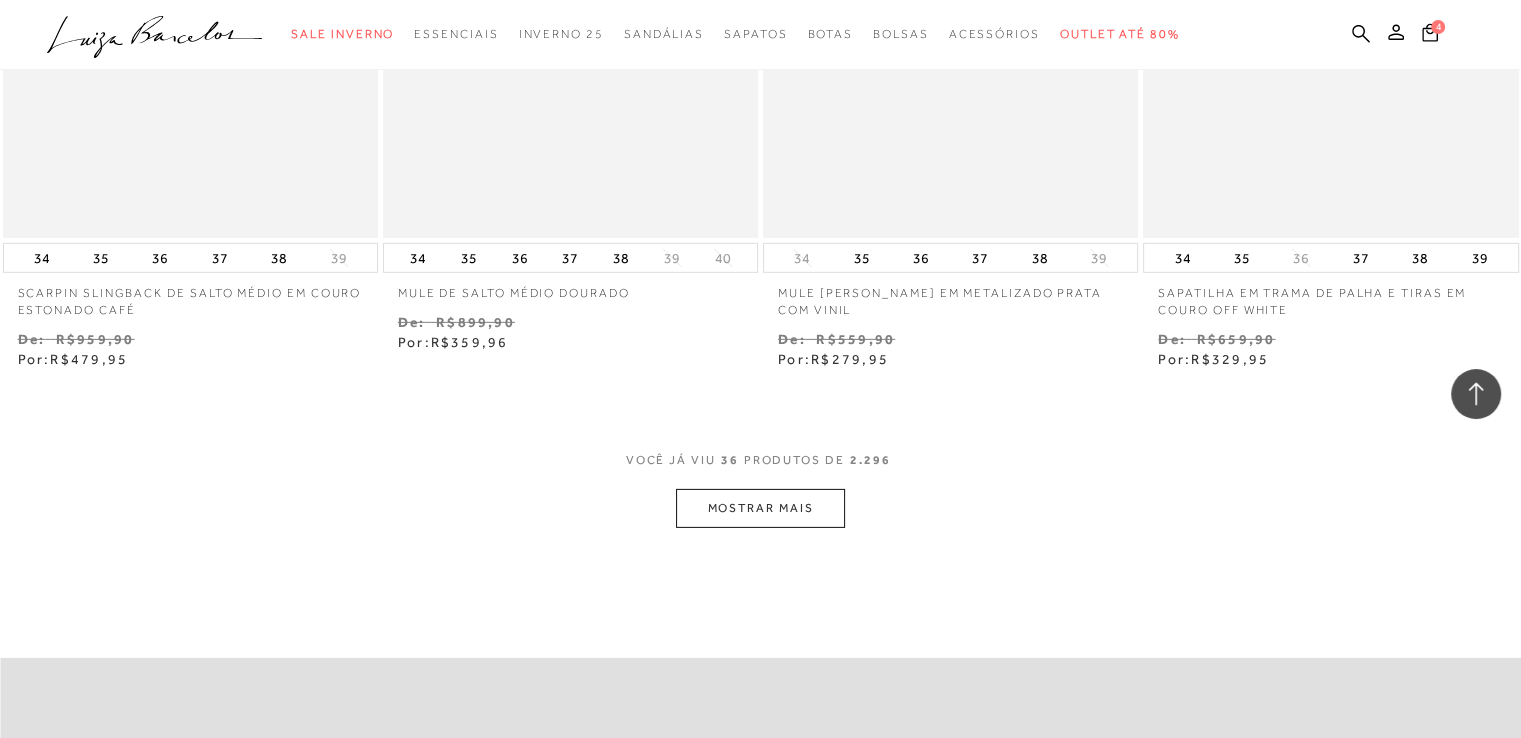click on "MOSTRAR MAIS" at bounding box center [760, 508] 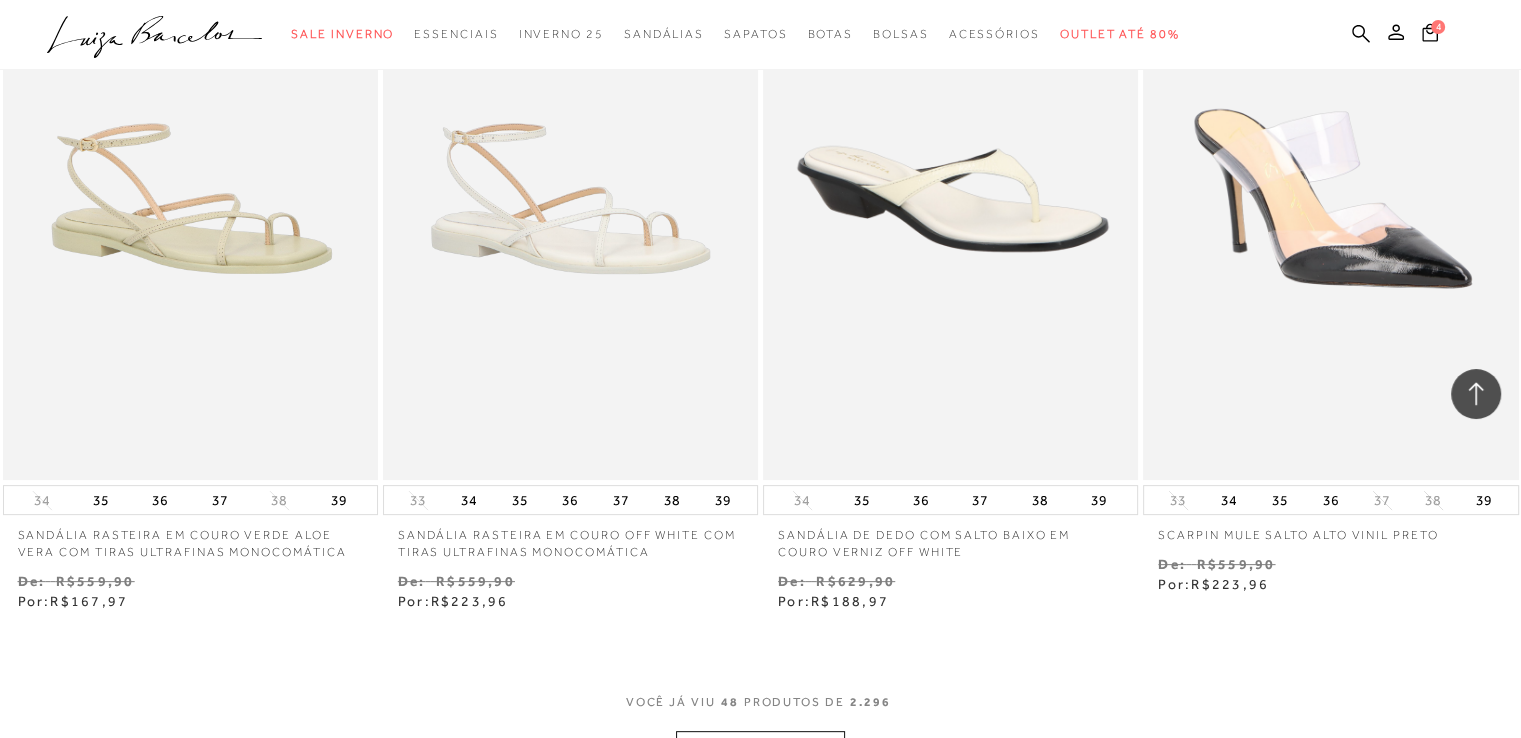 scroll, scrollTop: 8500, scrollLeft: 0, axis: vertical 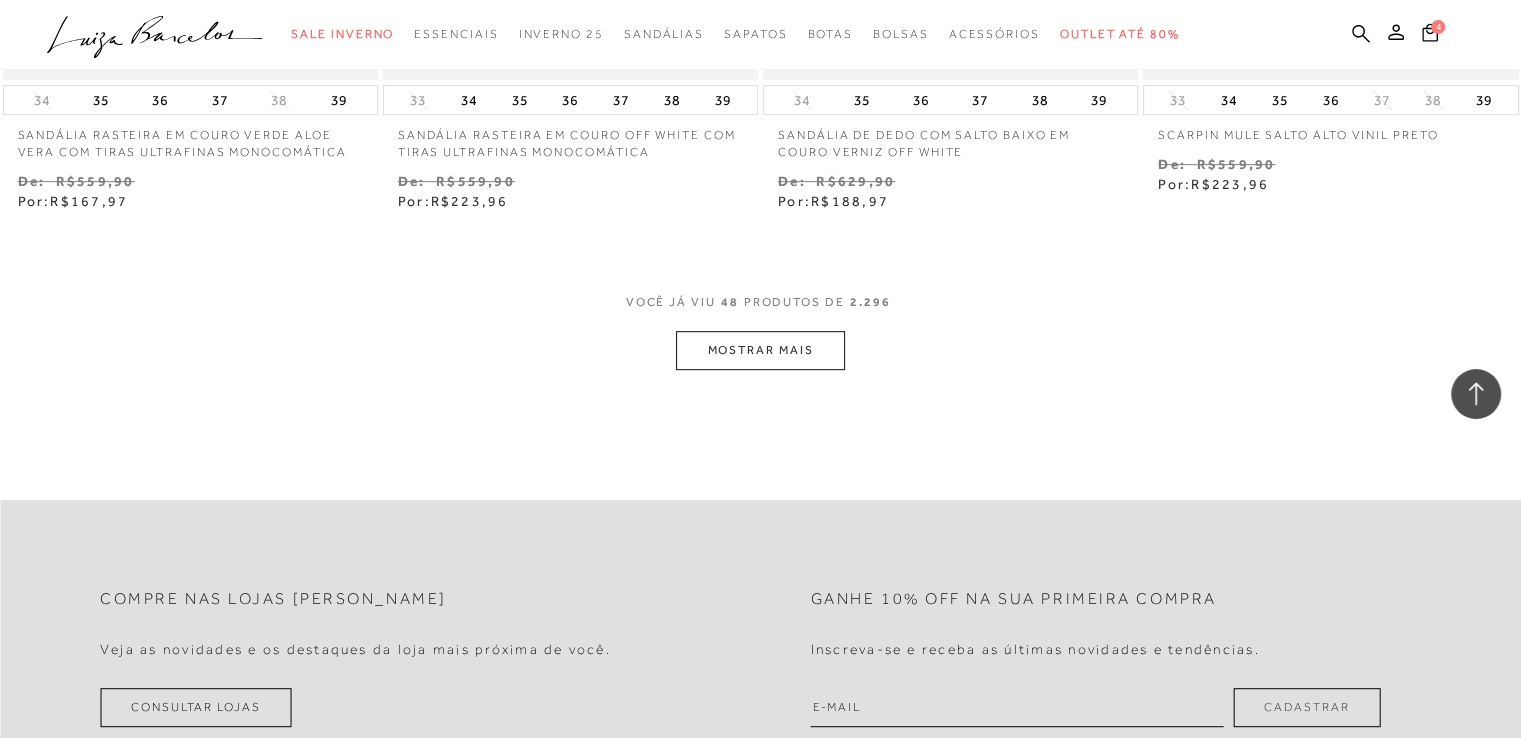 click on "MOSTRAR MAIS" at bounding box center (760, 350) 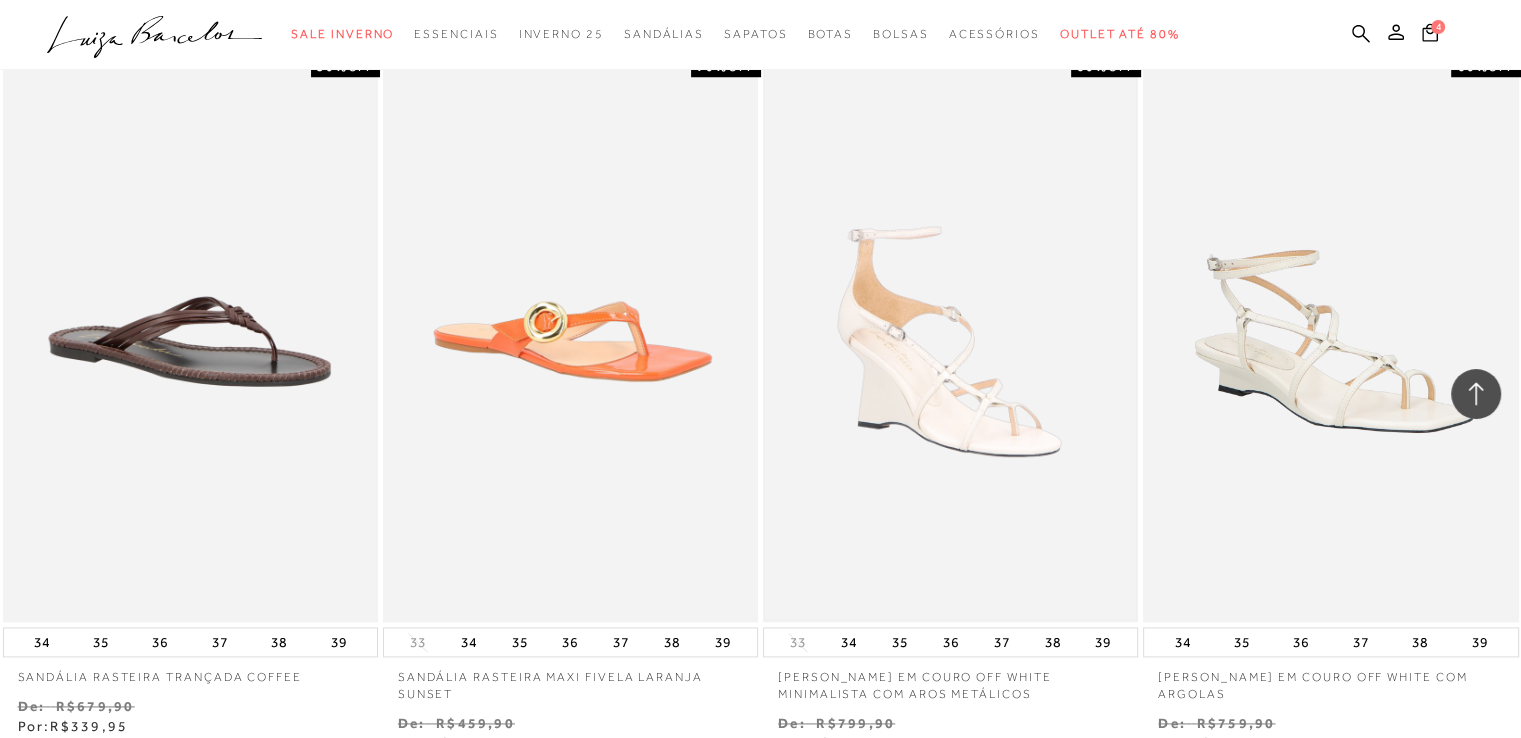 scroll, scrollTop: 10500, scrollLeft: 0, axis: vertical 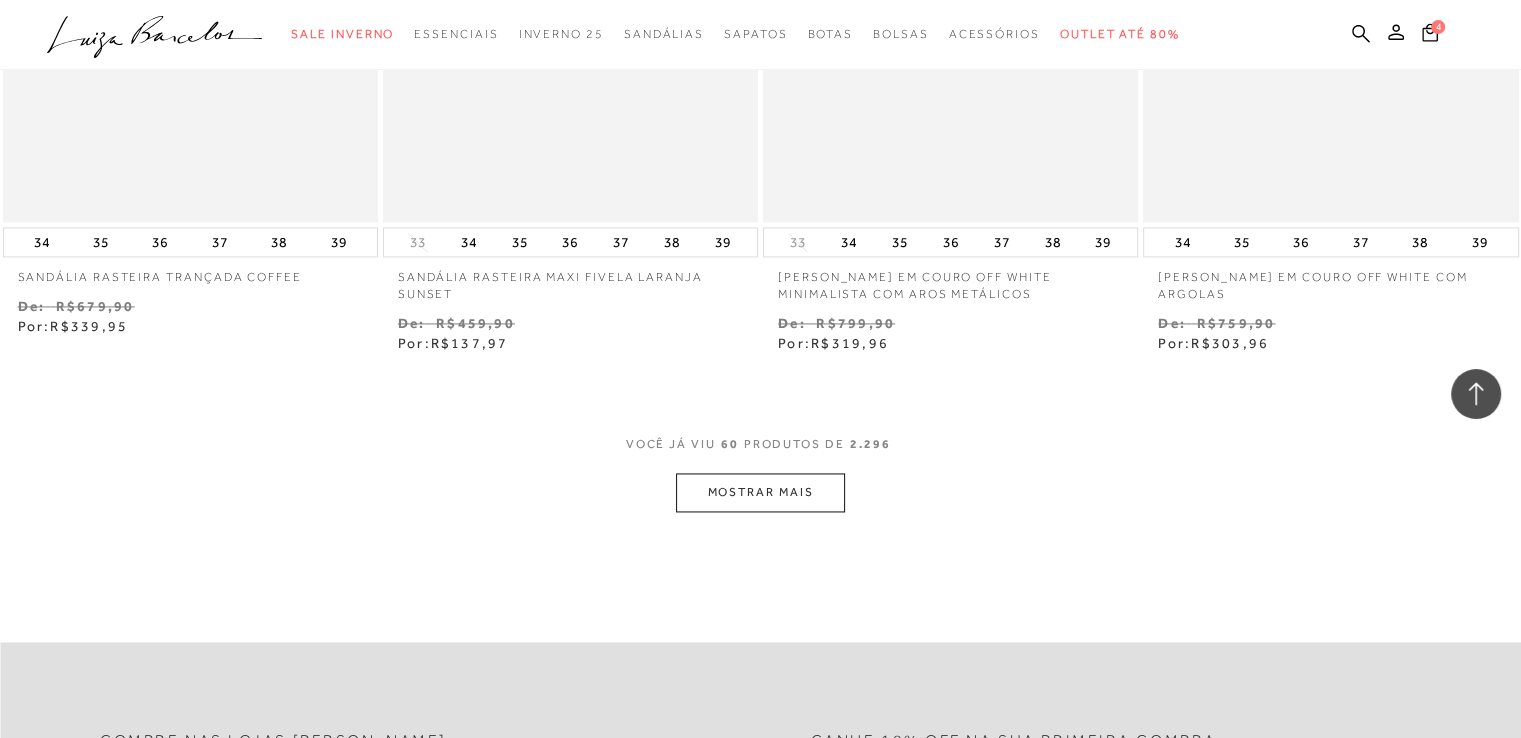 click on "MOSTRAR MAIS" at bounding box center [760, 492] 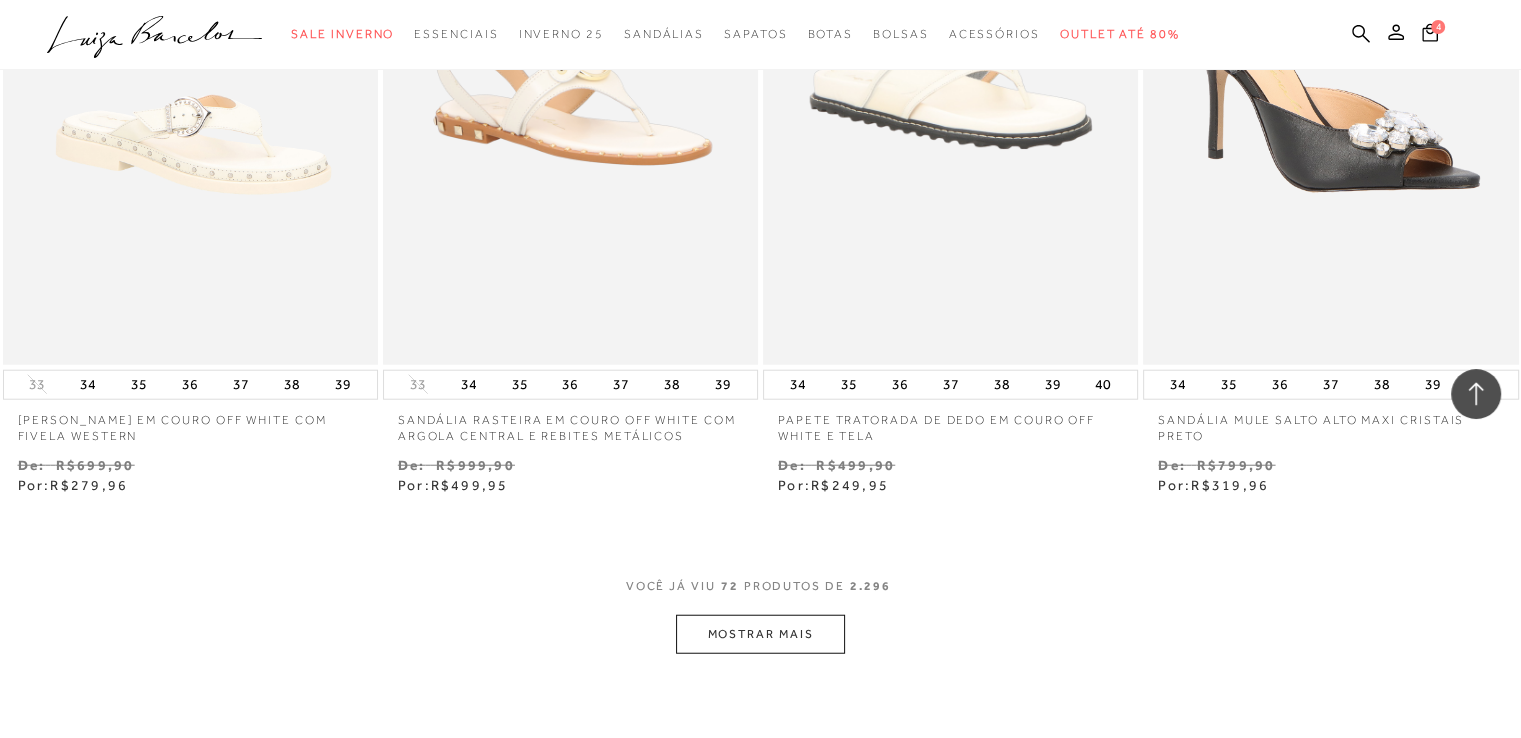 scroll, scrollTop: 12900, scrollLeft: 0, axis: vertical 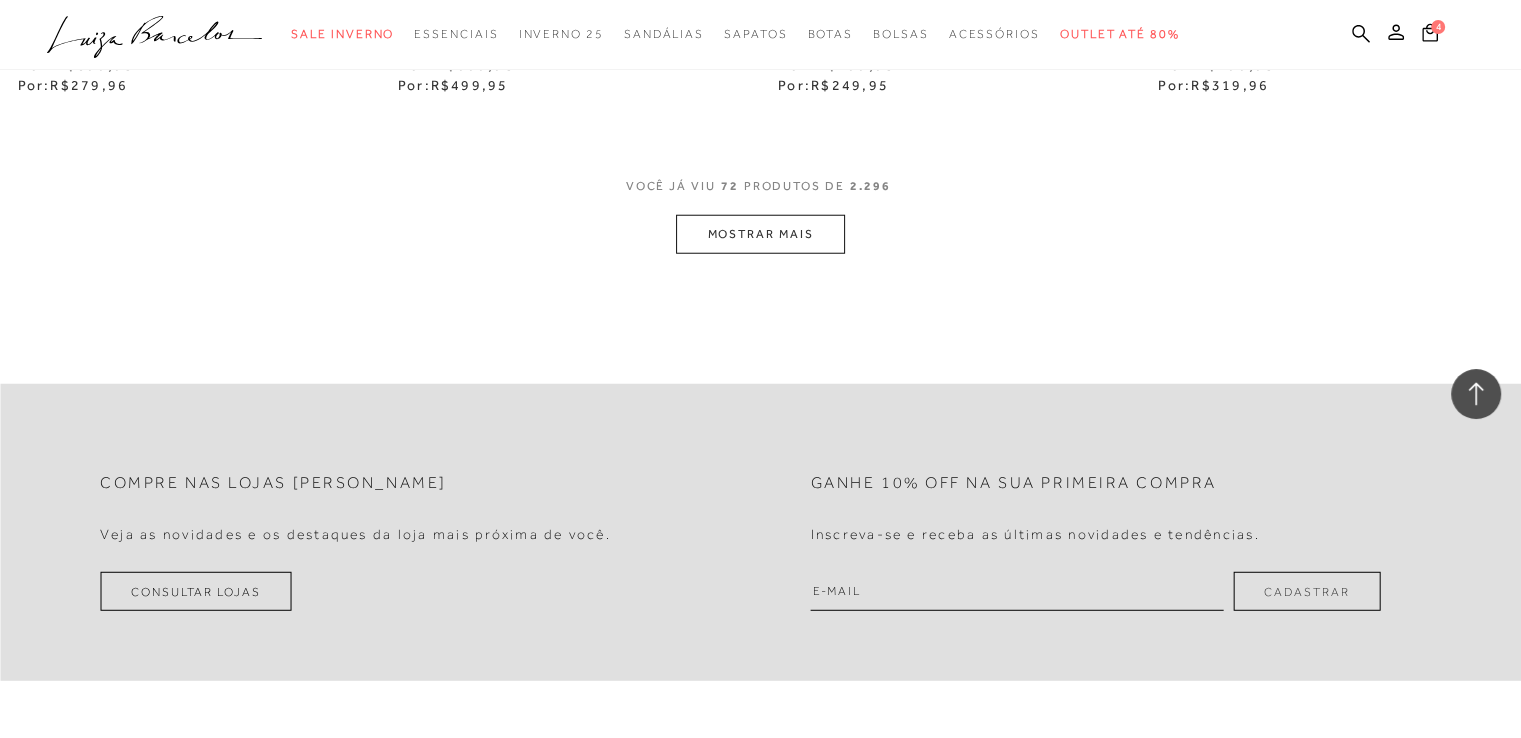 click on "MOSTRAR MAIS" at bounding box center (760, 234) 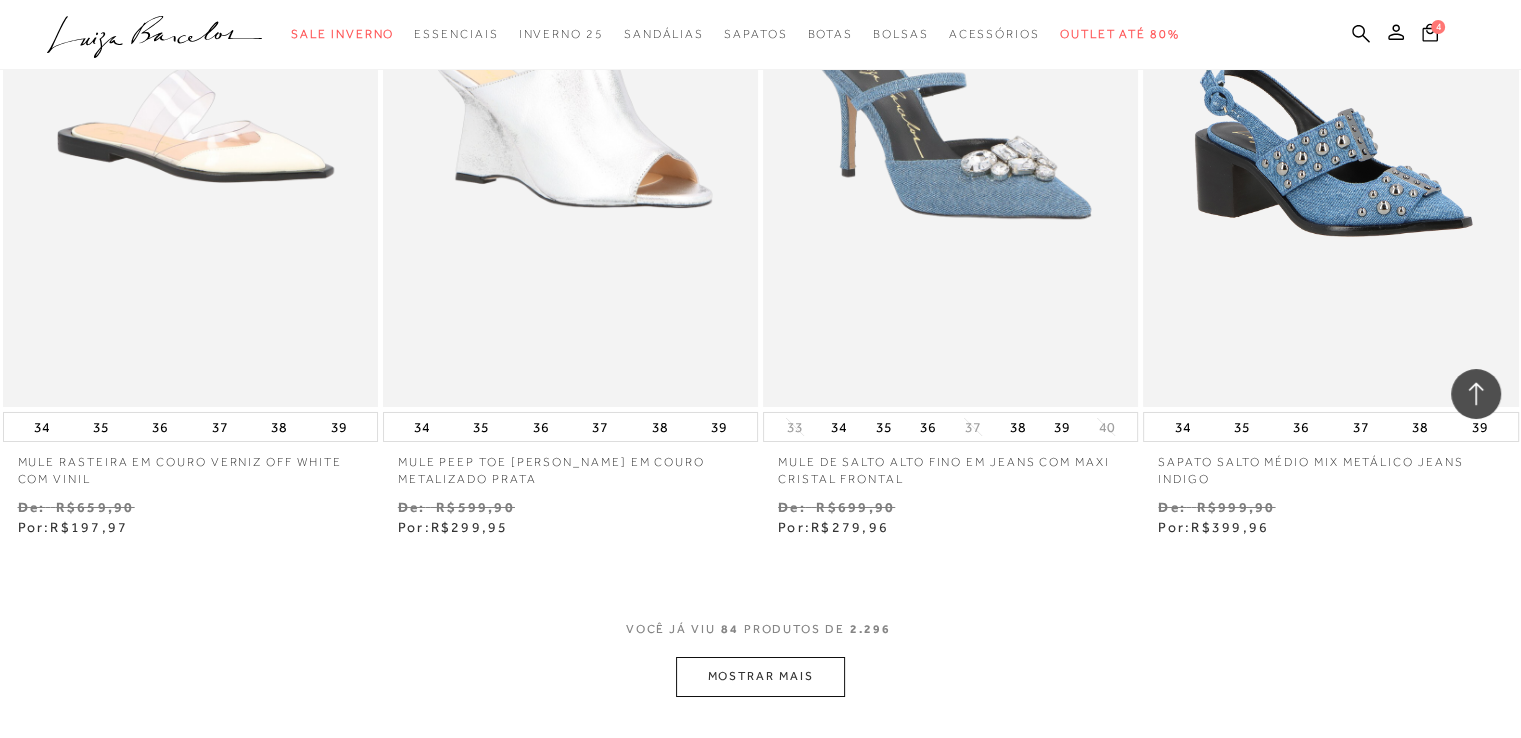scroll, scrollTop: 15100, scrollLeft: 0, axis: vertical 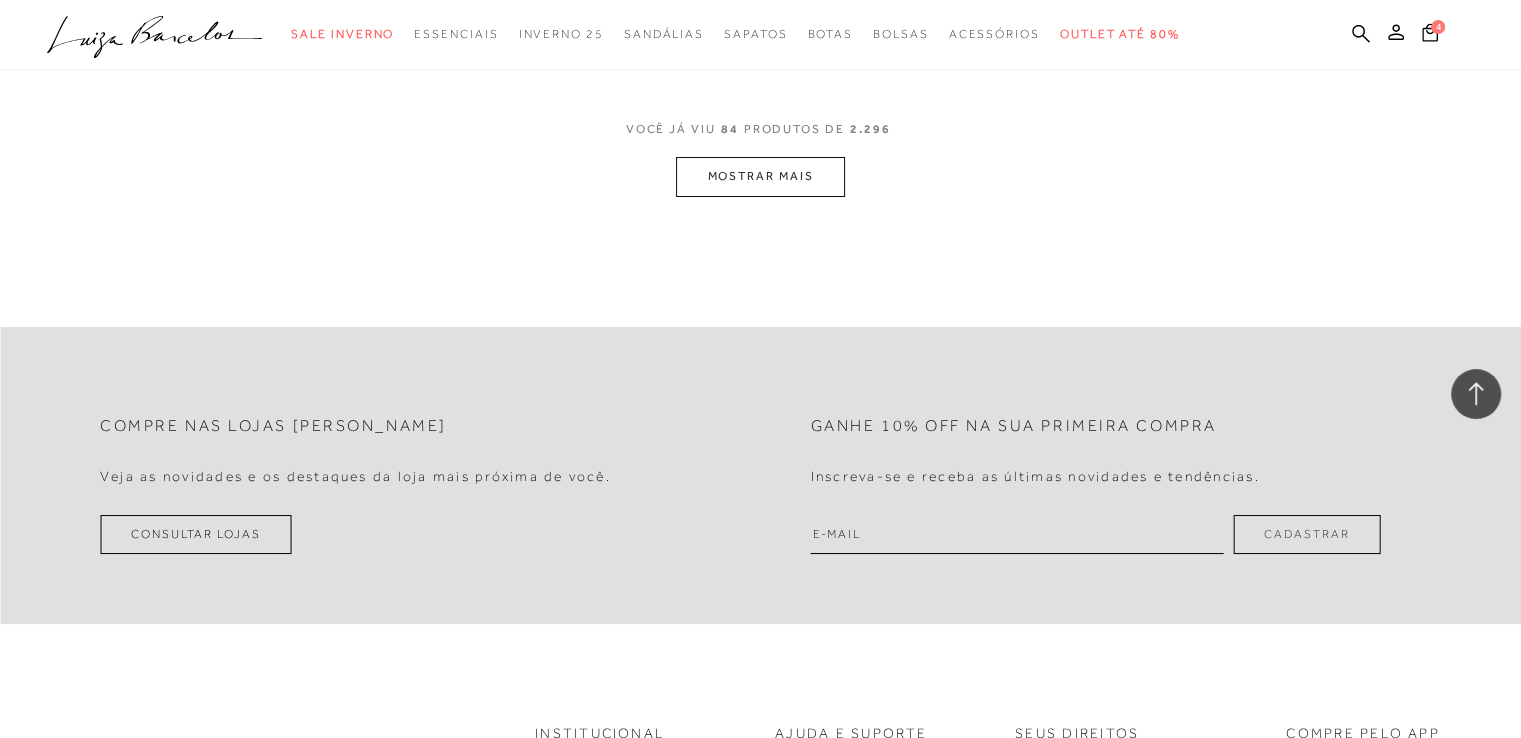 click on "MOSTRAR MAIS" at bounding box center [760, 176] 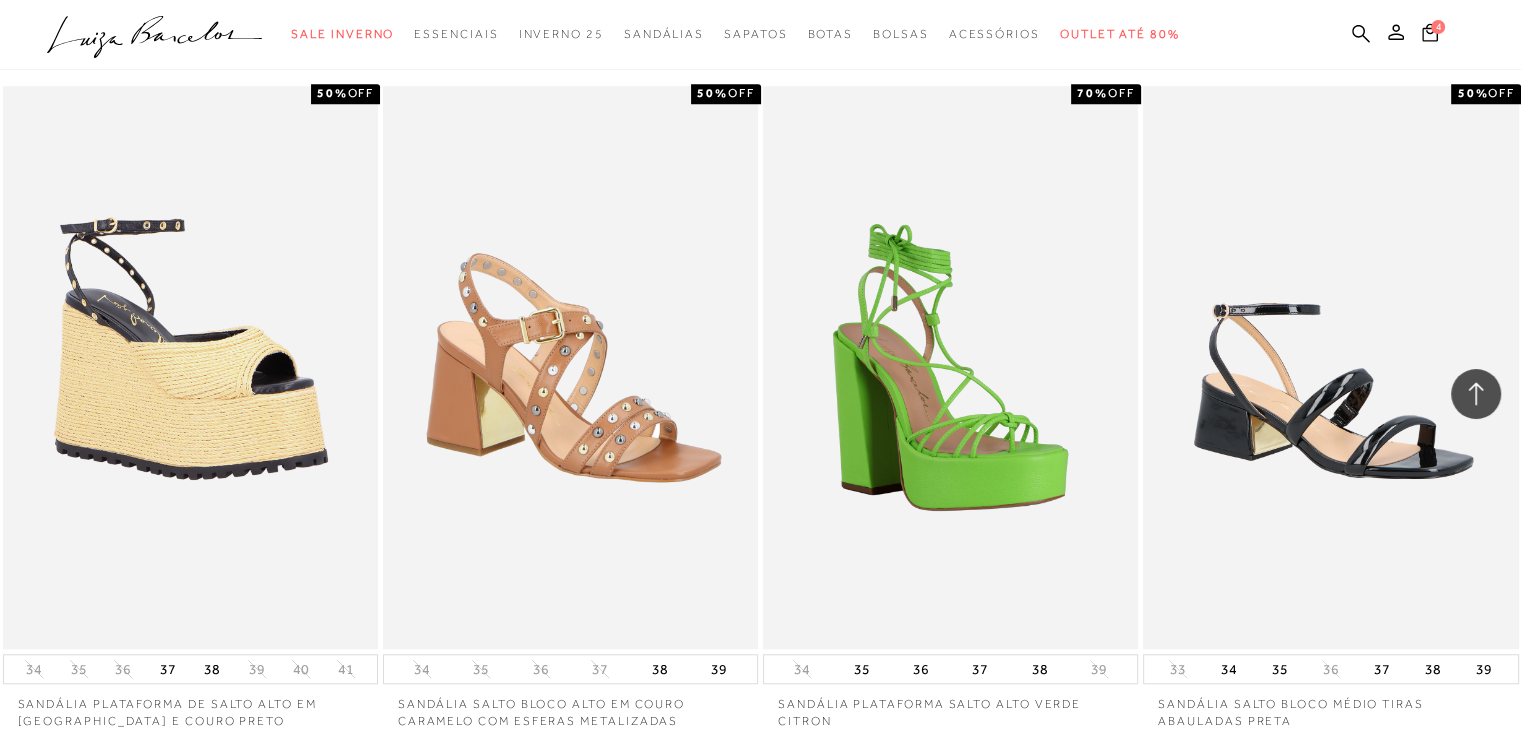 scroll, scrollTop: 16900, scrollLeft: 0, axis: vertical 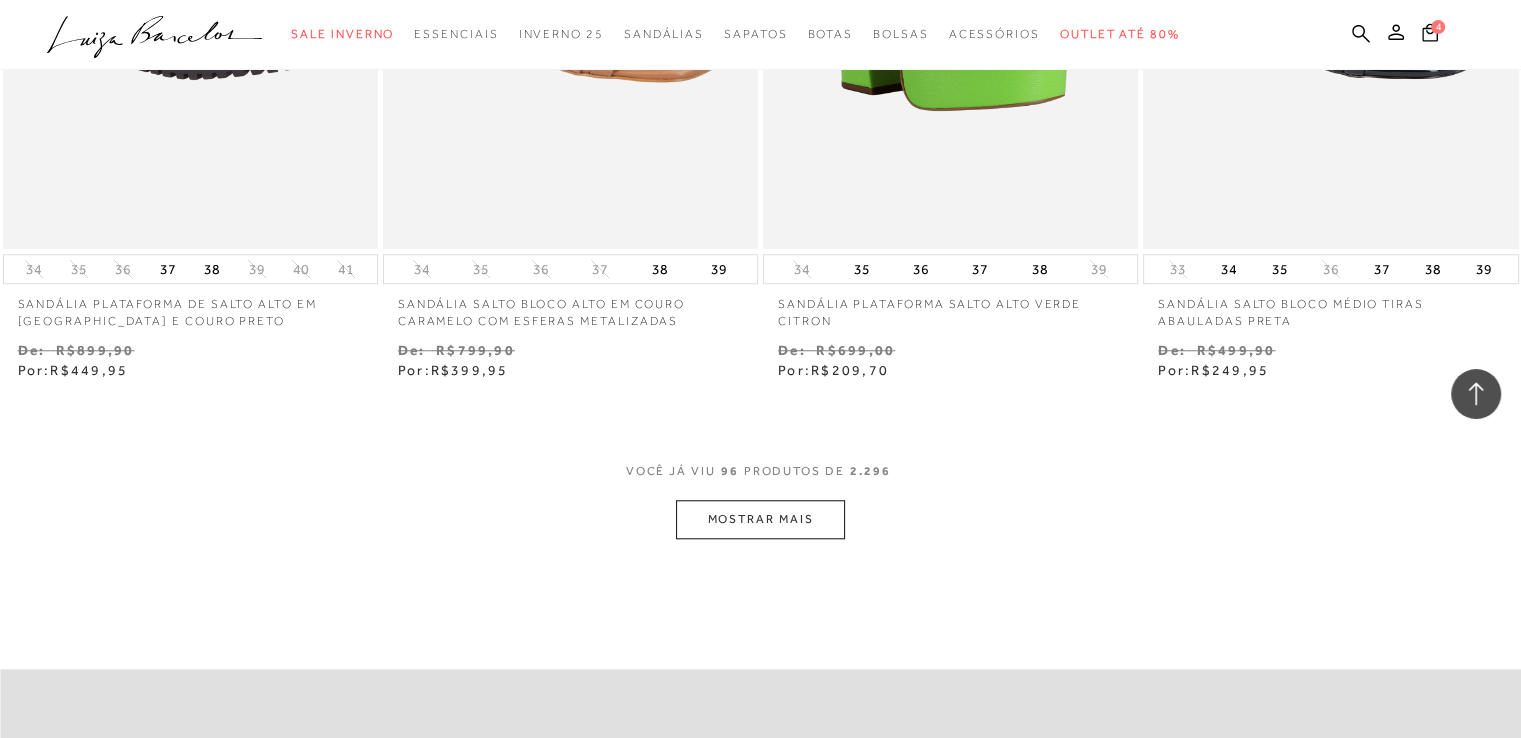 click on "MOSTRAR MAIS" at bounding box center (760, 519) 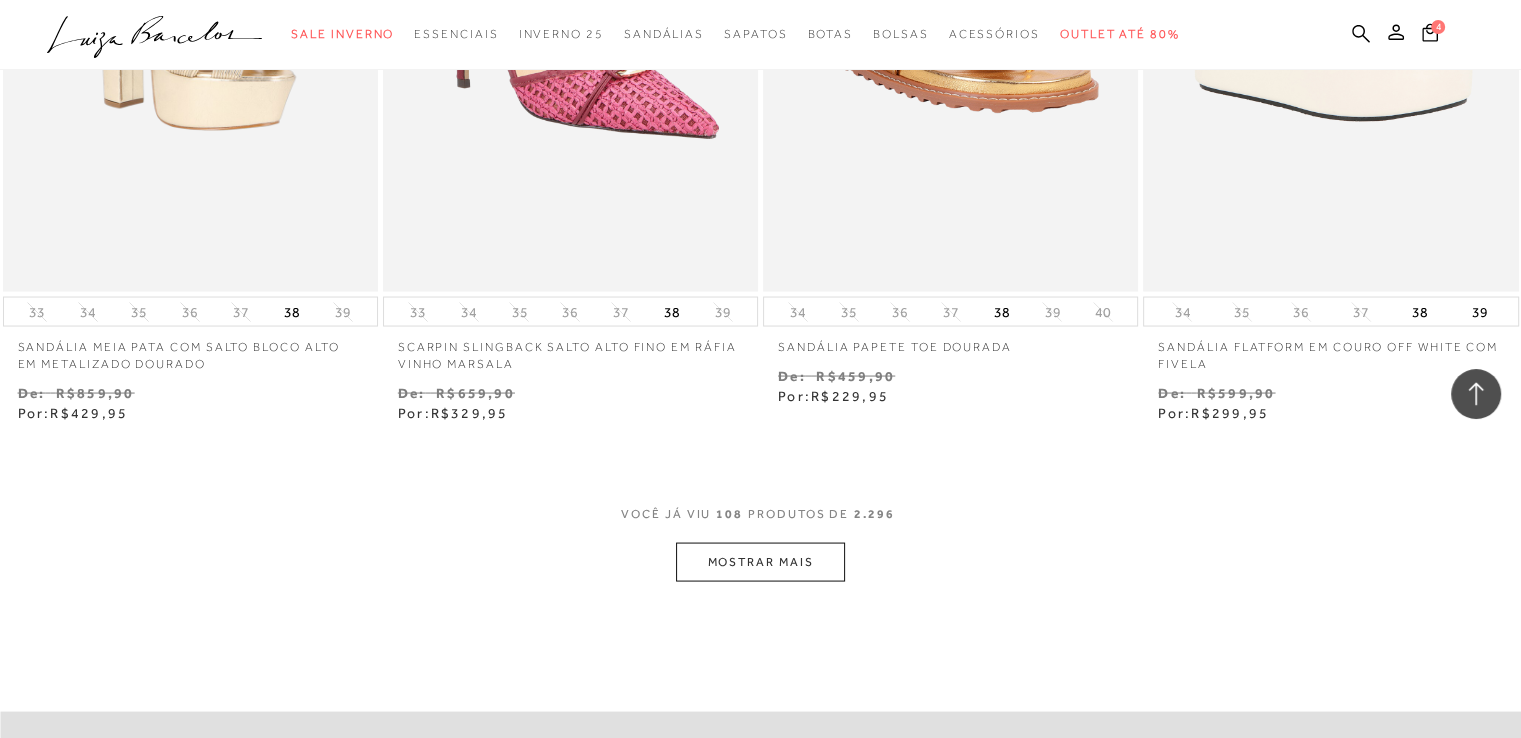 scroll, scrollTop: 19100, scrollLeft: 0, axis: vertical 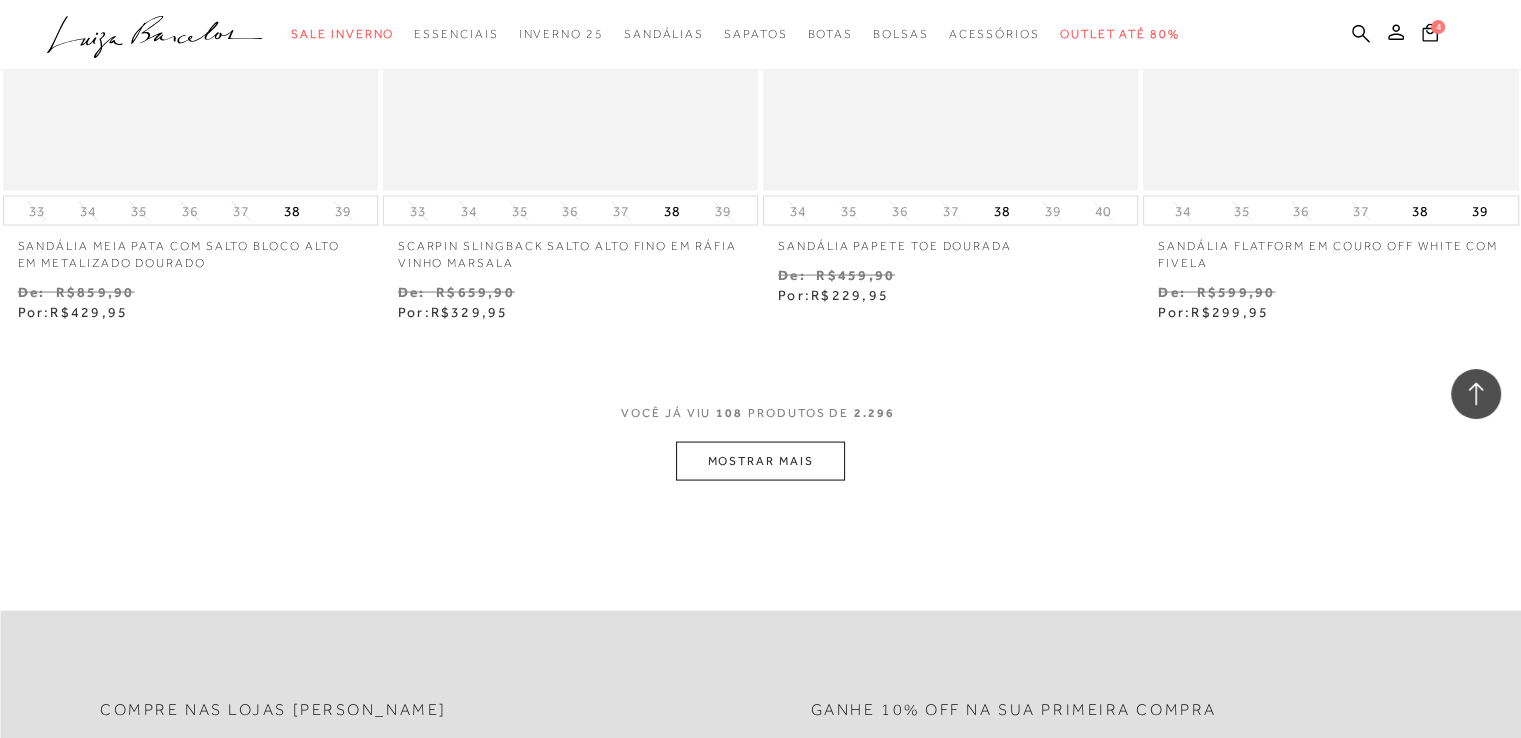 click on "MOSTRAR MAIS" at bounding box center (760, 461) 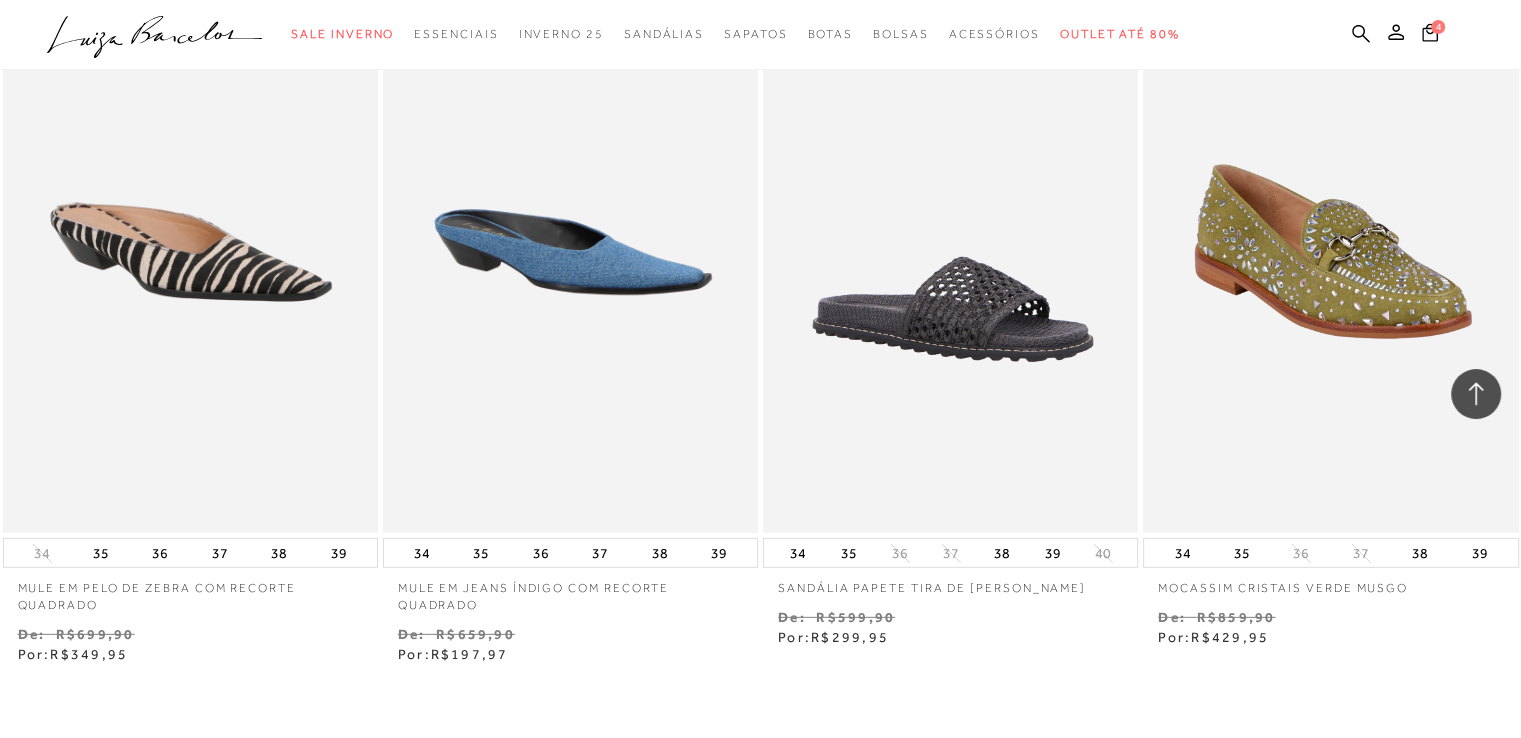 scroll, scrollTop: 21300, scrollLeft: 0, axis: vertical 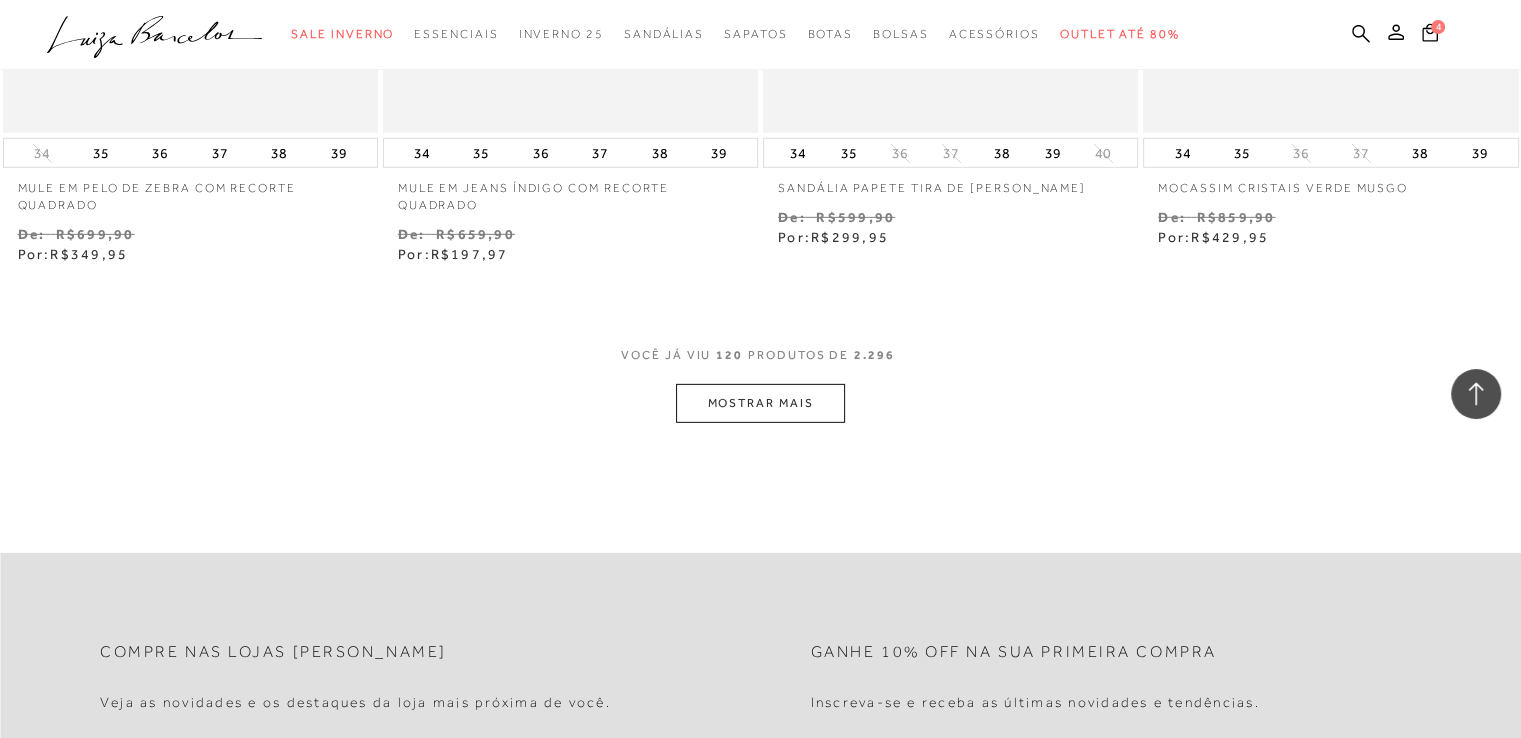 click on "MOSTRAR MAIS" at bounding box center (760, 403) 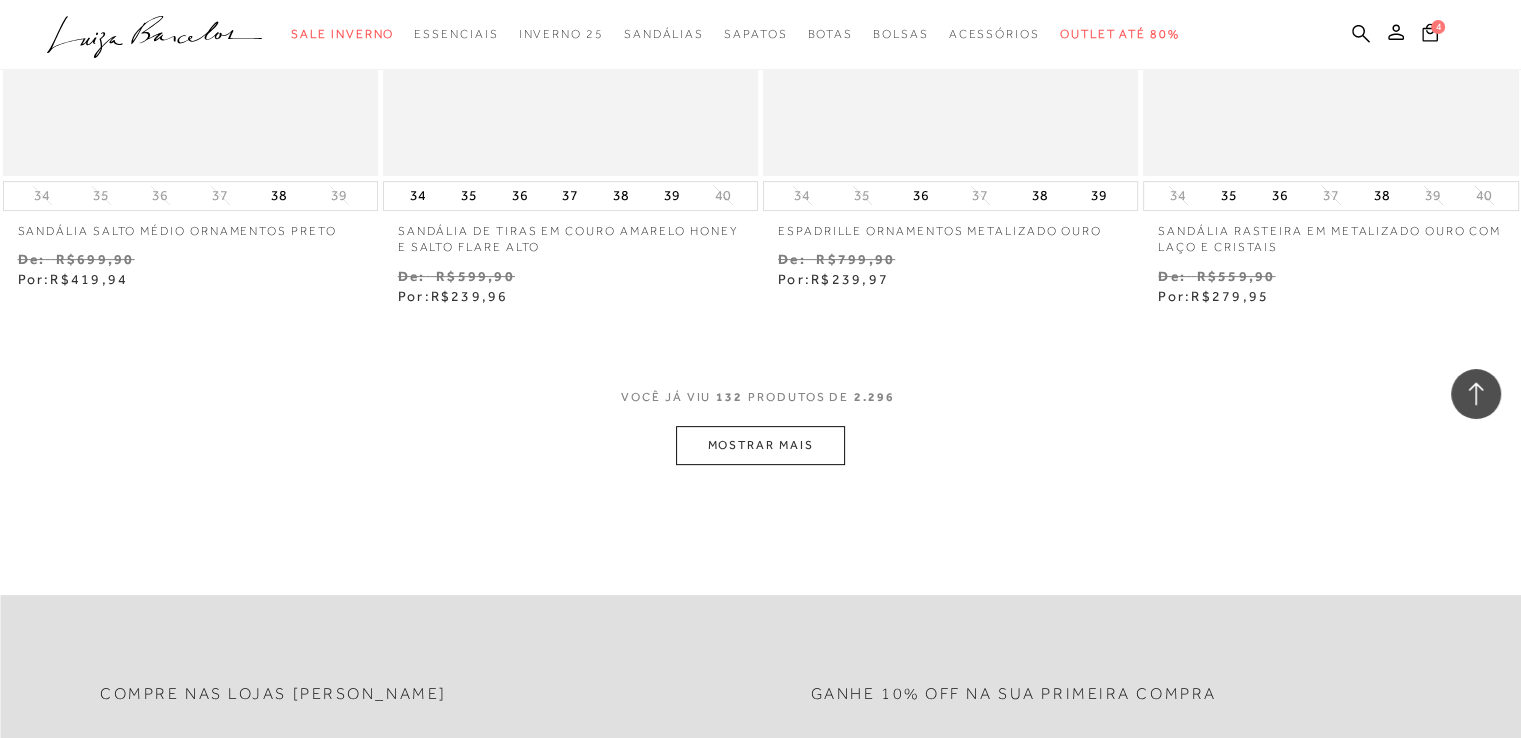 scroll, scrollTop: 23300, scrollLeft: 0, axis: vertical 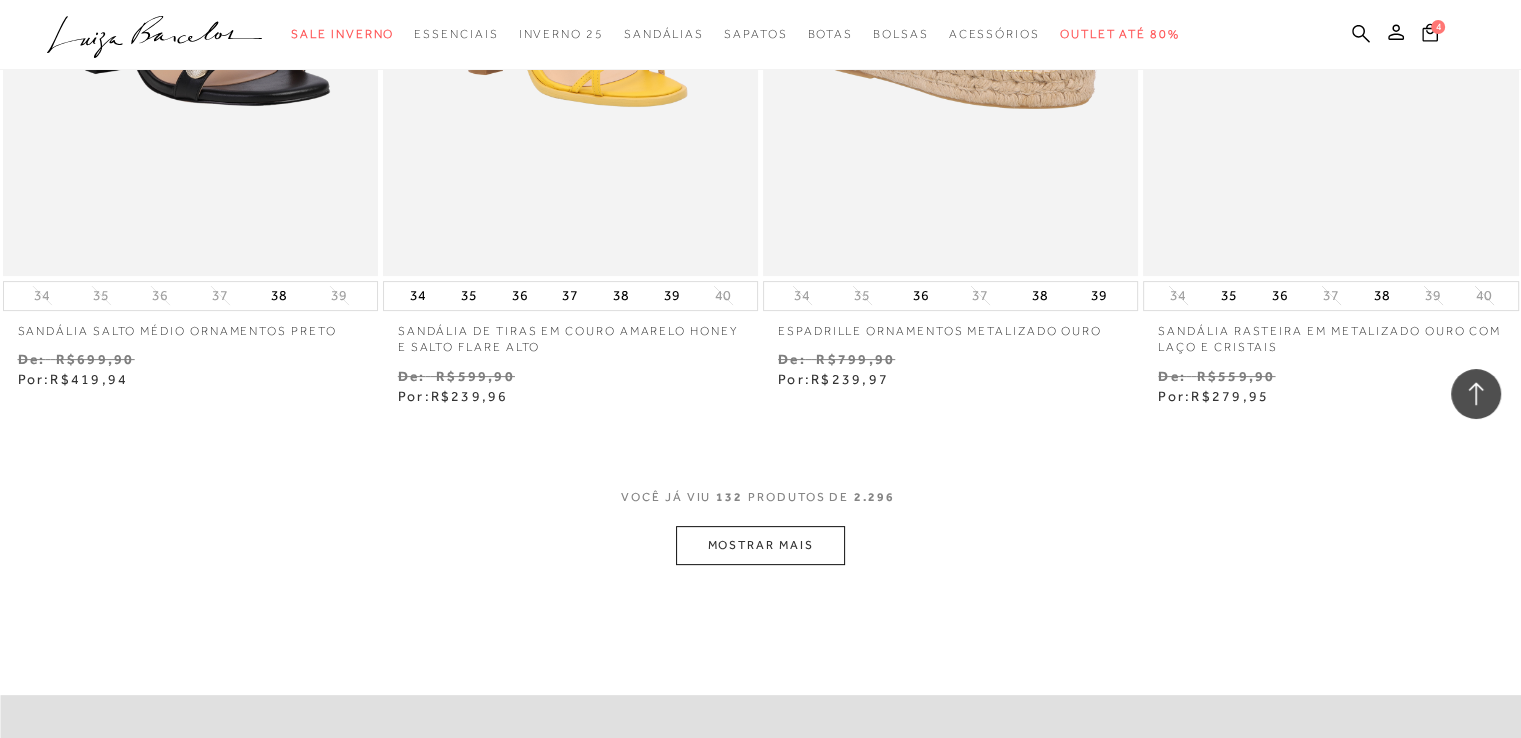click on "MOSTRAR MAIS" at bounding box center [760, 545] 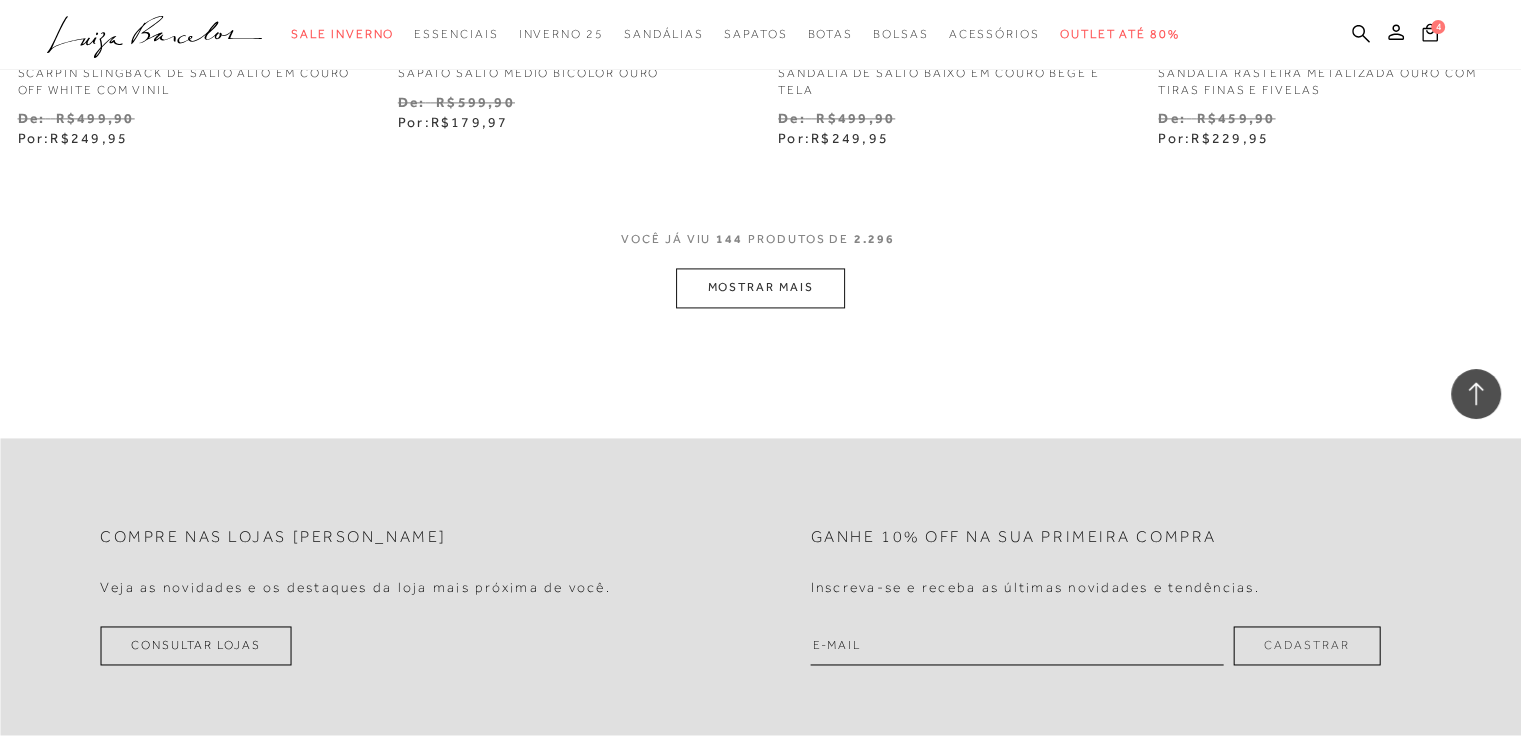 scroll, scrollTop: 25400, scrollLeft: 0, axis: vertical 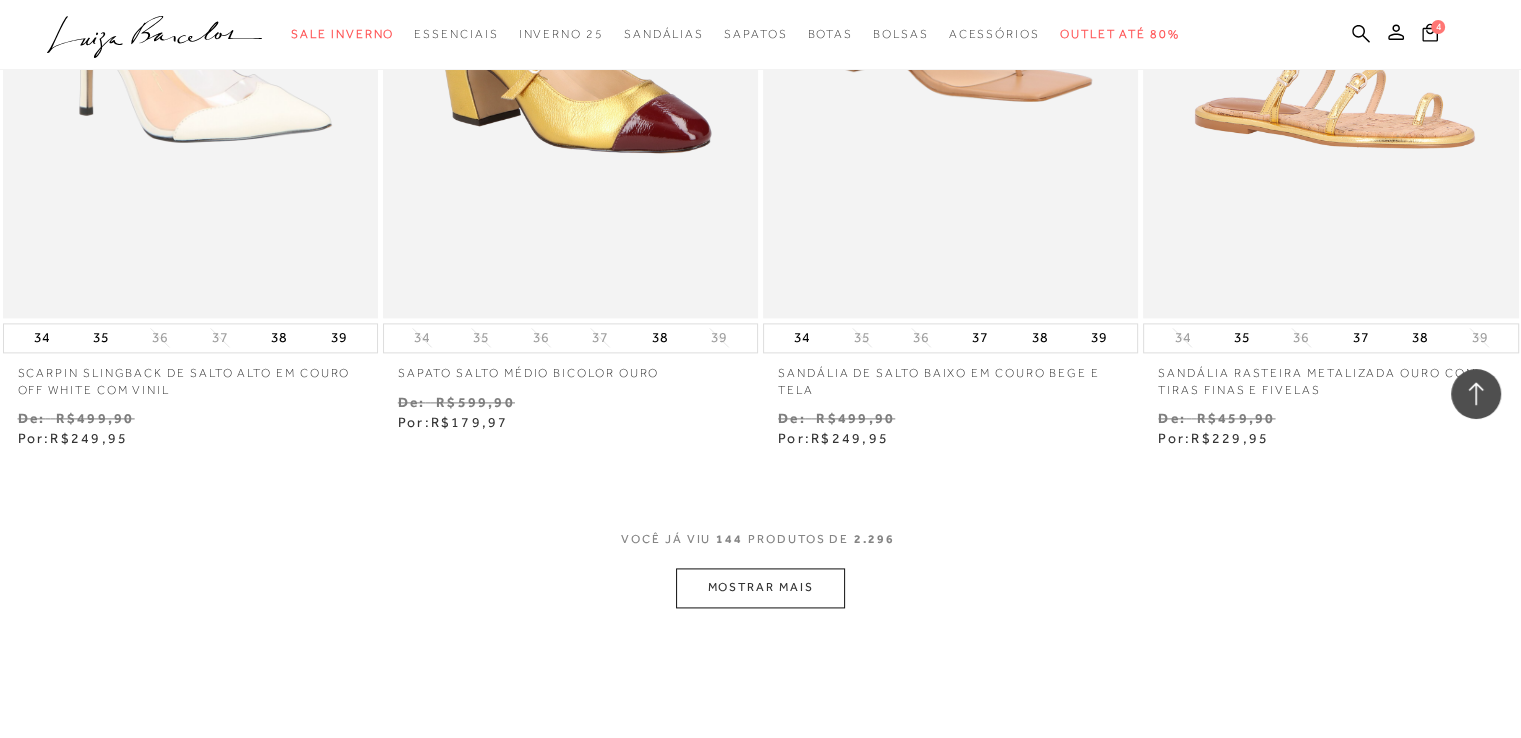 click on "MOSTRAR MAIS" at bounding box center (760, 587) 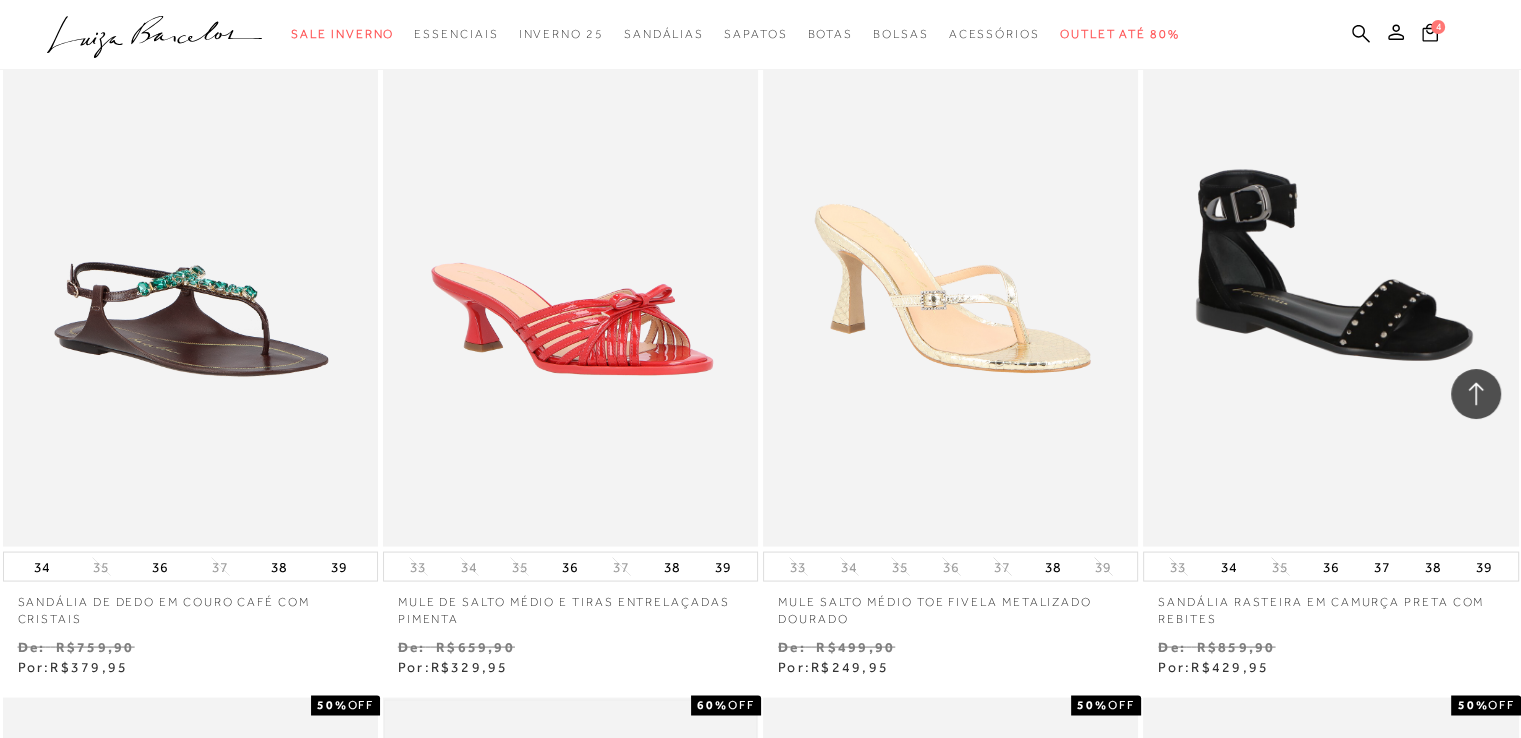scroll, scrollTop: 26700, scrollLeft: 0, axis: vertical 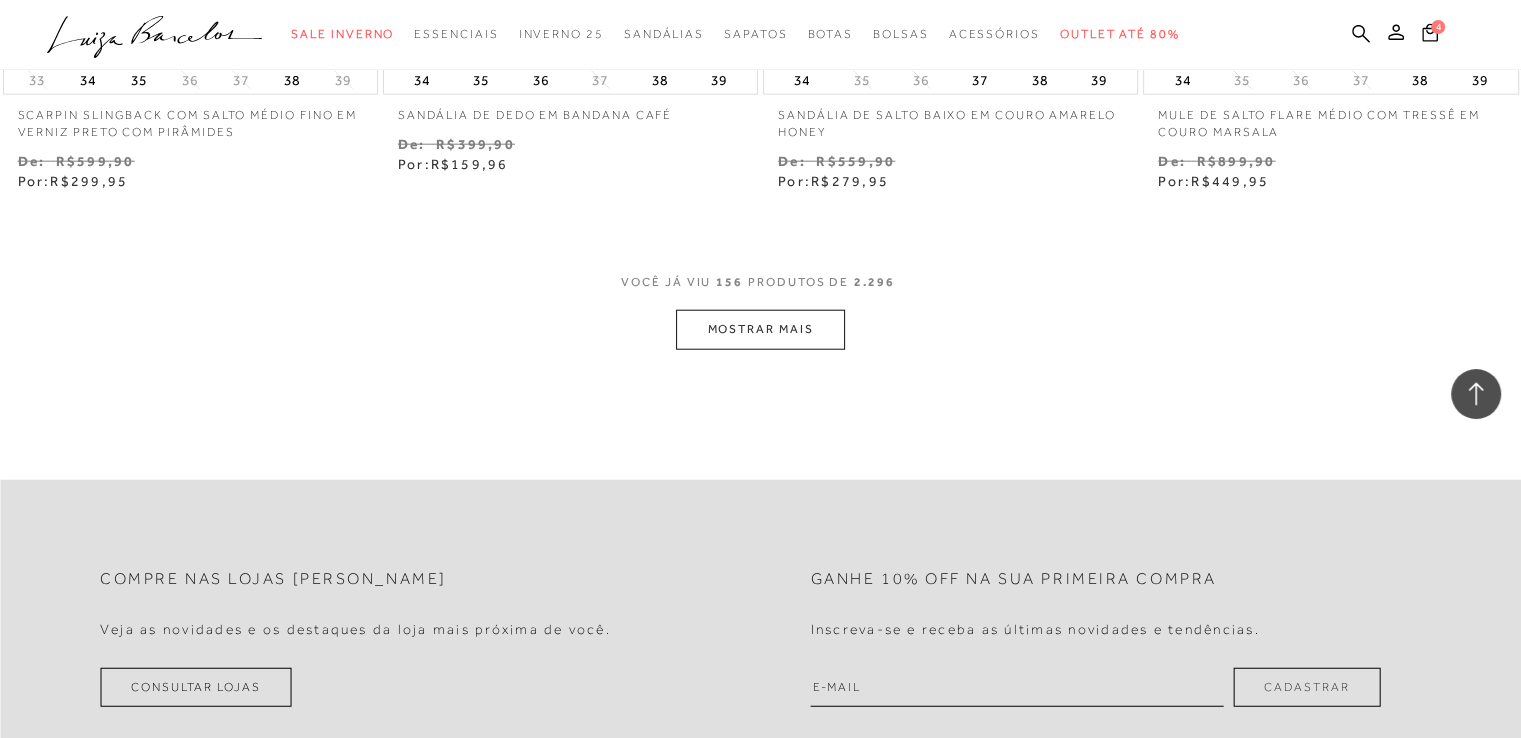 click on "MOSTRAR MAIS" at bounding box center (760, 329) 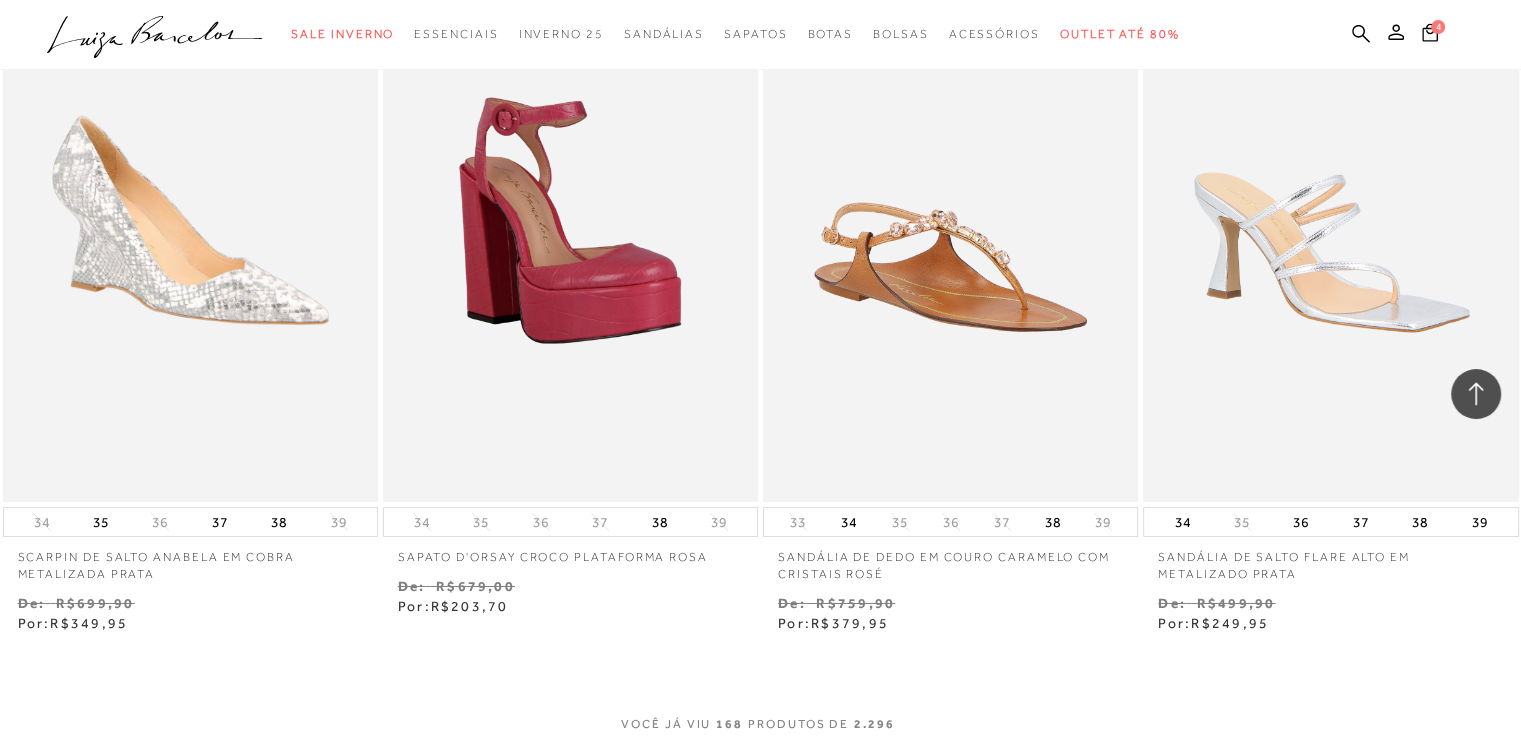 scroll, scrollTop: 29800, scrollLeft: 0, axis: vertical 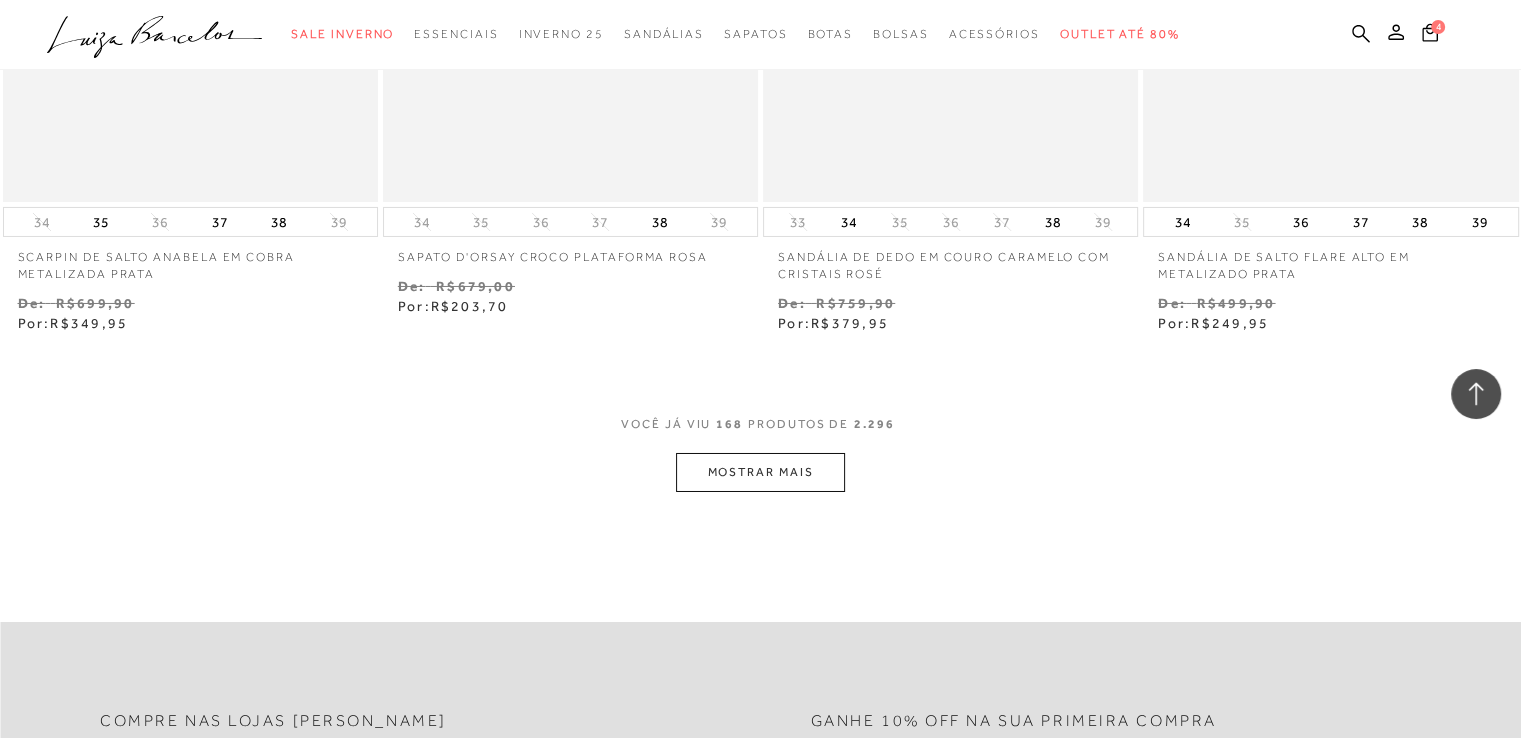 click on "MOSTRAR MAIS" at bounding box center [760, 472] 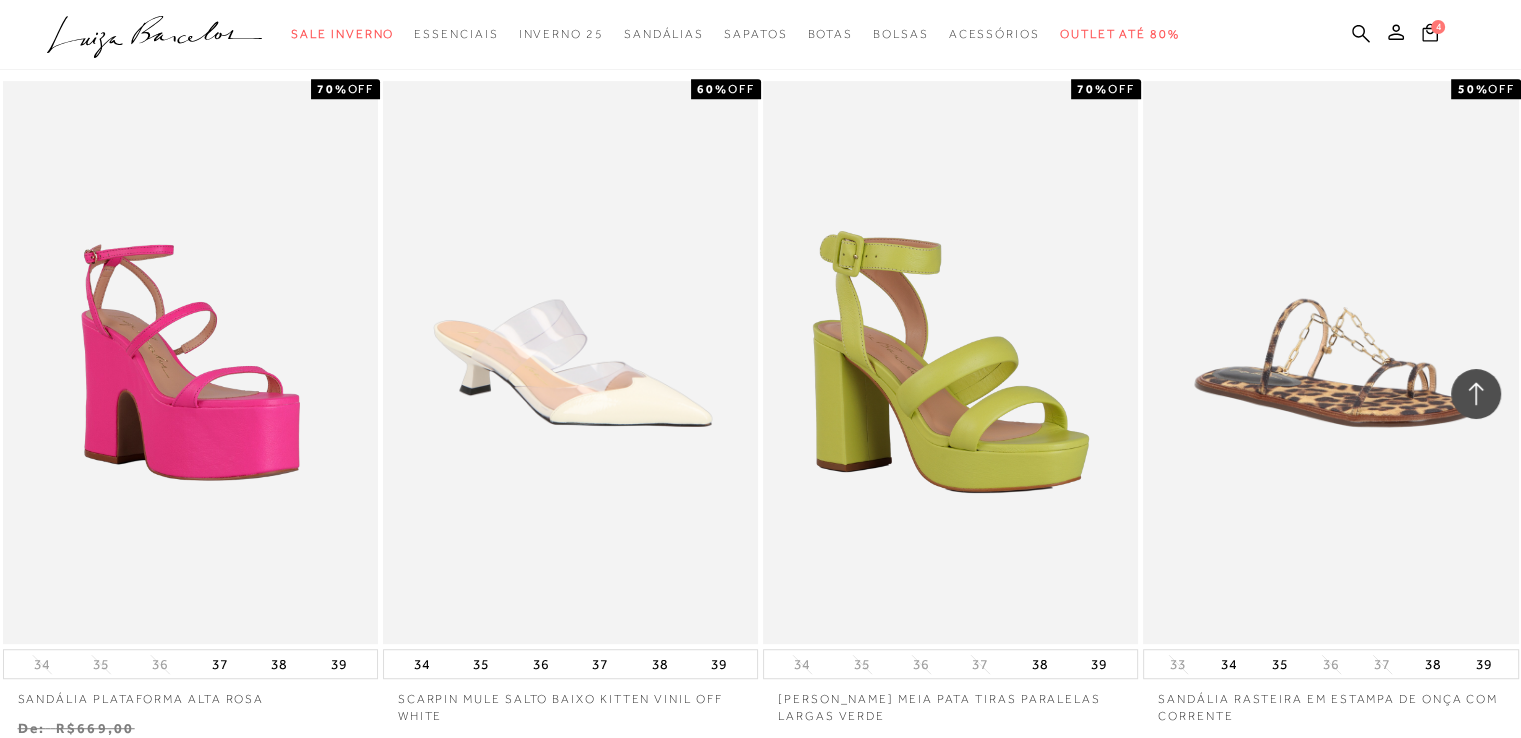 scroll, scrollTop: 32000, scrollLeft: 0, axis: vertical 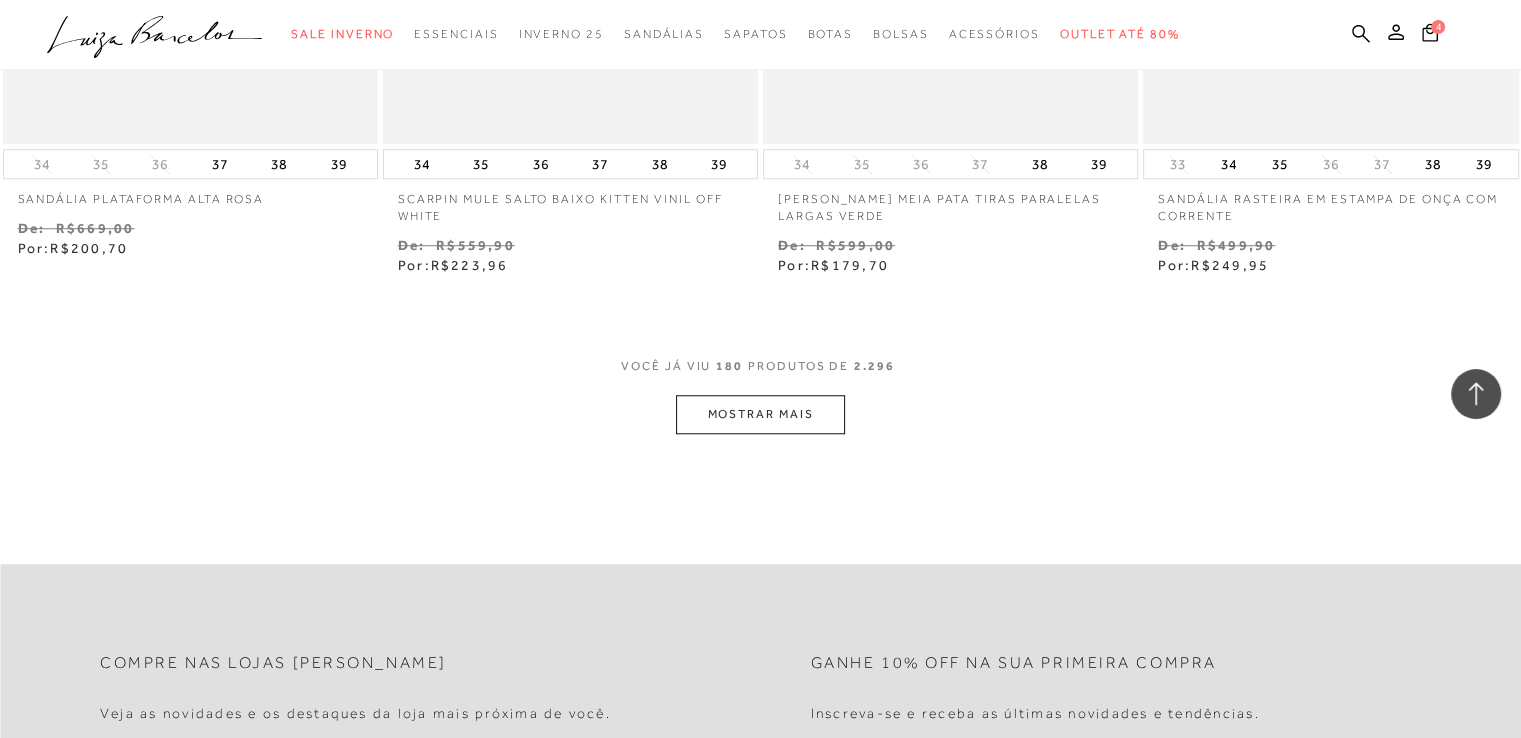 click on "MOSTRAR MAIS" at bounding box center (760, 414) 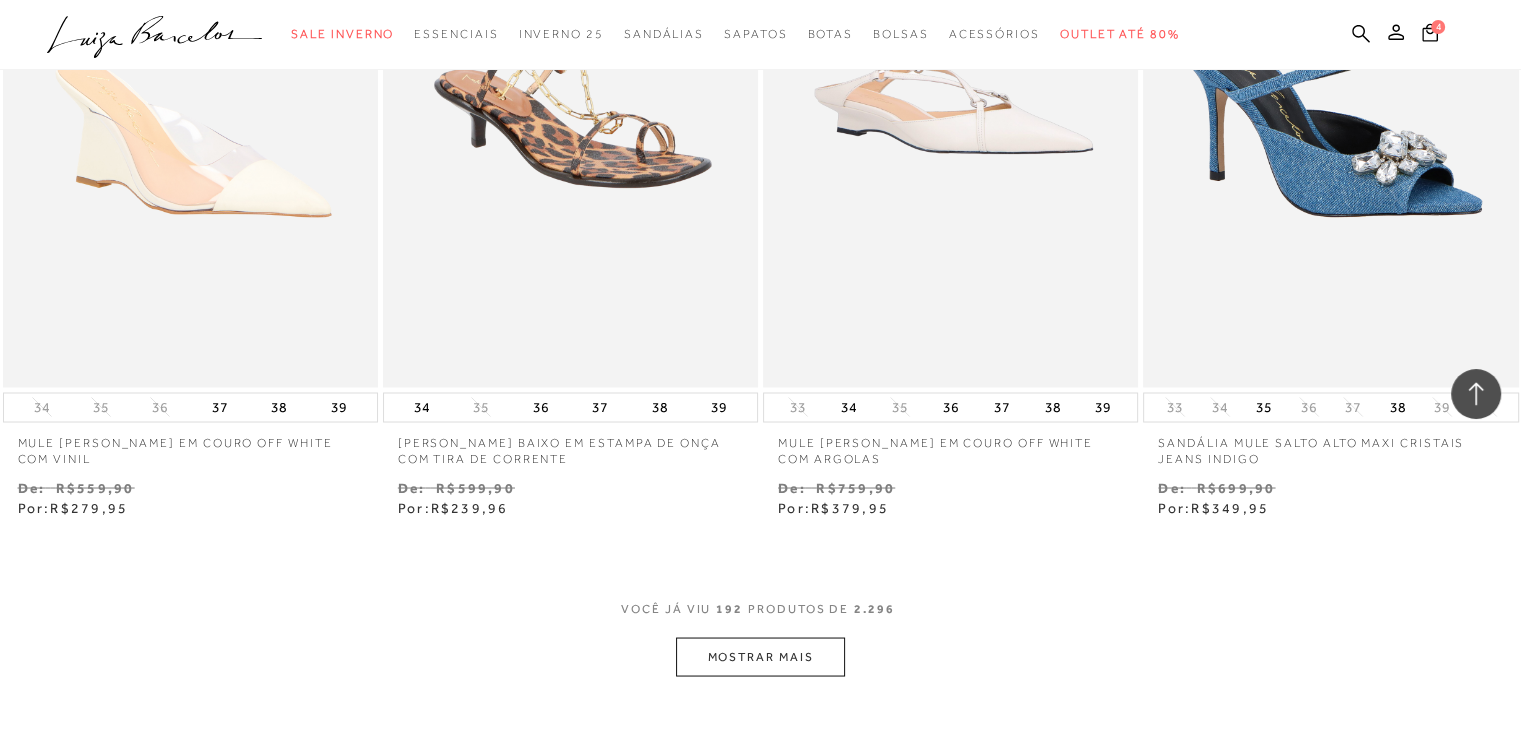 scroll, scrollTop: 34300, scrollLeft: 0, axis: vertical 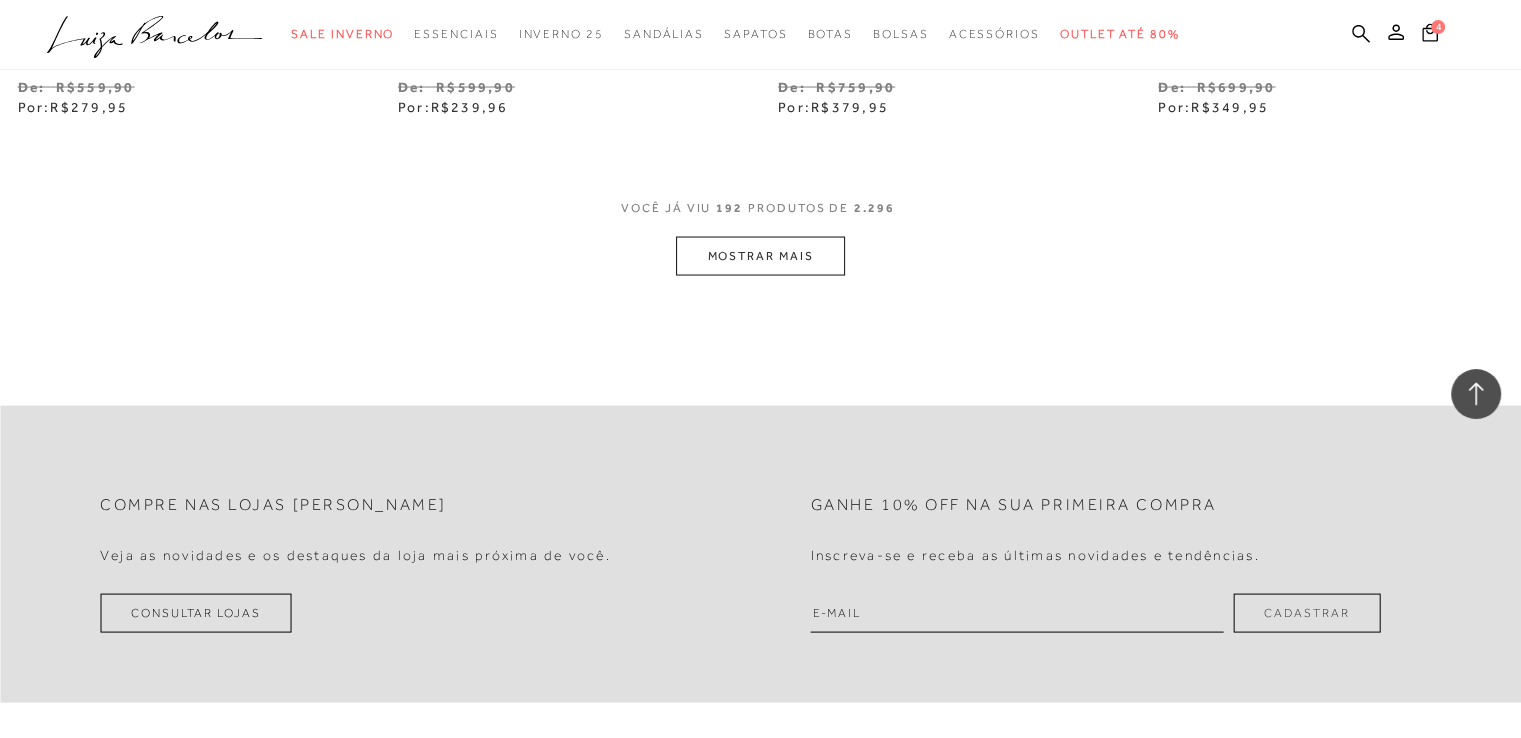 click on "MOSTRAR MAIS" at bounding box center (760, 256) 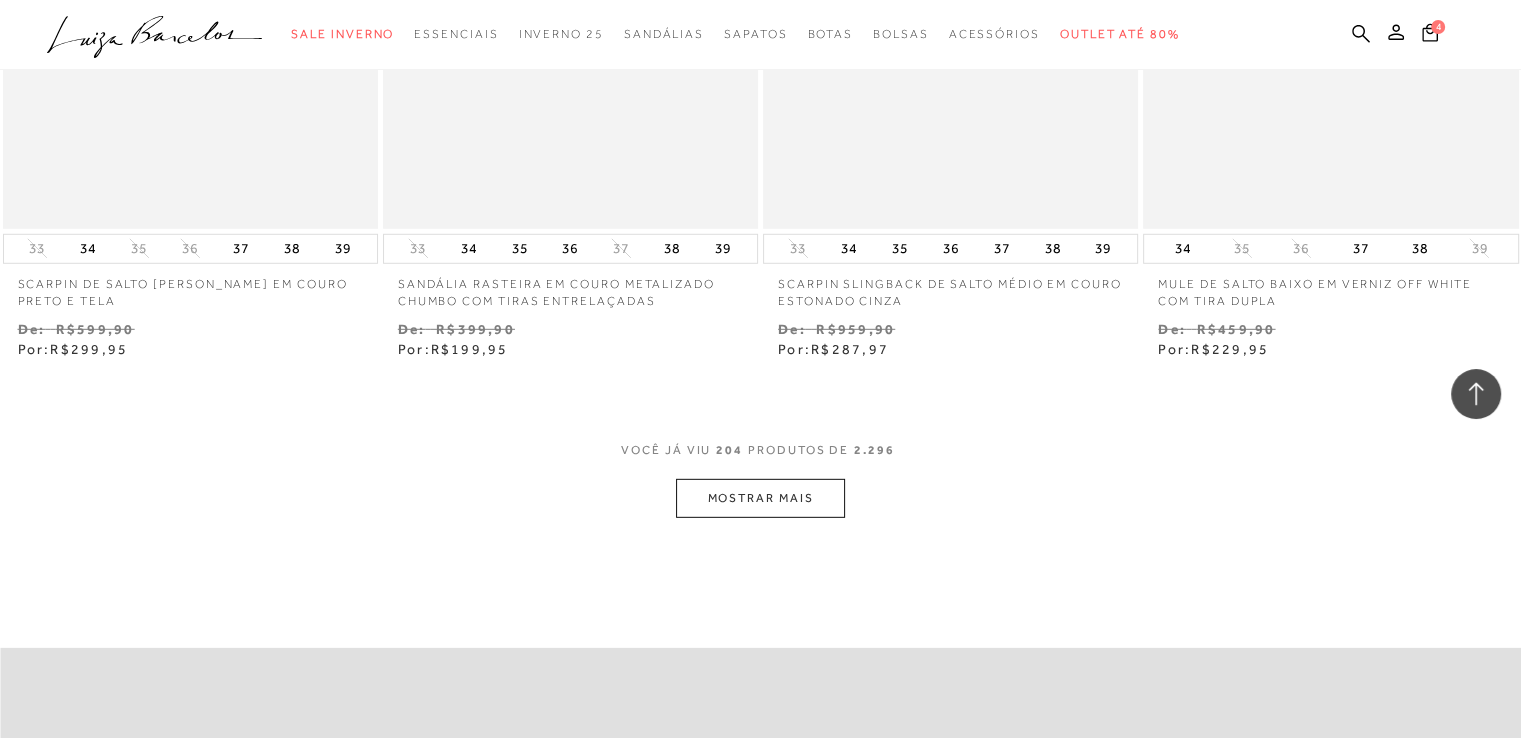 scroll, scrollTop: 36400, scrollLeft: 0, axis: vertical 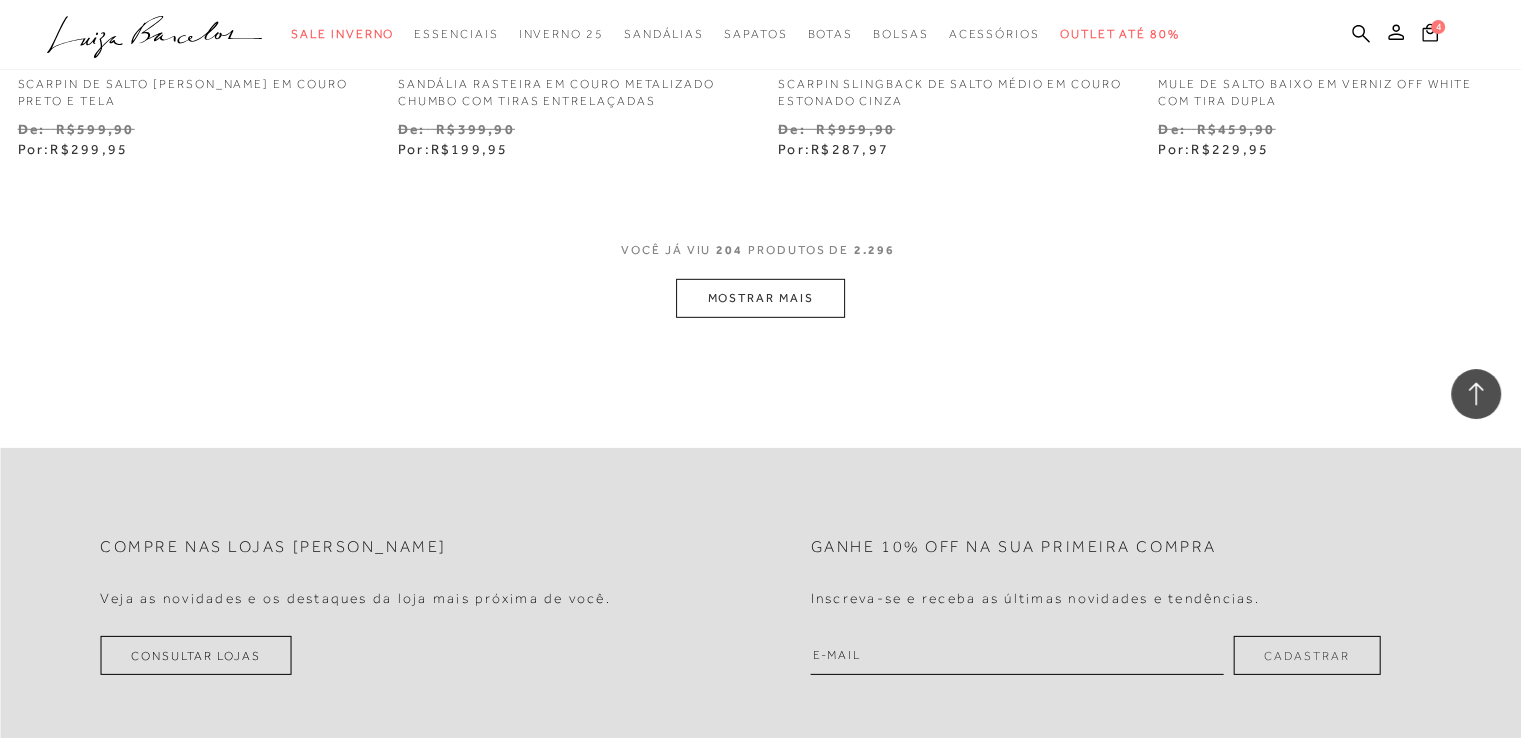 click on "MOSTRAR MAIS" at bounding box center [760, 298] 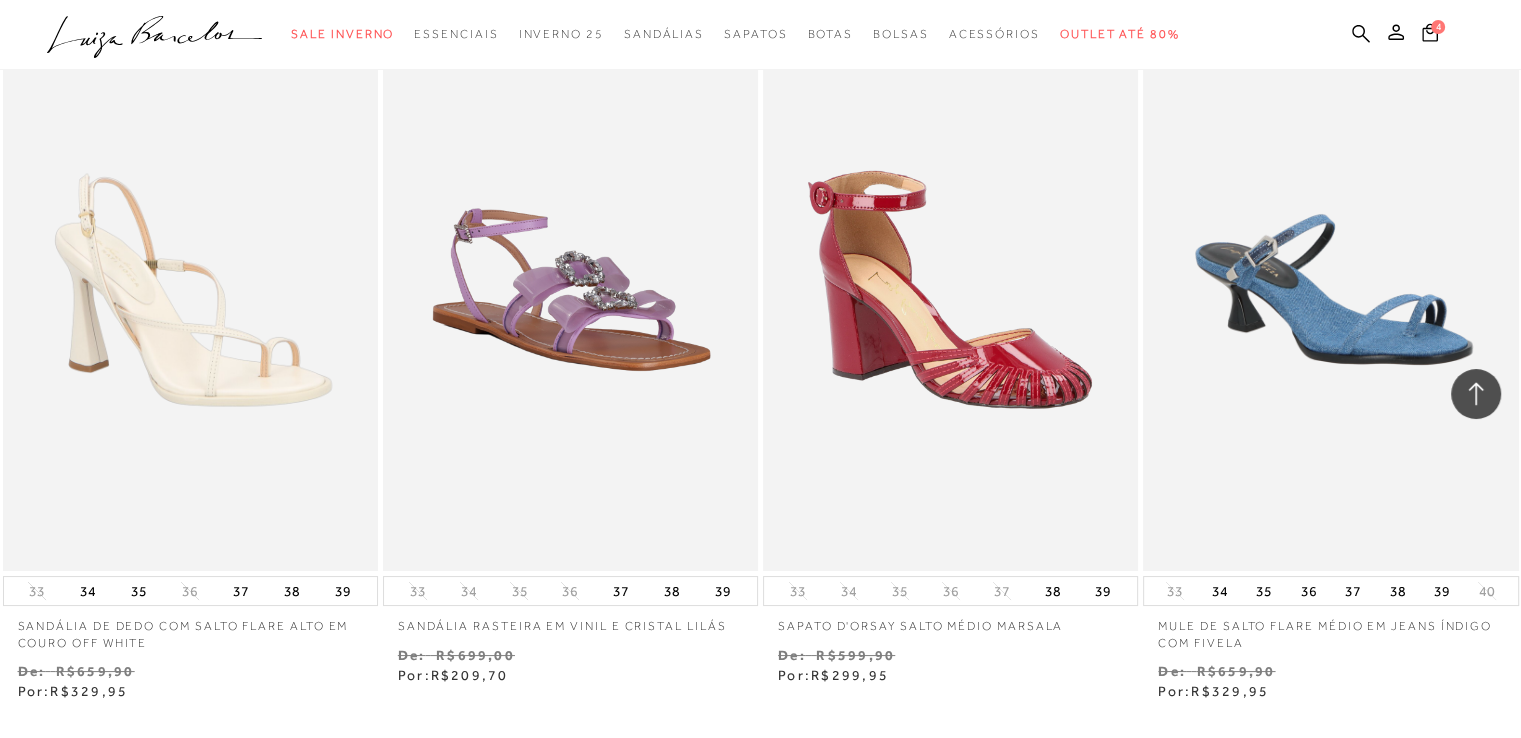 scroll, scrollTop: 38100, scrollLeft: 0, axis: vertical 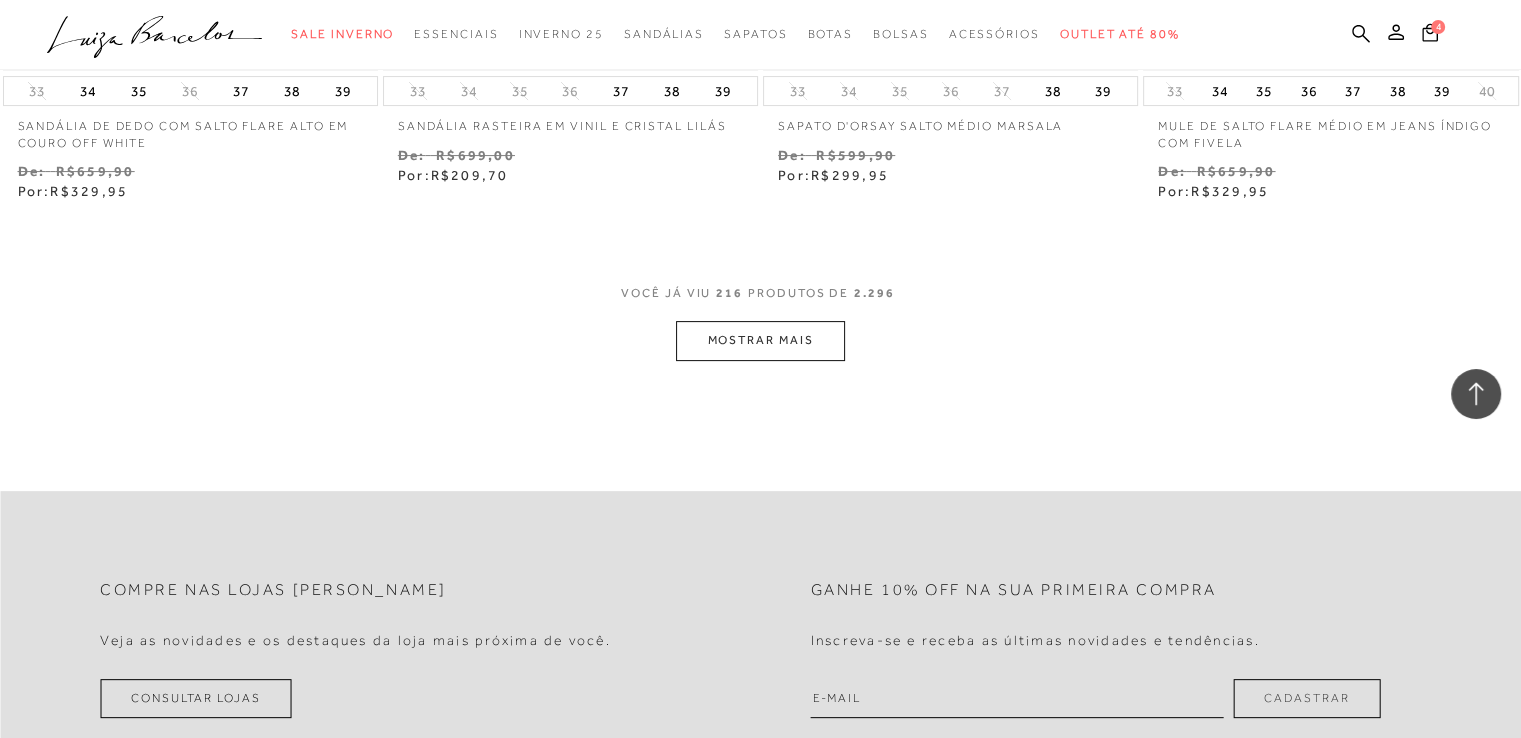click on "MOSTRAR MAIS" at bounding box center (760, 340) 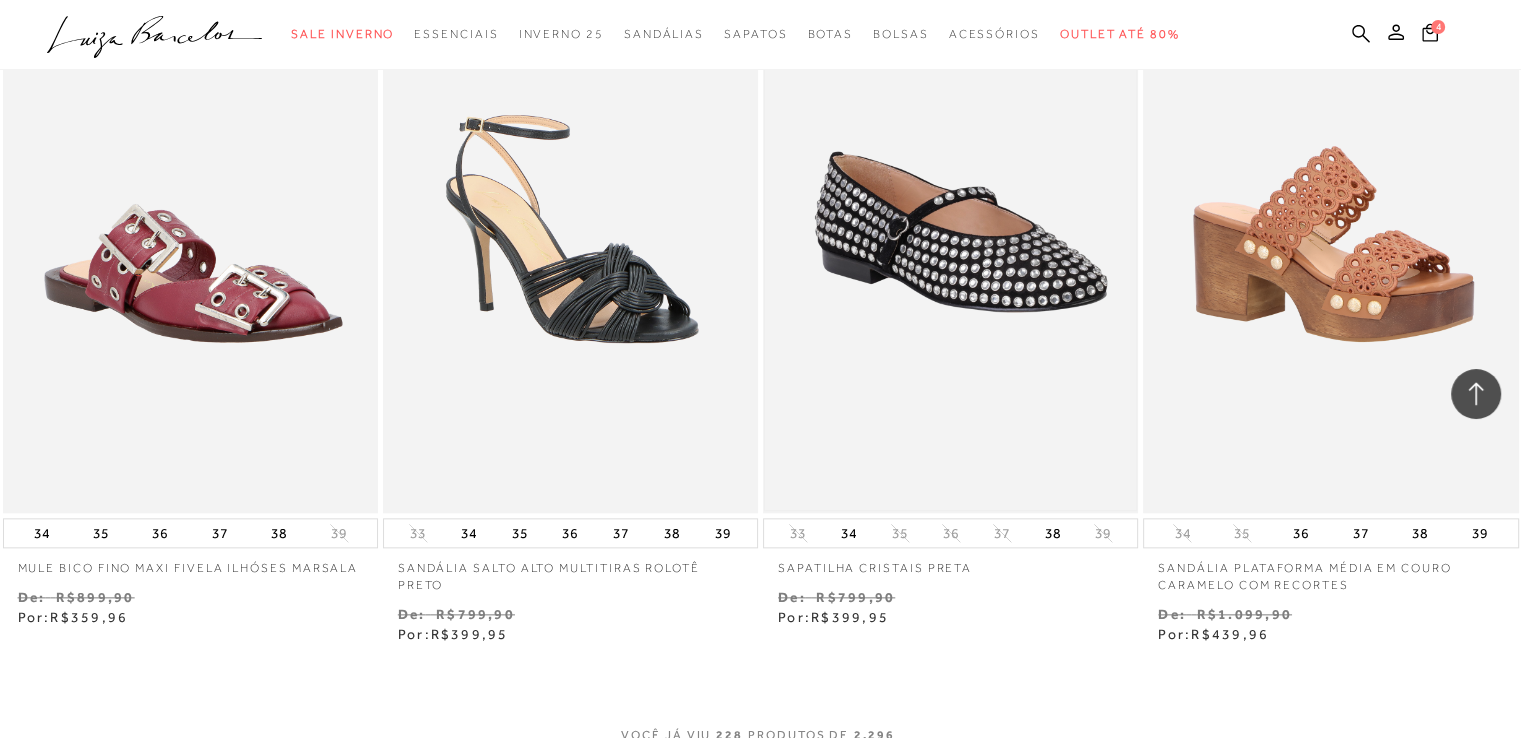 scroll, scrollTop: 40700, scrollLeft: 0, axis: vertical 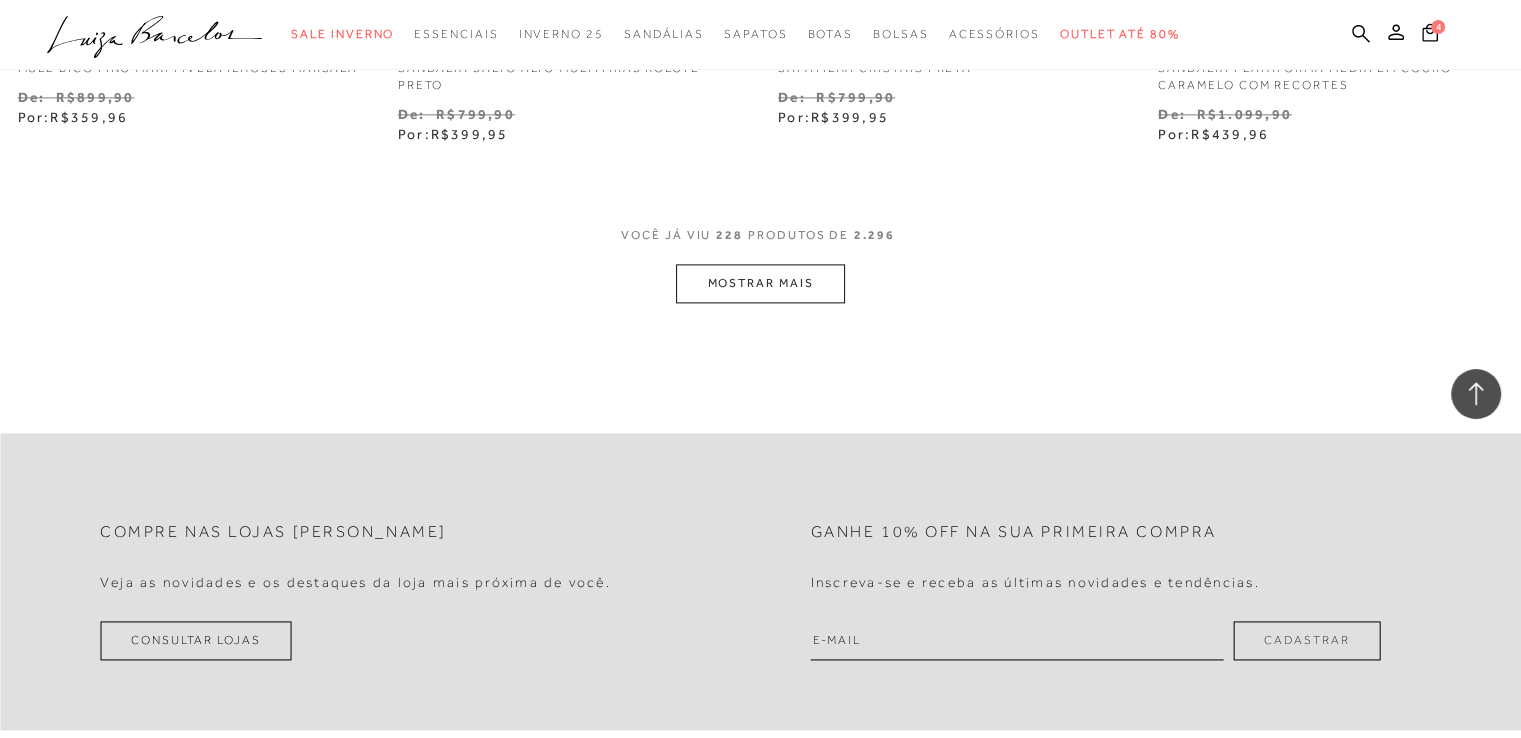 click on "MOSTRAR MAIS" at bounding box center (760, 283) 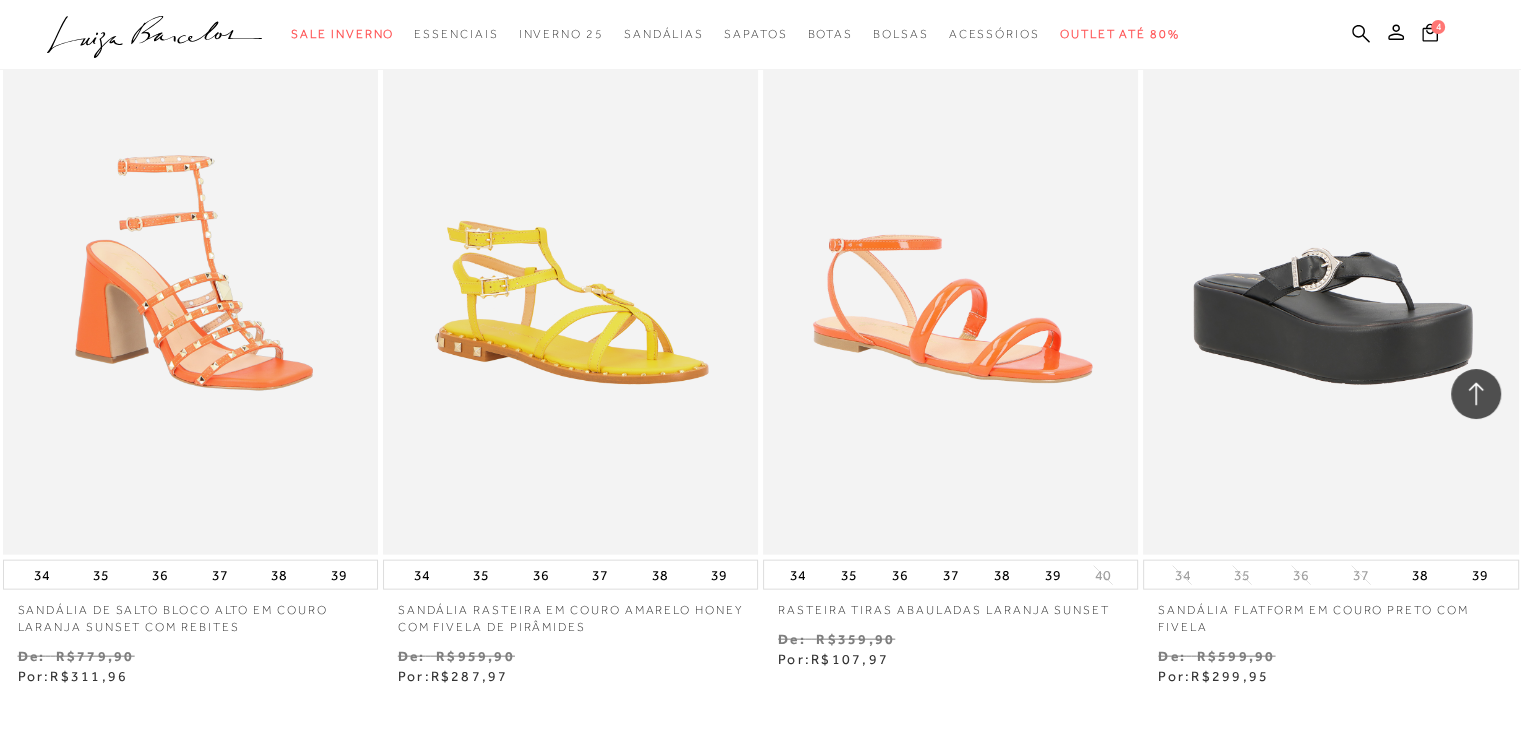 scroll, scrollTop: 42800, scrollLeft: 0, axis: vertical 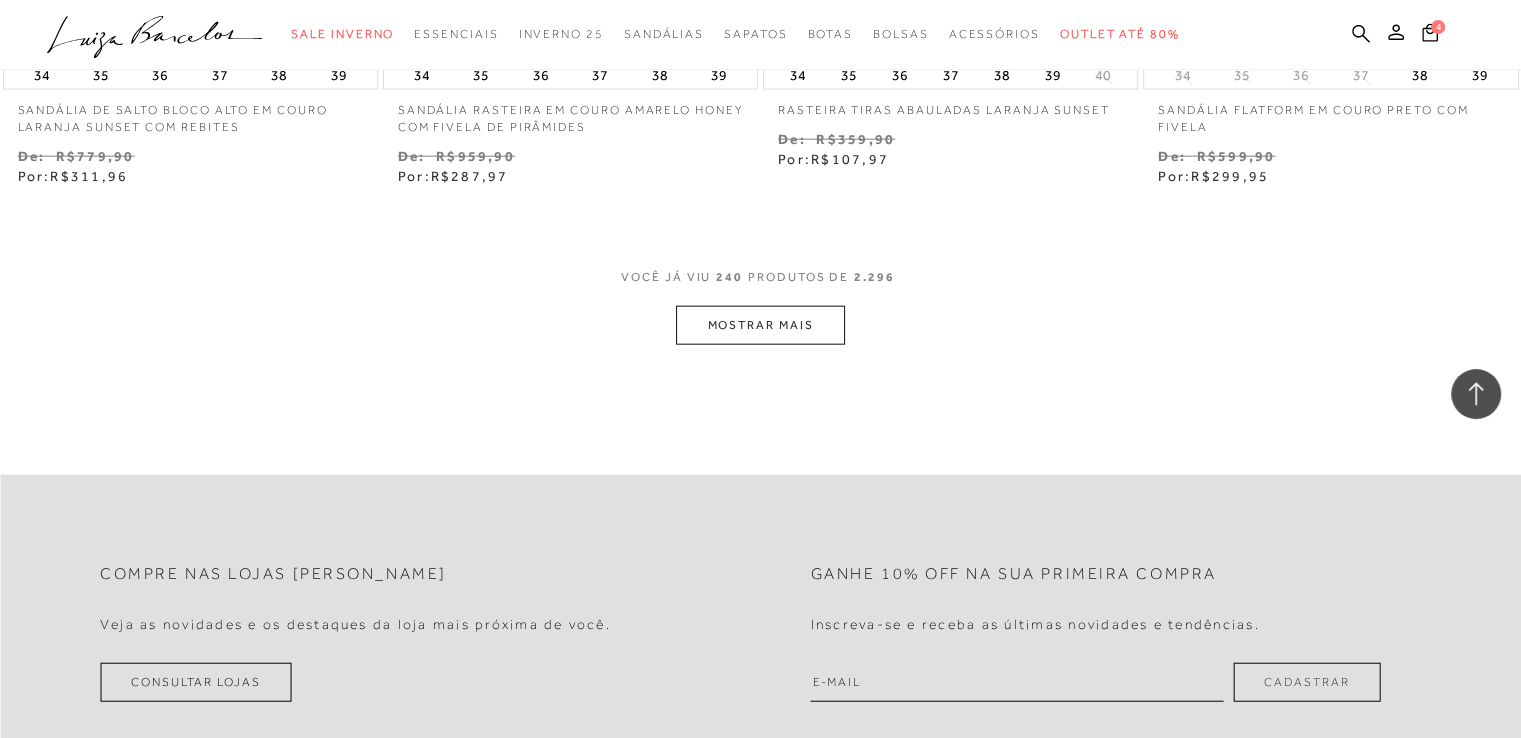 click on "MOSTRAR MAIS" at bounding box center [760, 325] 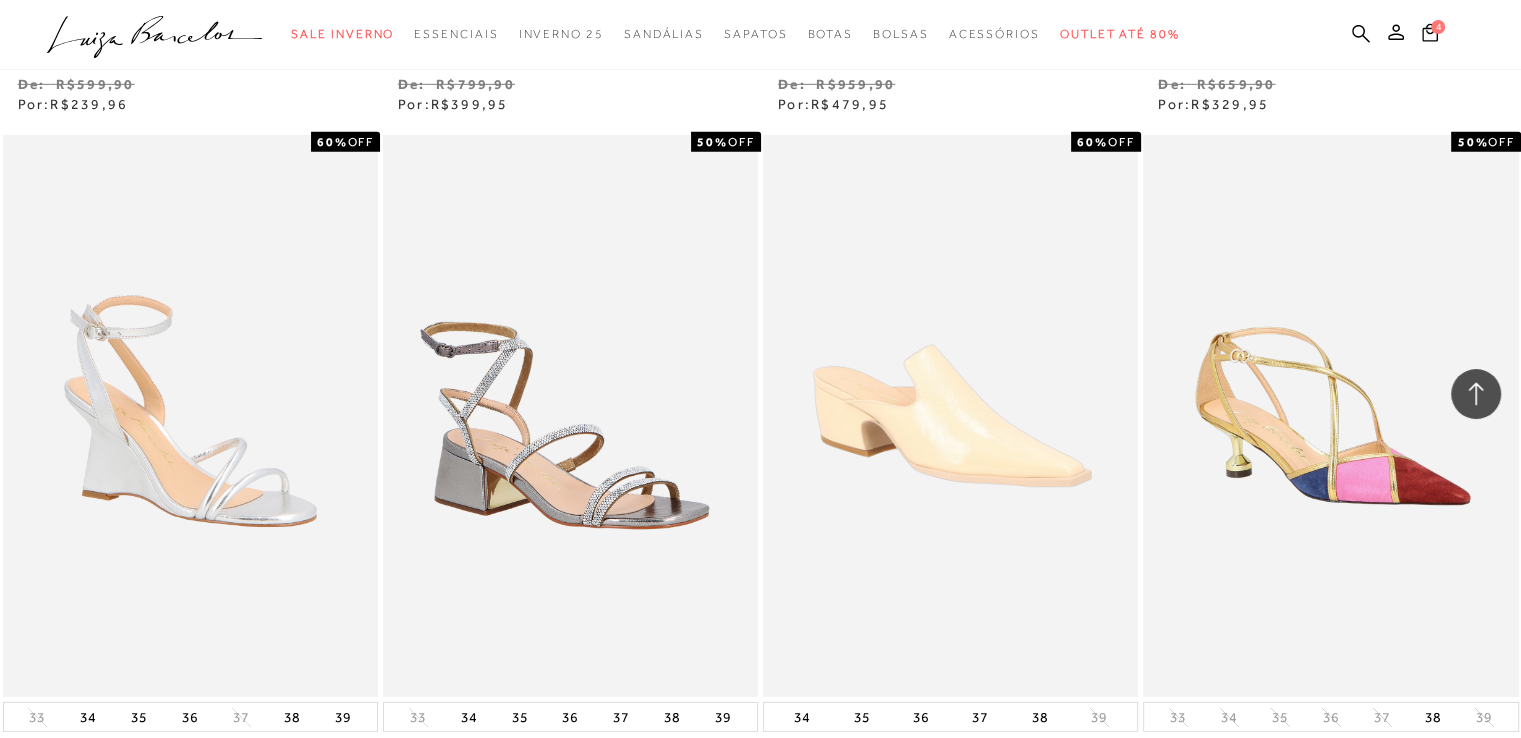 scroll, scrollTop: 44800, scrollLeft: 0, axis: vertical 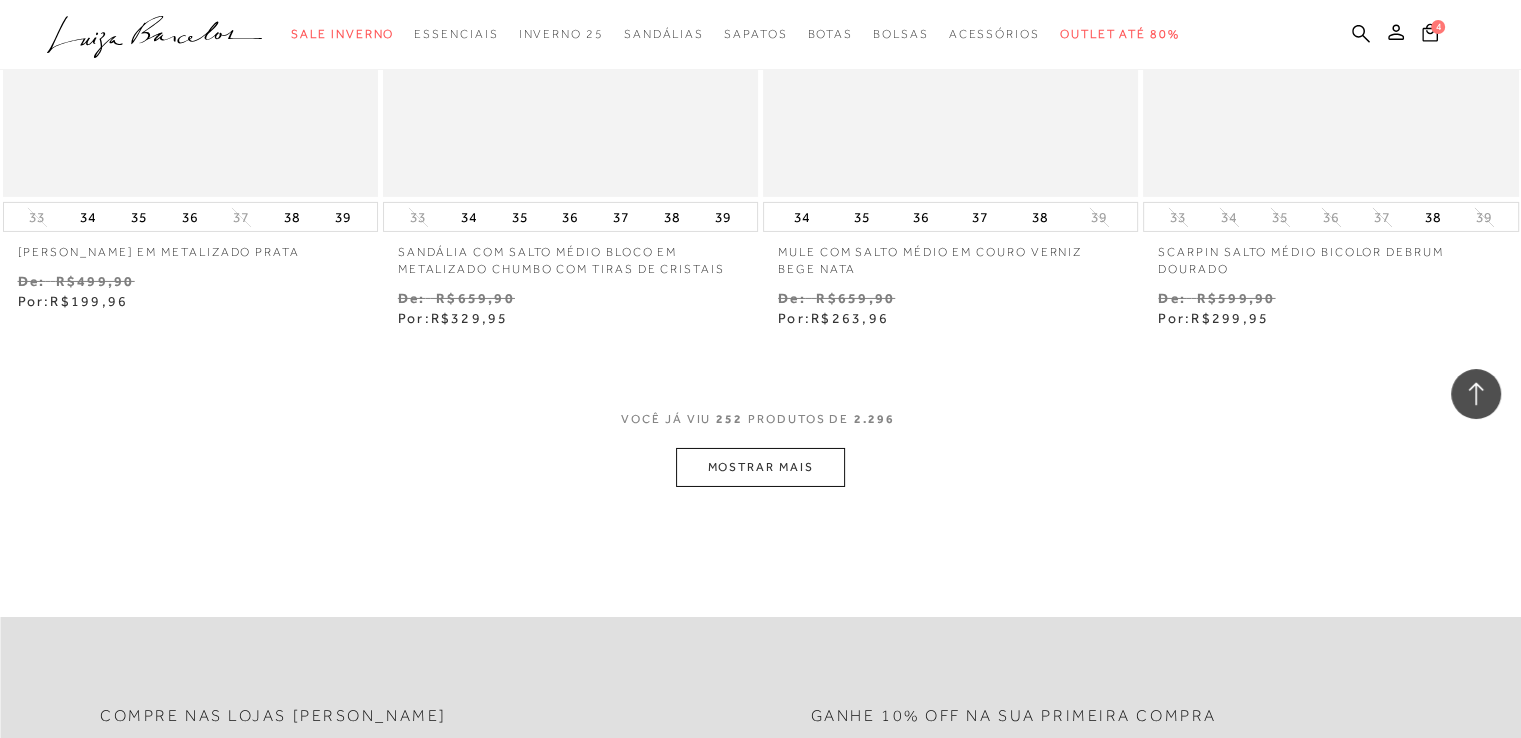 click on "MOSTRAR MAIS" at bounding box center (760, 467) 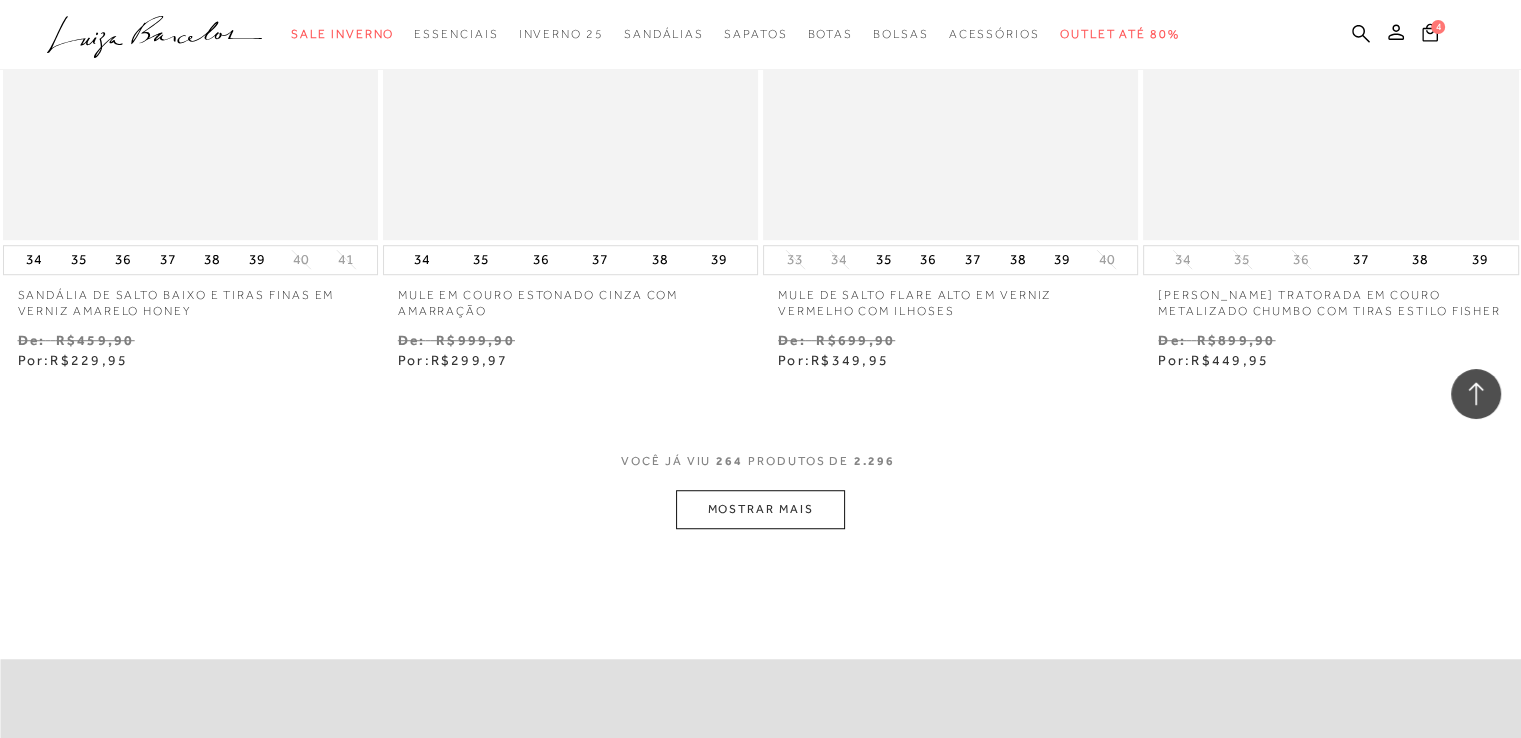 scroll, scrollTop: 47100, scrollLeft: 0, axis: vertical 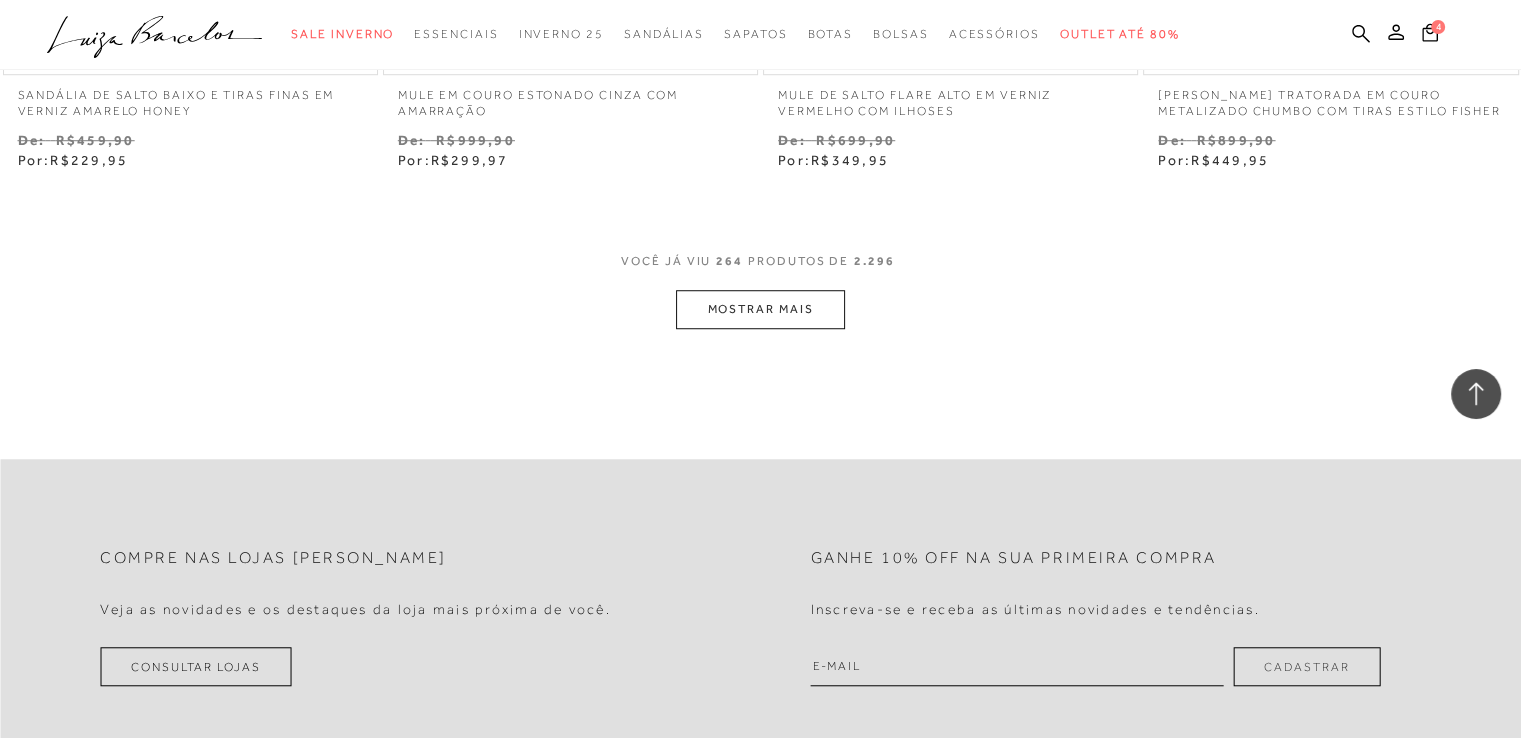 click on "MOSTRAR MAIS" at bounding box center (760, 309) 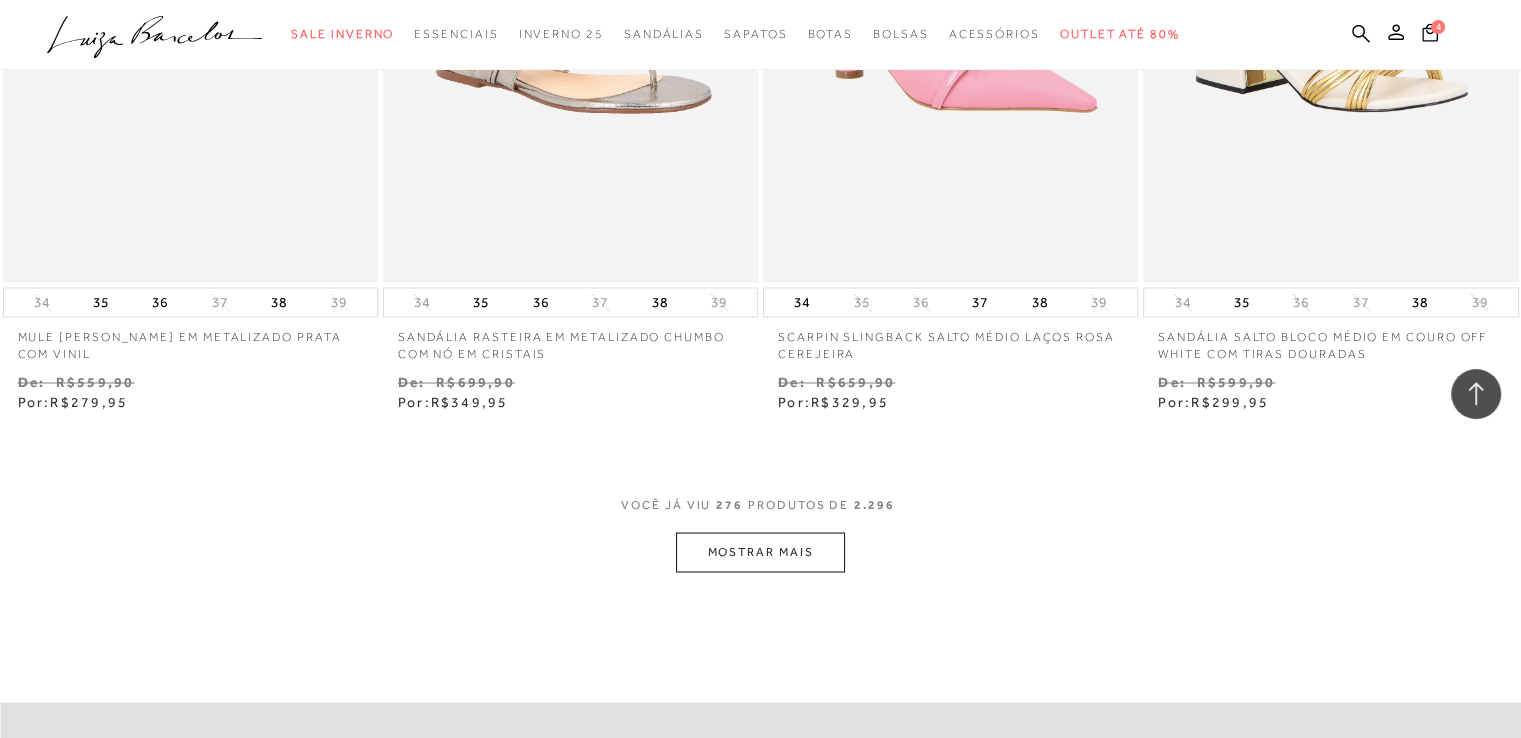 scroll, scrollTop: 49100, scrollLeft: 0, axis: vertical 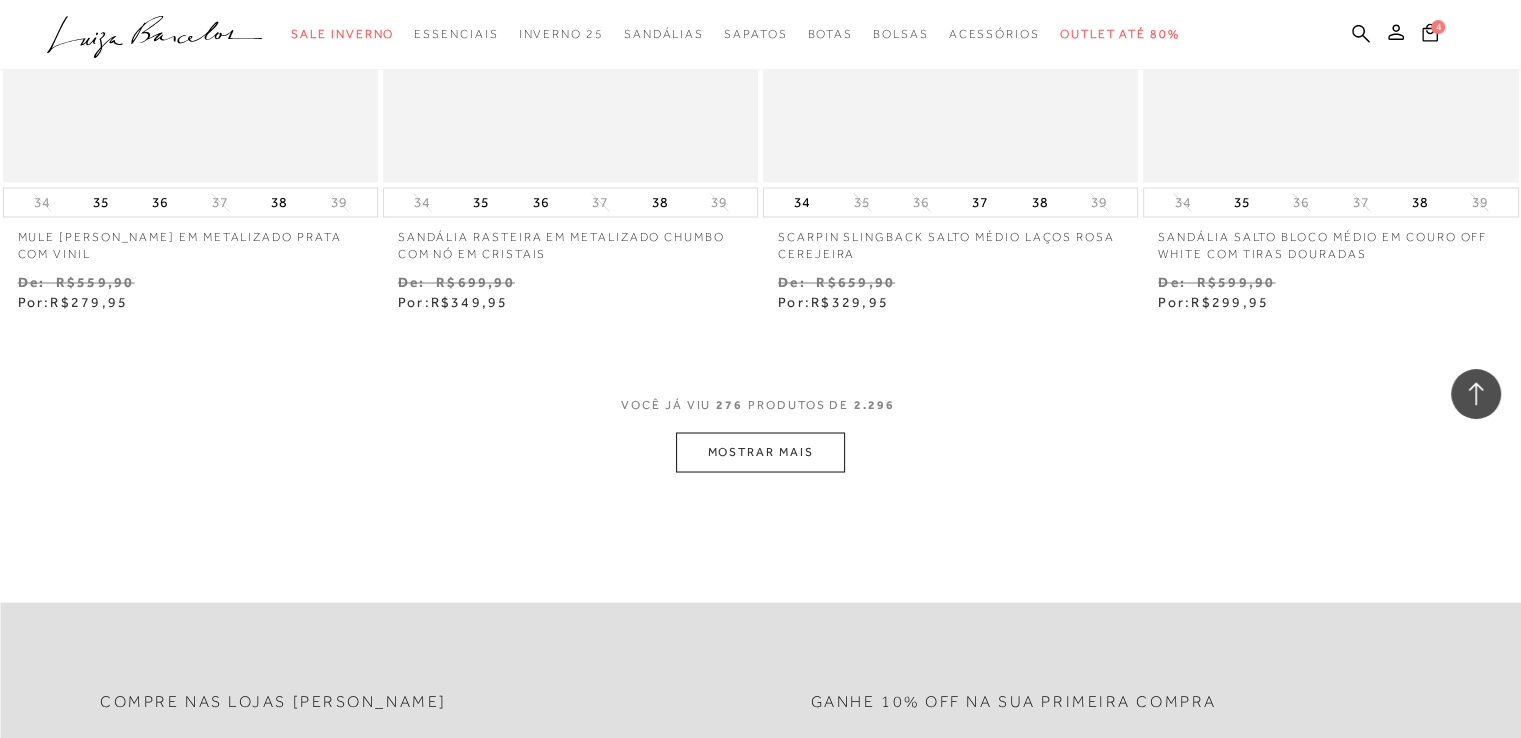 click on "MOSTRAR MAIS" at bounding box center (760, 451) 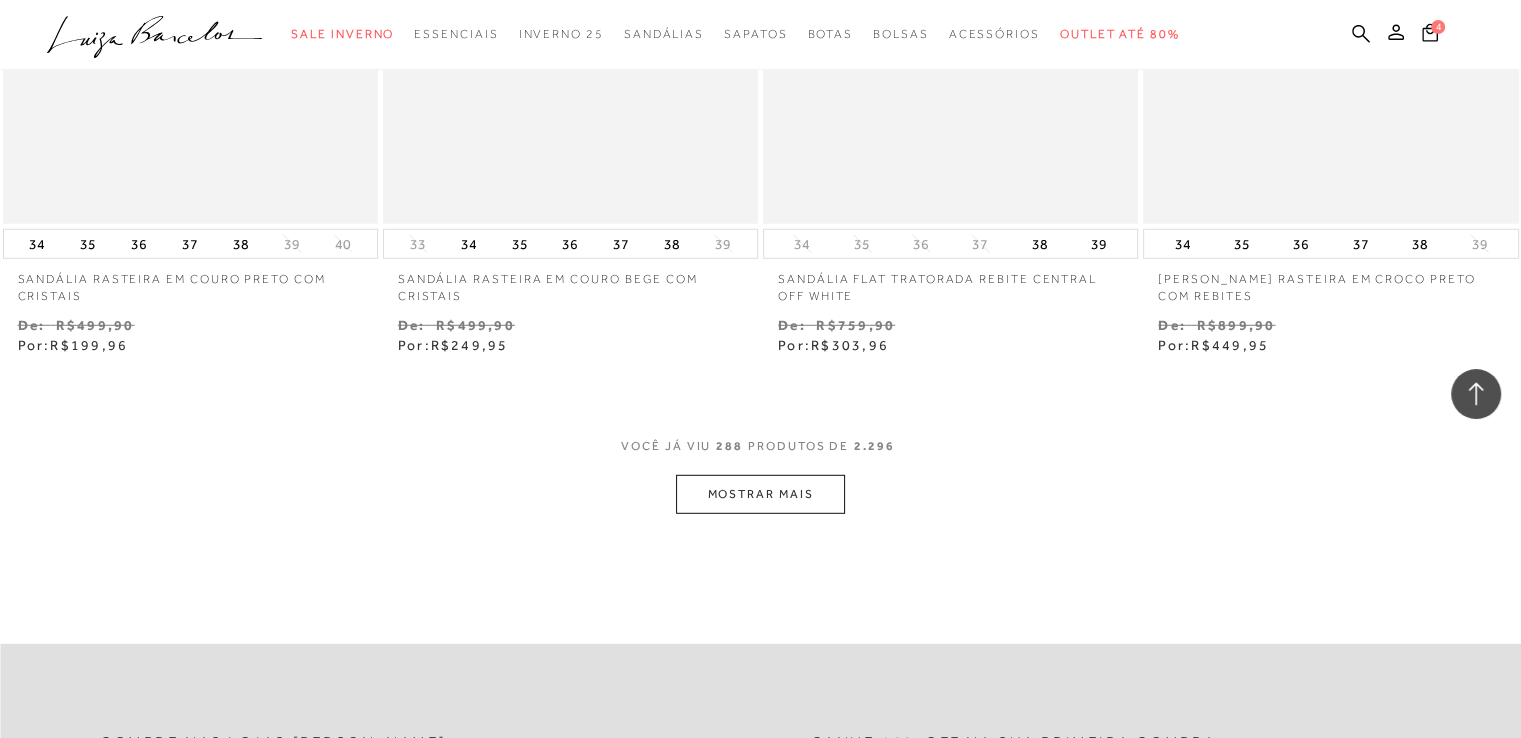 scroll, scrollTop: 51300, scrollLeft: 0, axis: vertical 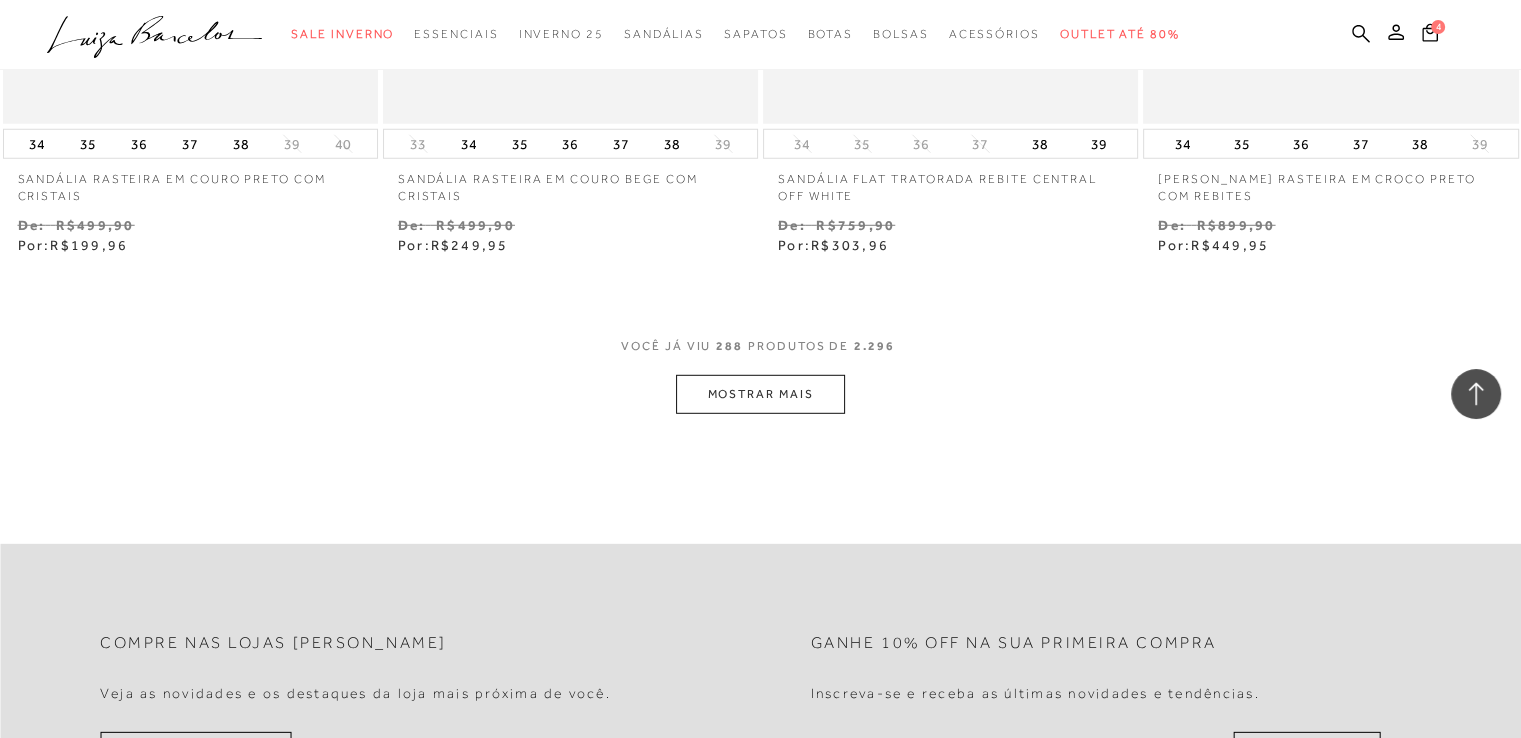 click on "MOSTRAR MAIS" at bounding box center [760, 394] 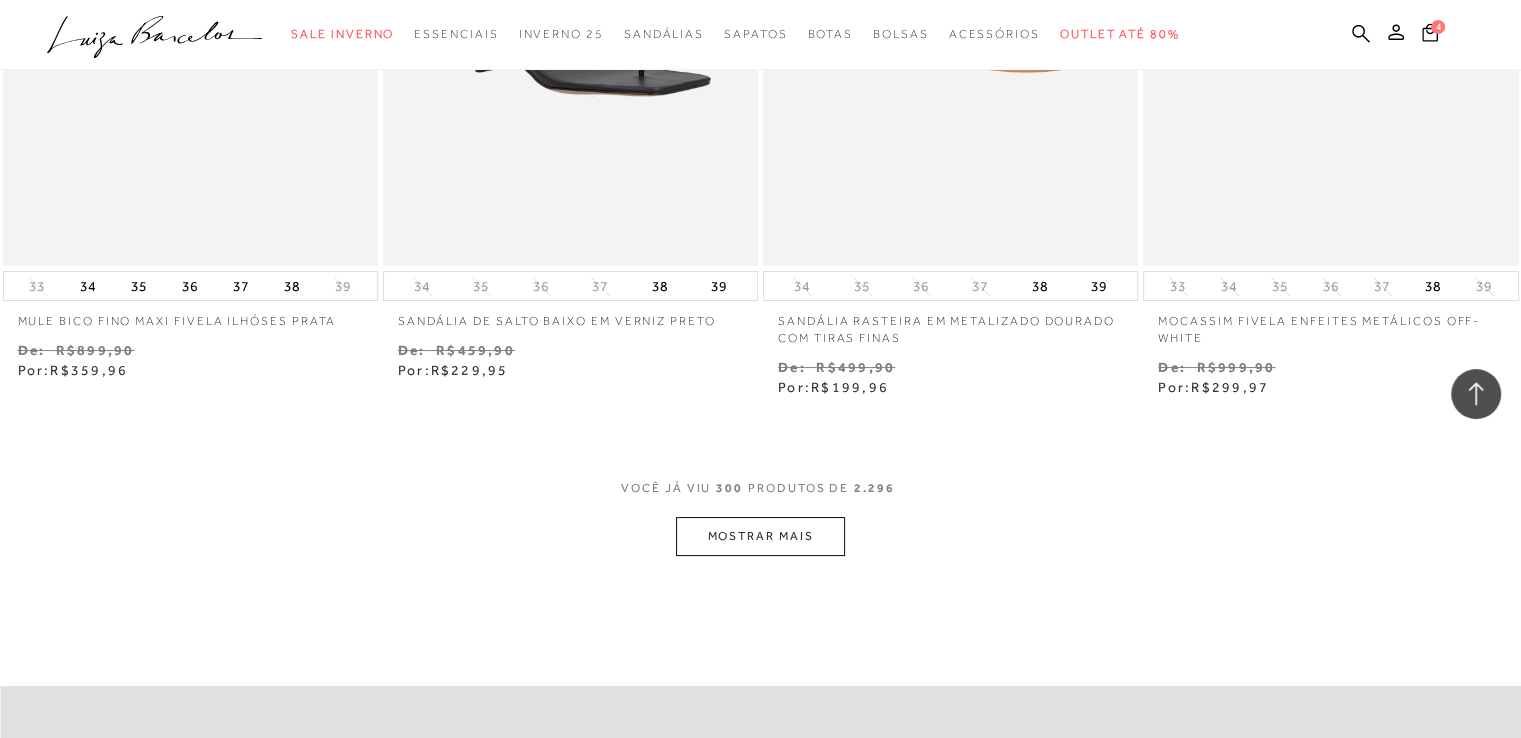 scroll, scrollTop: 53400, scrollLeft: 0, axis: vertical 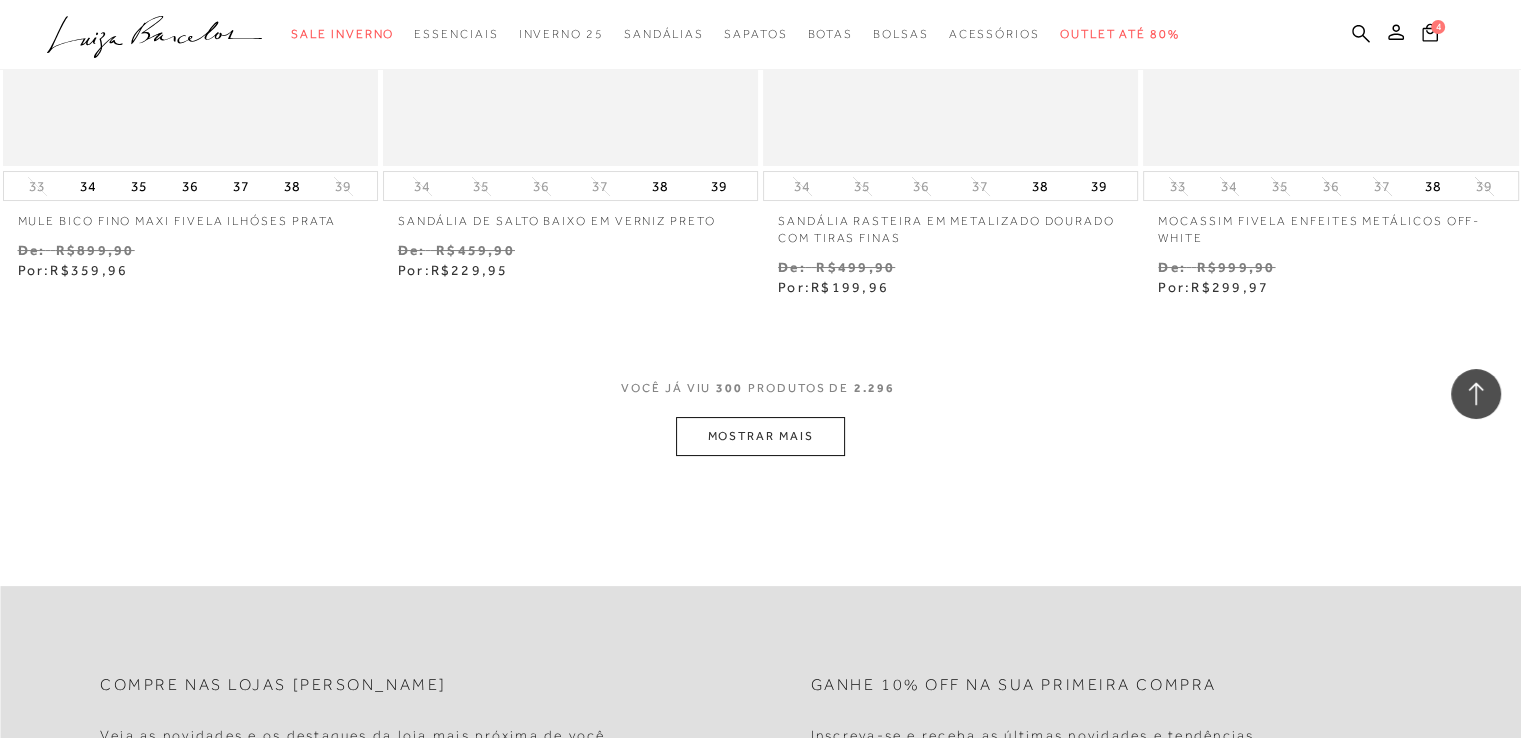 click on "MOSTRAR MAIS" at bounding box center (760, 436) 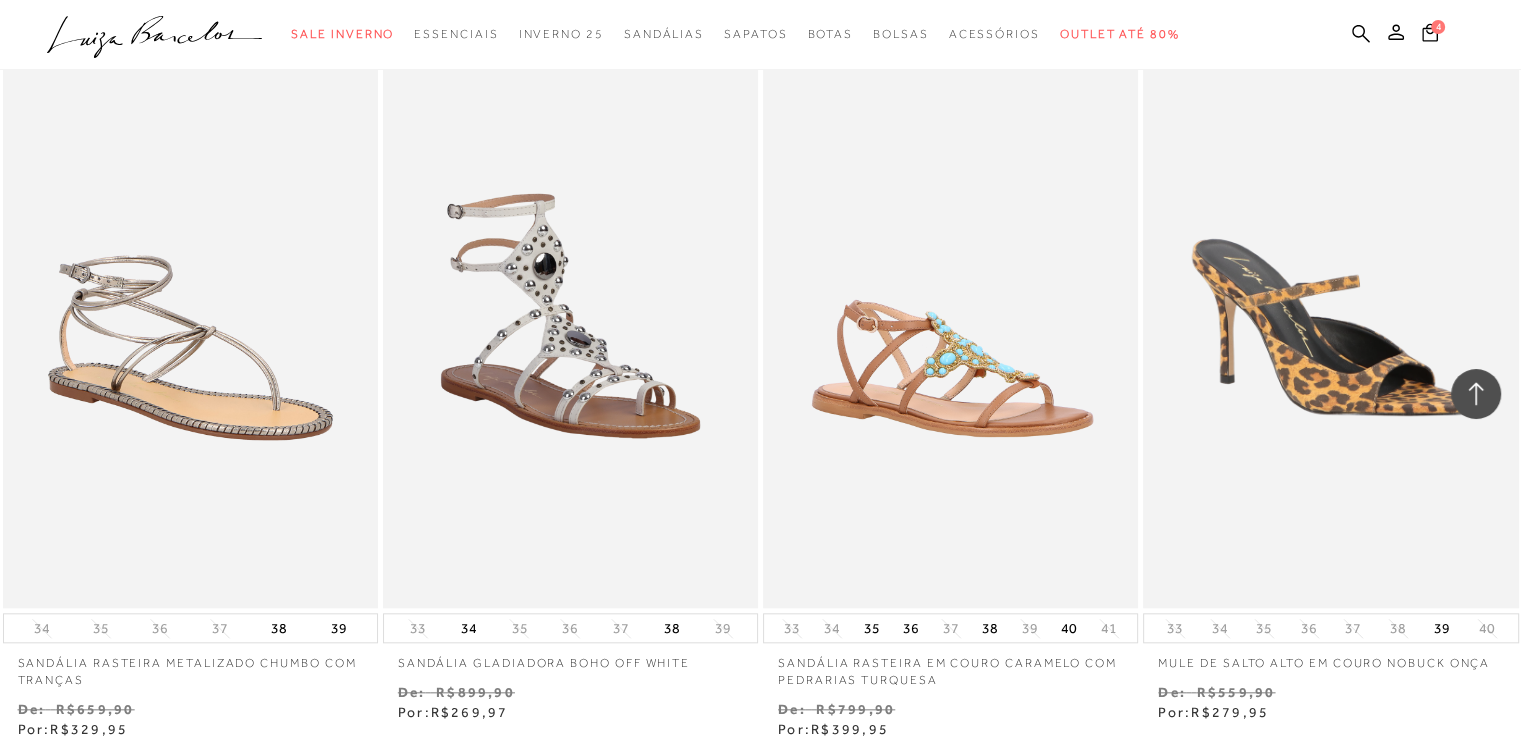 scroll, scrollTop: 55400, scrollLeft: 0, axis: vertical 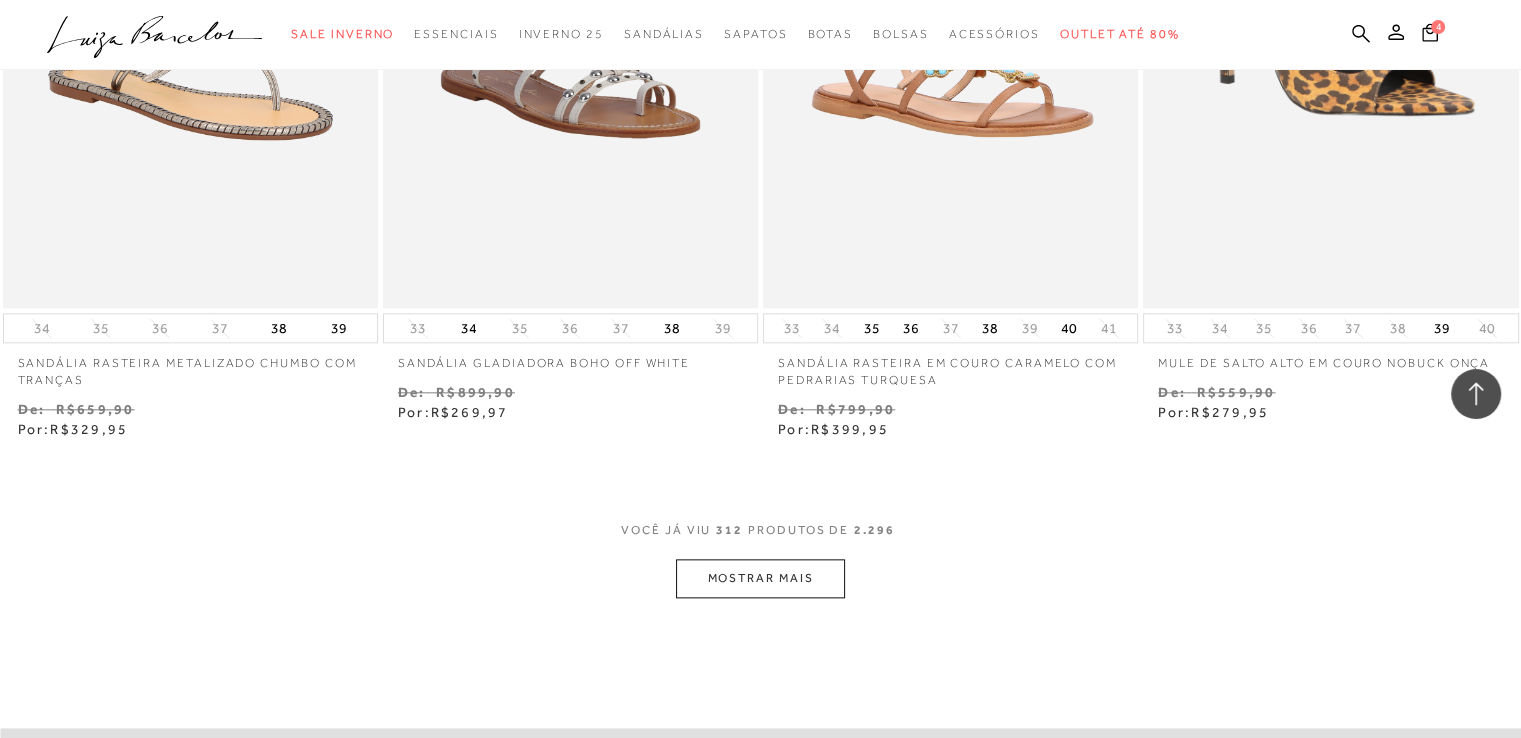 click on "MOSTRAR MAIS" at bounding box center (760, 578) 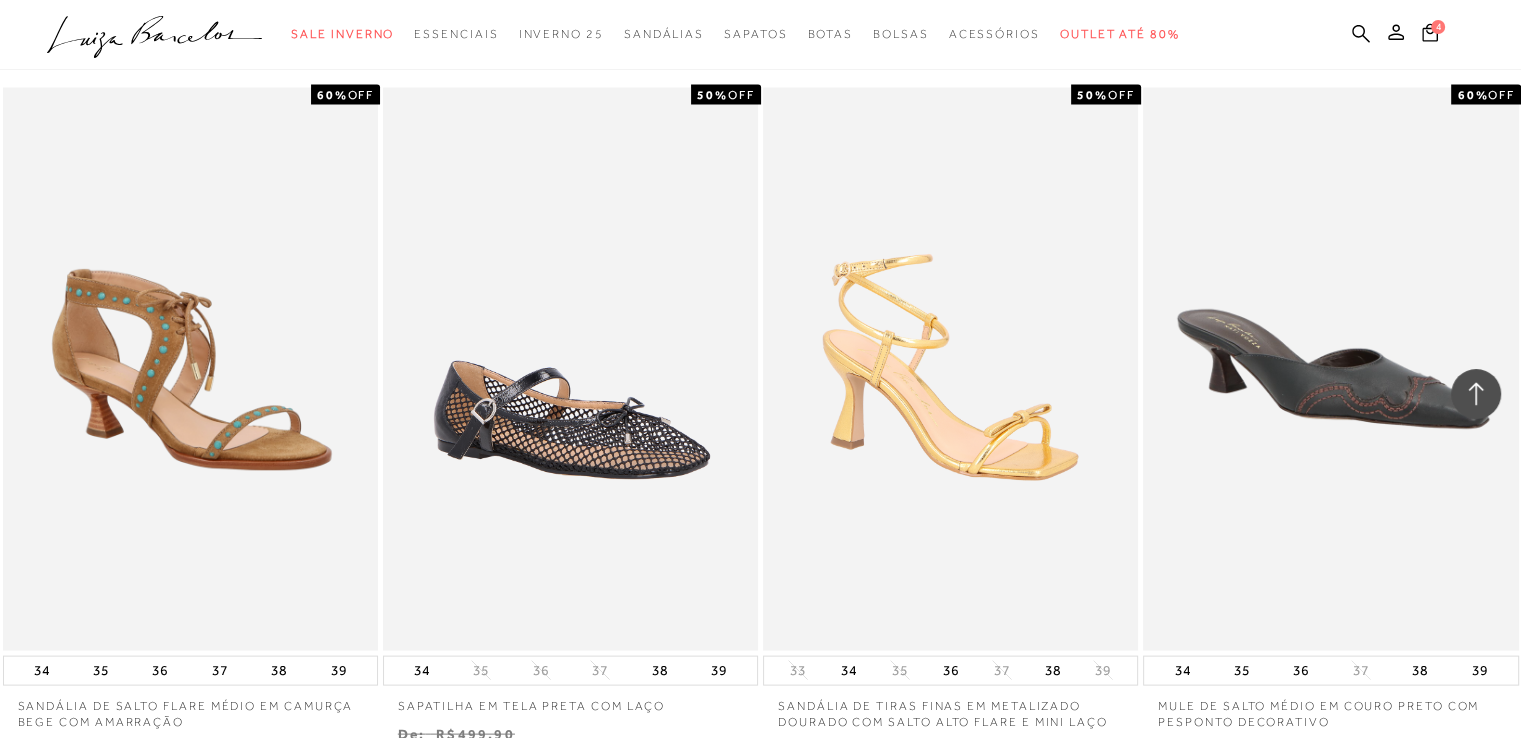 scroll, scrollTop: 57800, scrollLeft: 0, axis: vertical 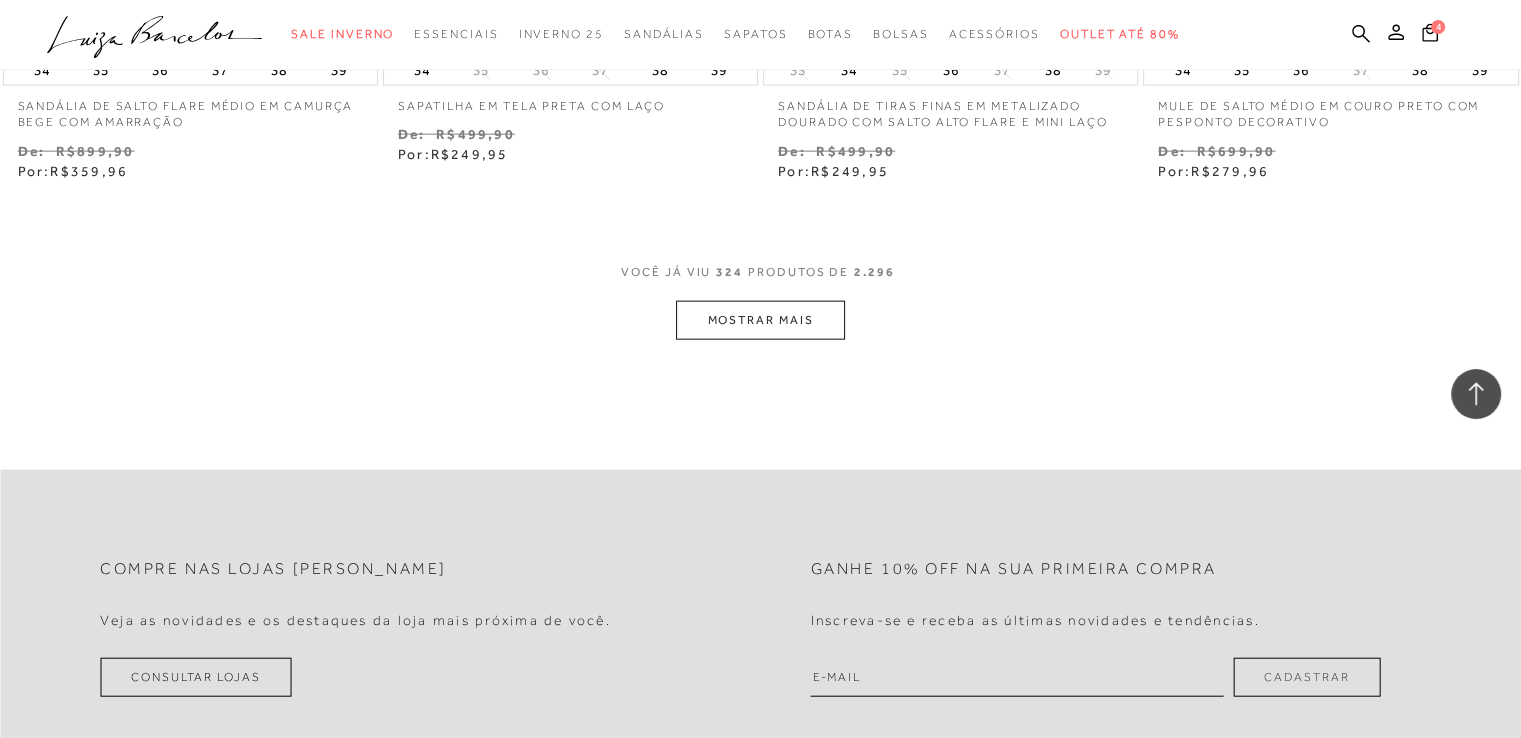click on "MOSTRAR MAIS" at bounding box center (760, 320) 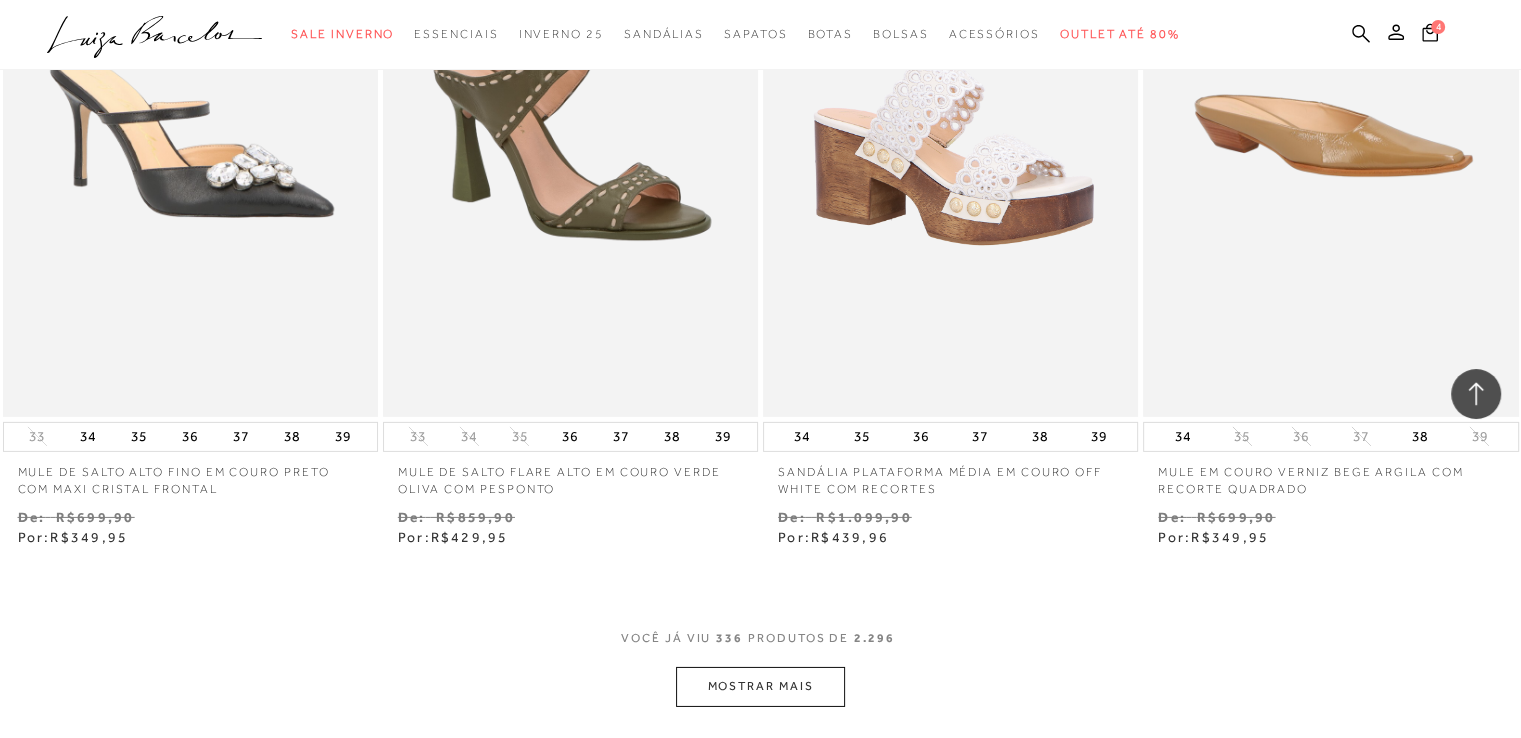 scroll, scrollTop: 59976, scrollLeft: 0, axis: vertical 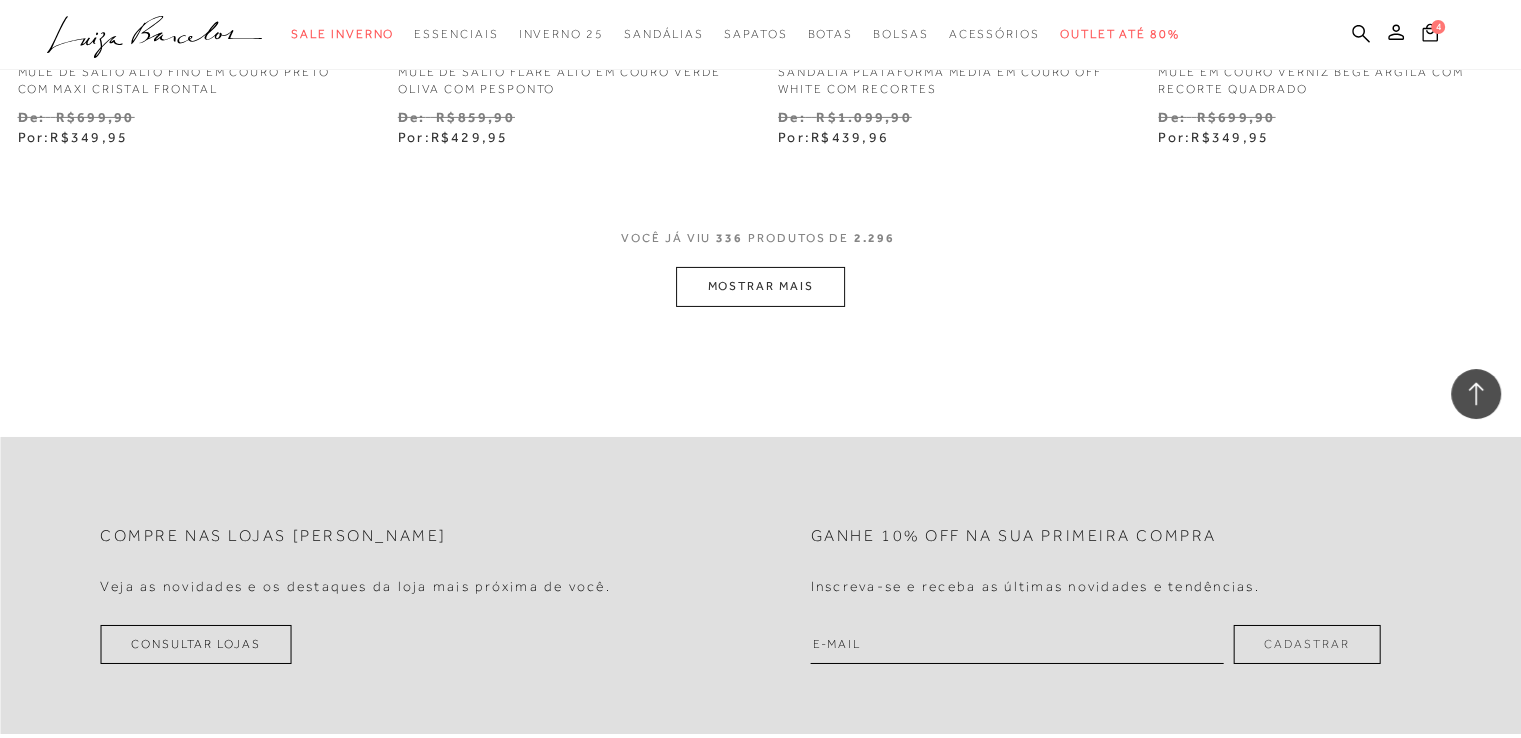 click on "MOSTRAR MAIS" at bounding box center [760, 286] 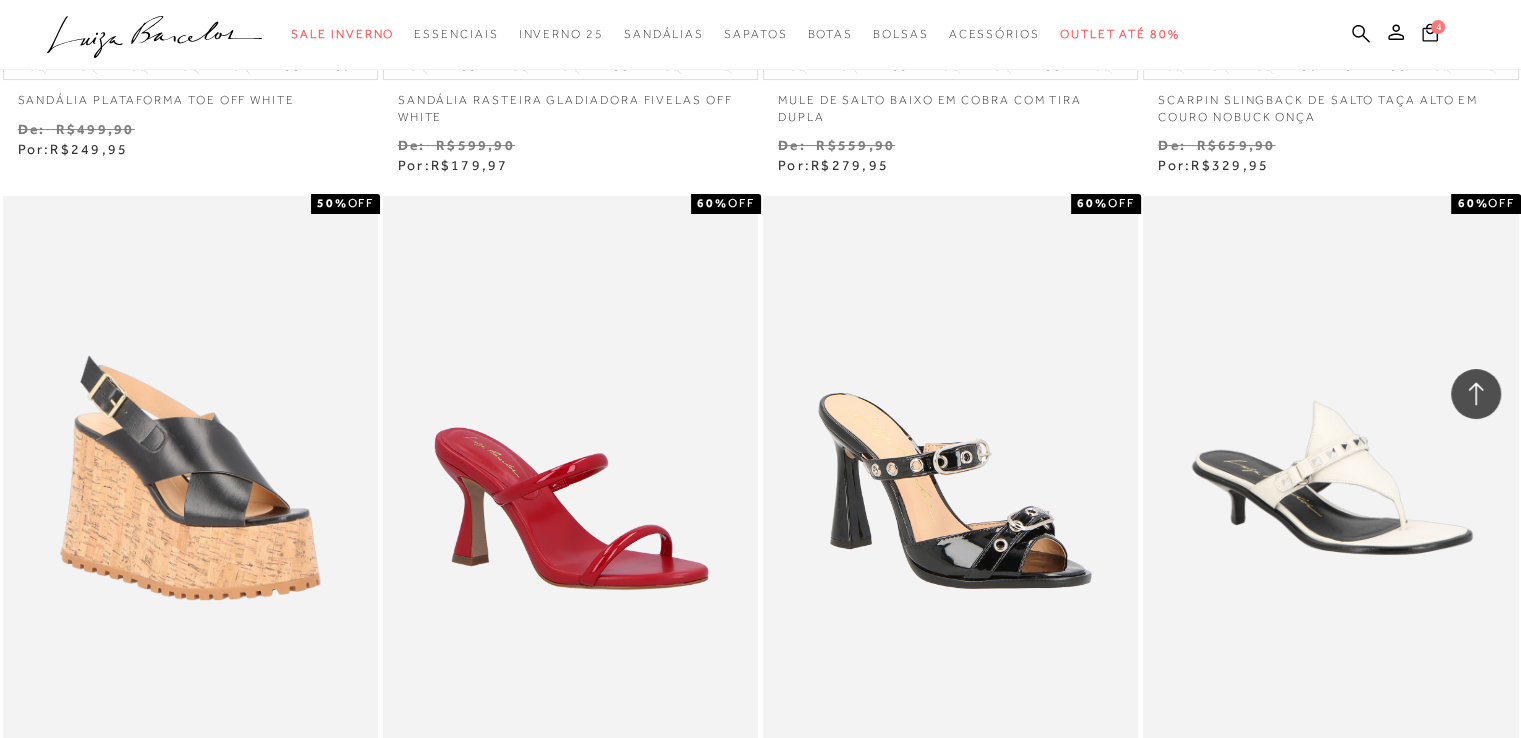 scroll, scrollTop: 61976, scrollLeft: 0, axis: vertical 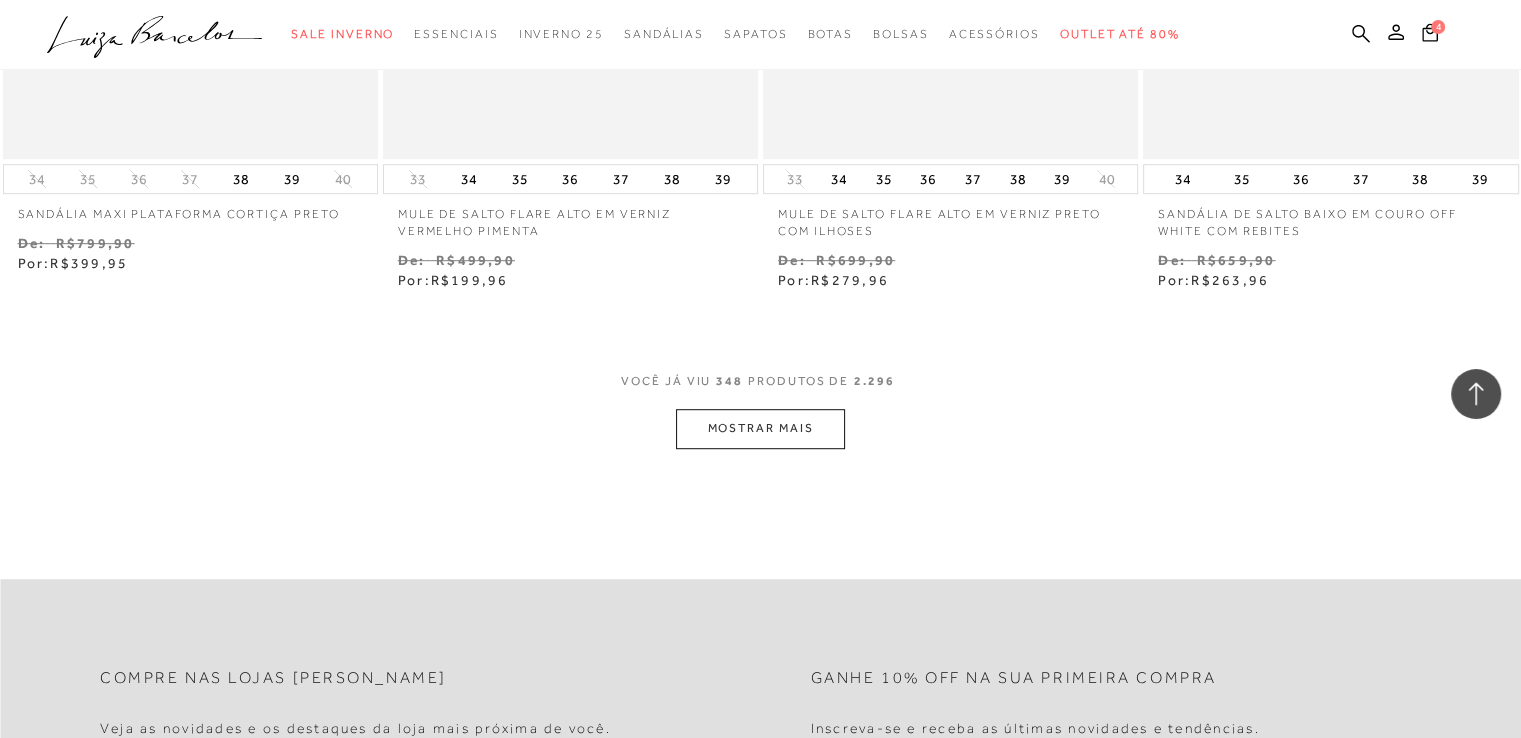 click on "MOSTRAR MAIS" at bounding box center [760, 428] 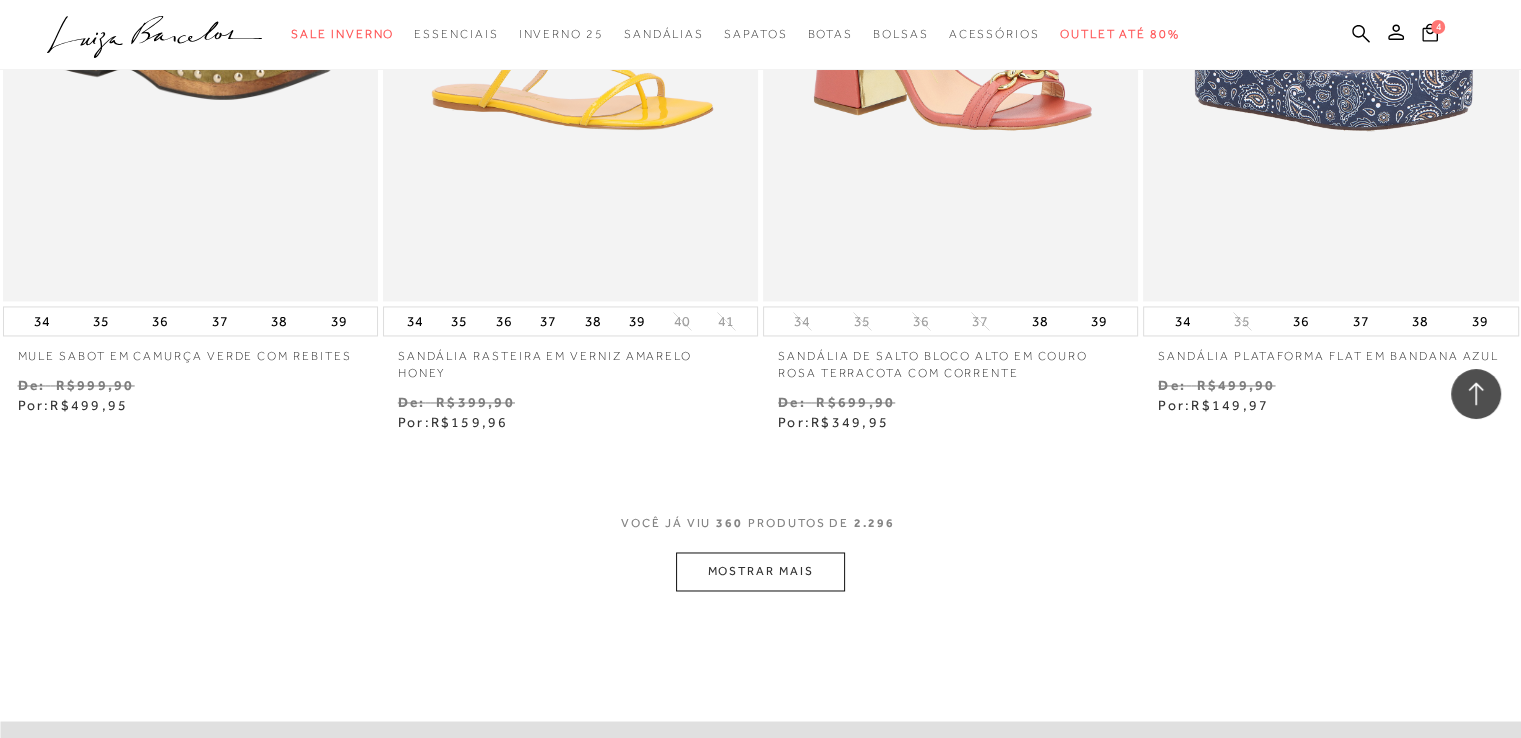 scroll, scrollTop: 64076, scrollLeft: 0, axis: vertical 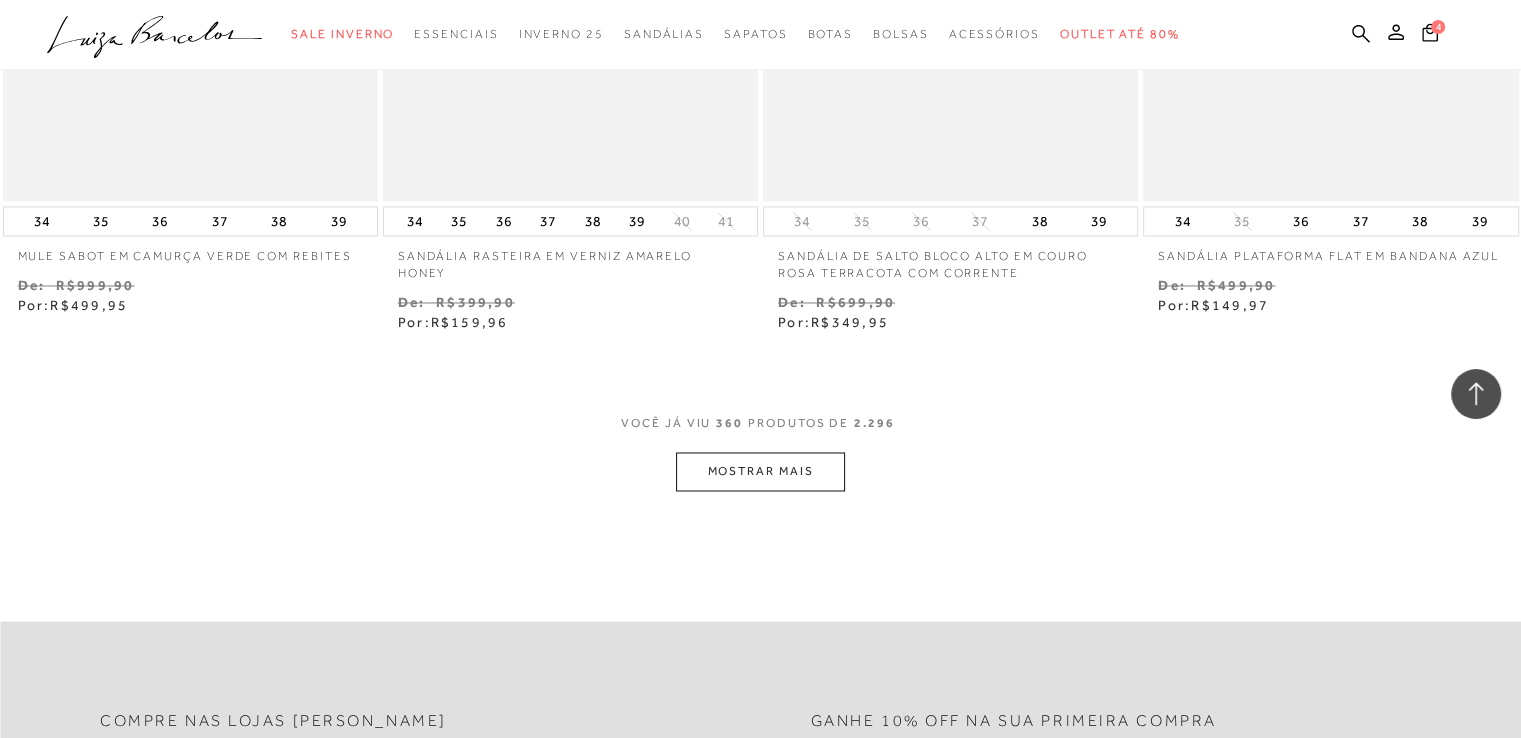 click on "MOSTRAR MAIS" at bounding box center [760, 471] 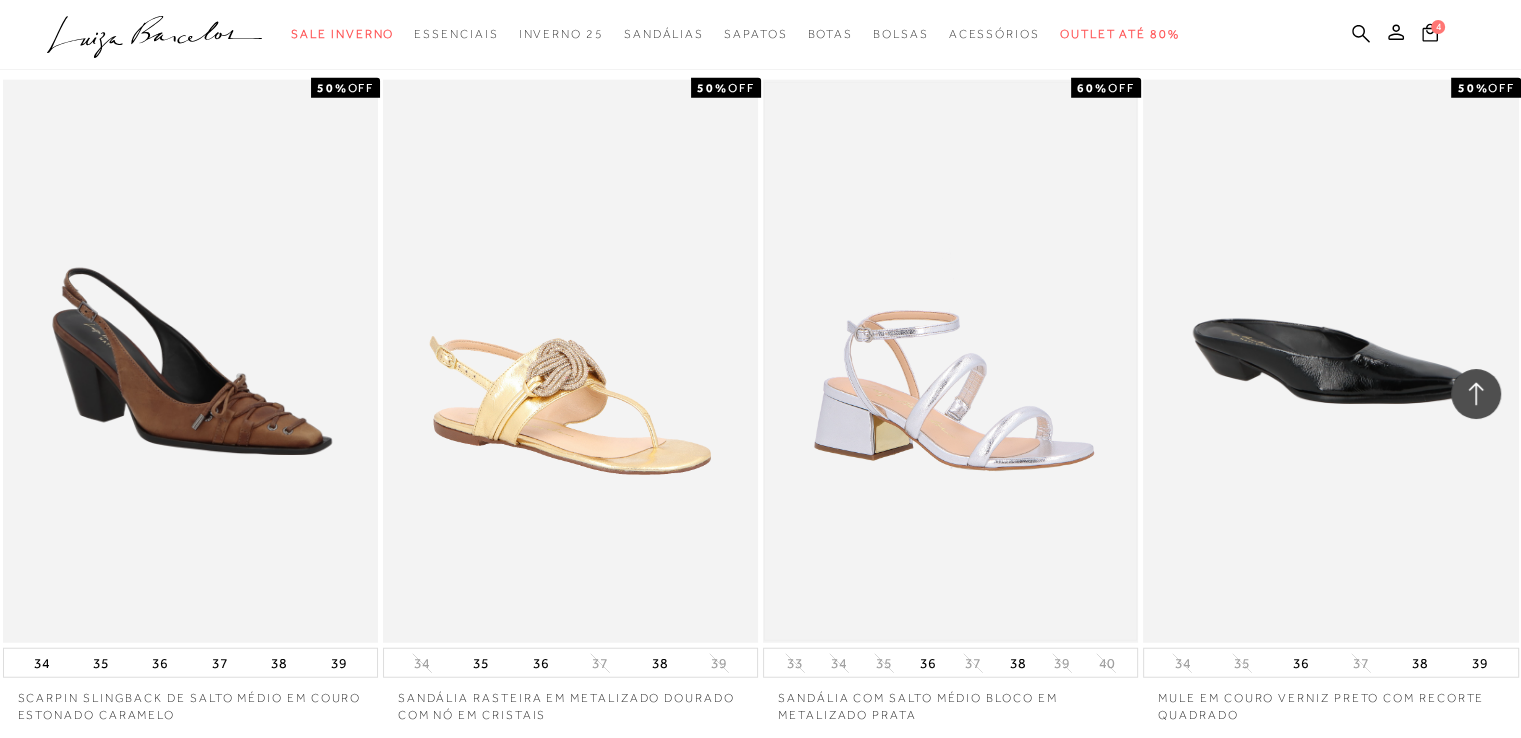 scroll, scrollTop: 66176, scrollLeft: 0, axis: vertical 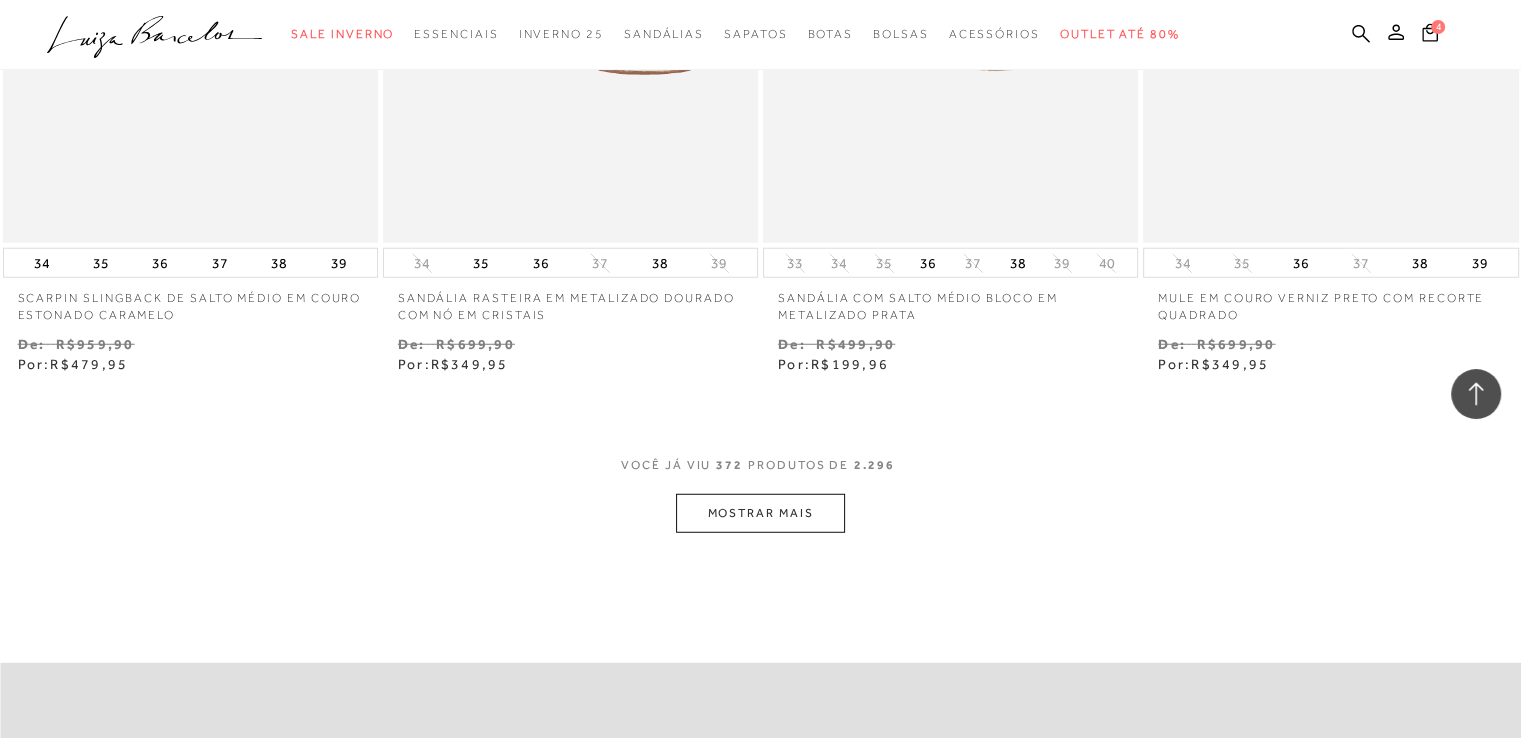 click on "MOSTRAR MAIS" at bounding box center [760, 513] 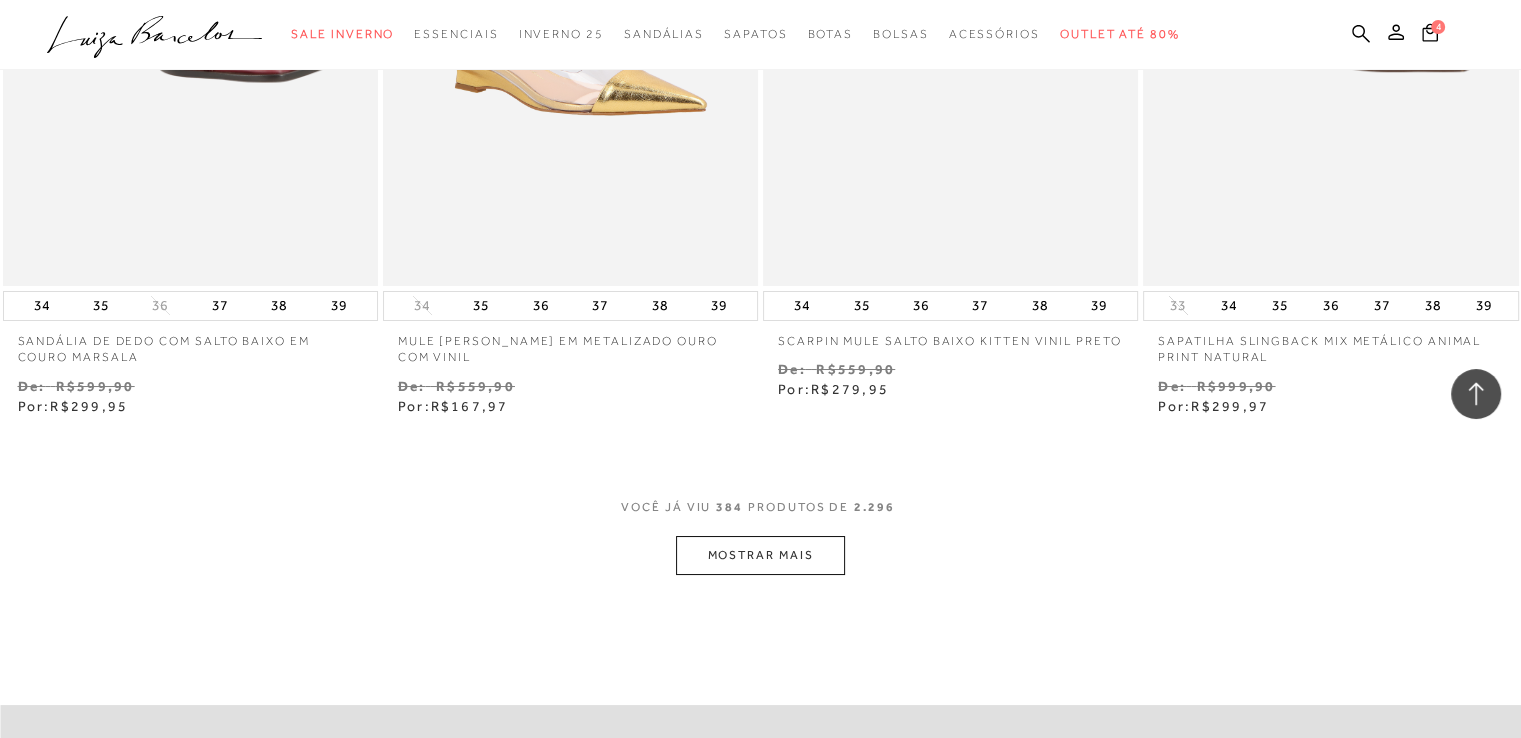 scroll, scrollTop: 68376, scrollLeft: 0, axis: vertical 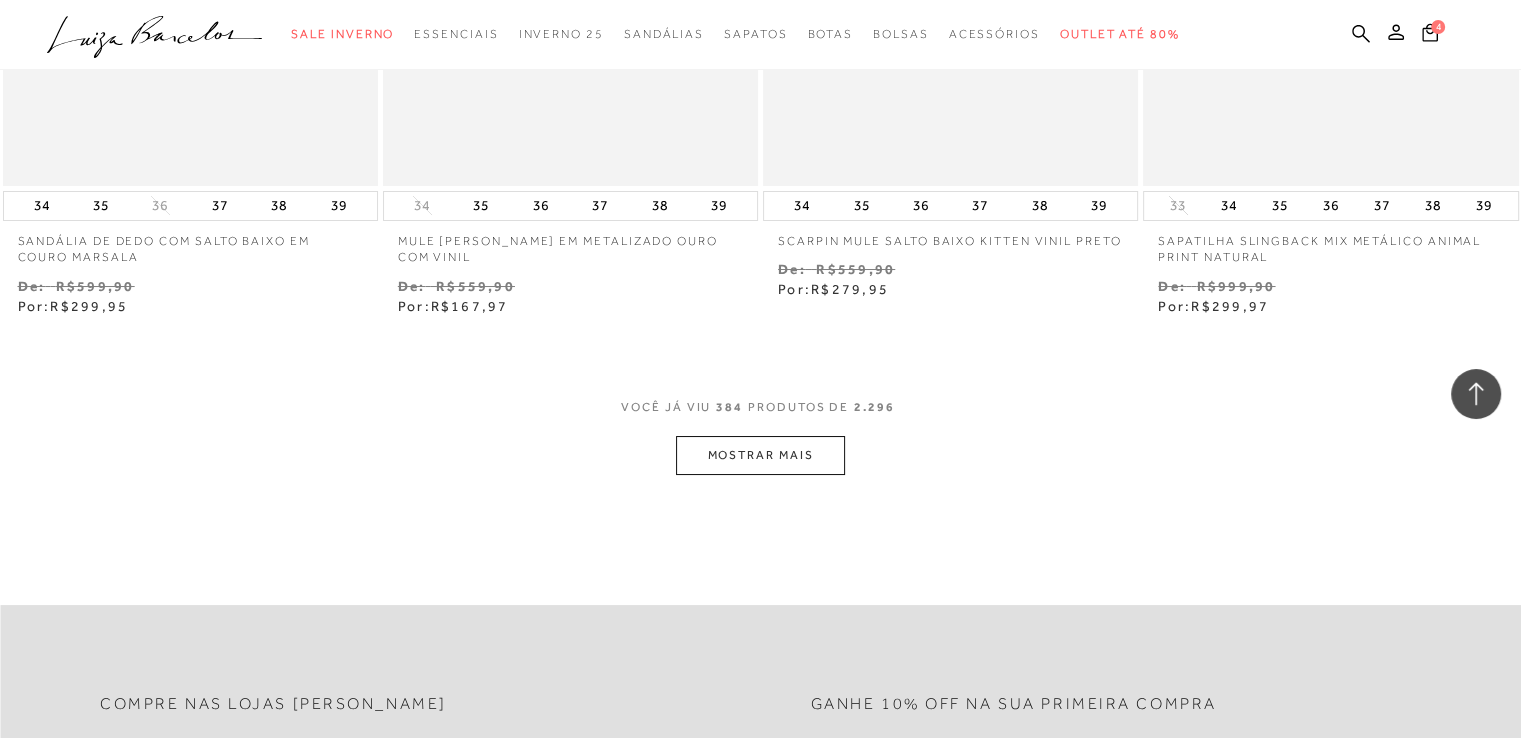 click on "MOSTRAR MAIS" at bounding box center [760, 455] 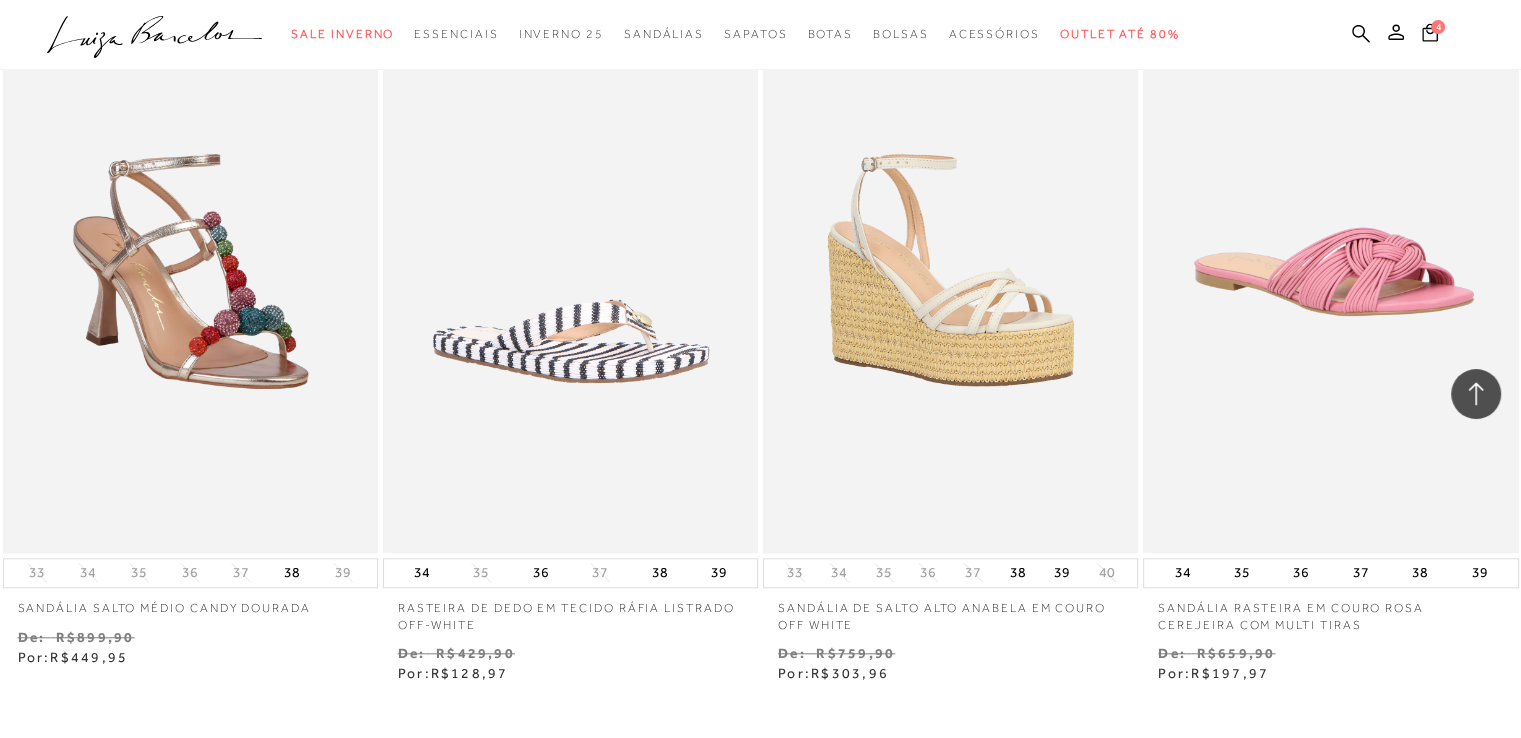 scroll, scrollTop: 70551, scrollLeft: 0, axis: vertical 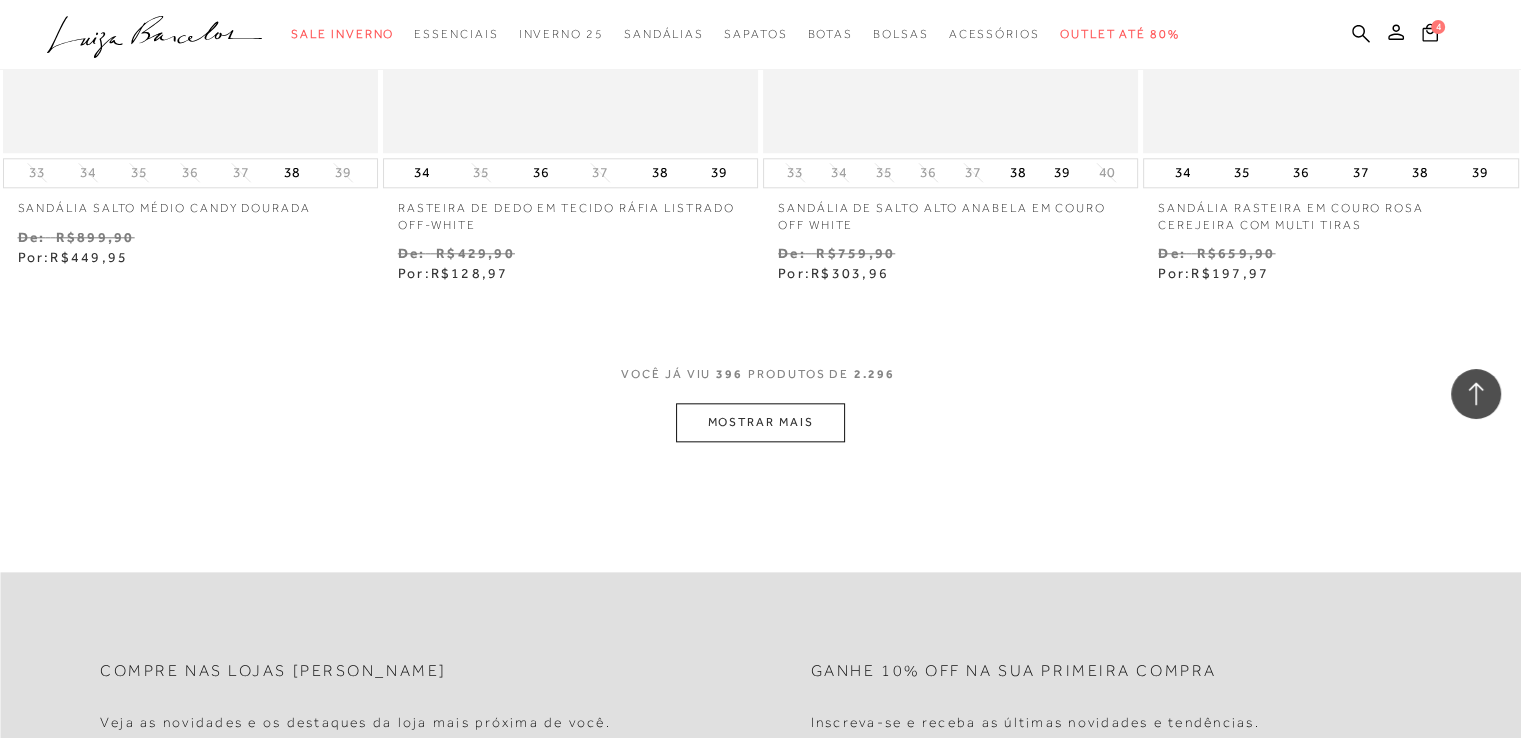 click on "MOSTRAR MAIS" at bounding box center (760, 422) 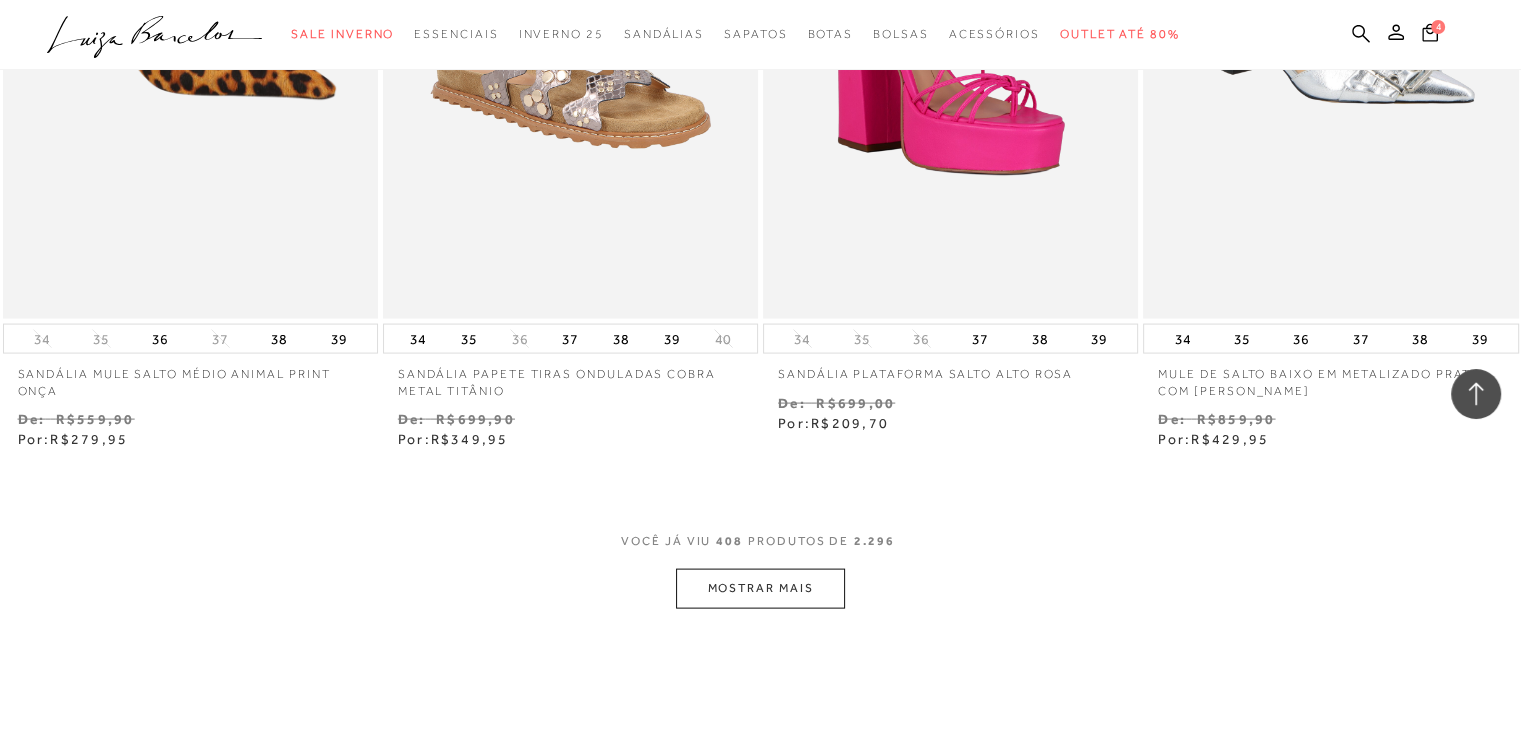 scroll, scrollTop: 72827, scrollLeft: 0, axis: vertical 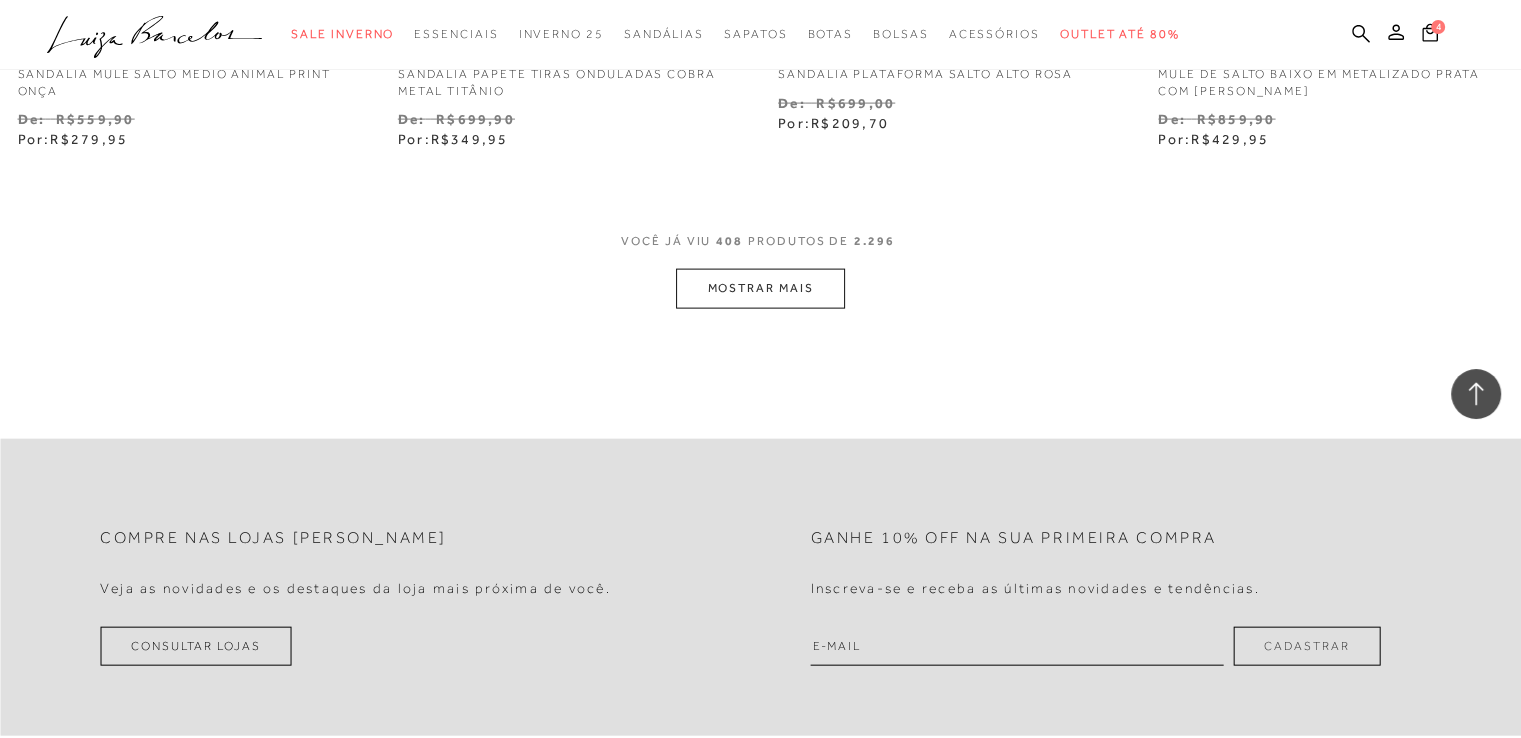 click on "MOSTRAR MAIS" at bounding box center [760, 288] 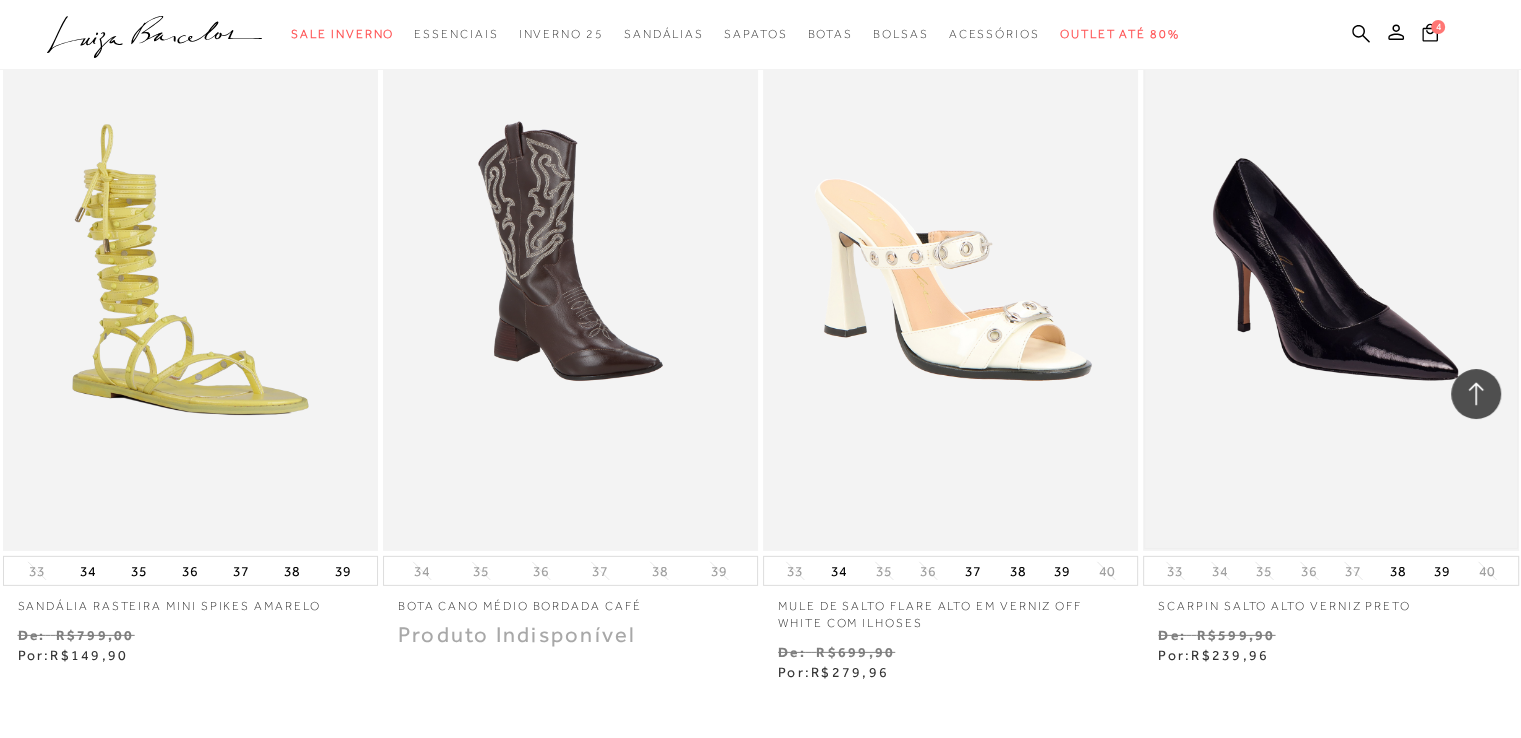 scroll, scrollTop: 74837, scrollLeft: 0, axis: vertical 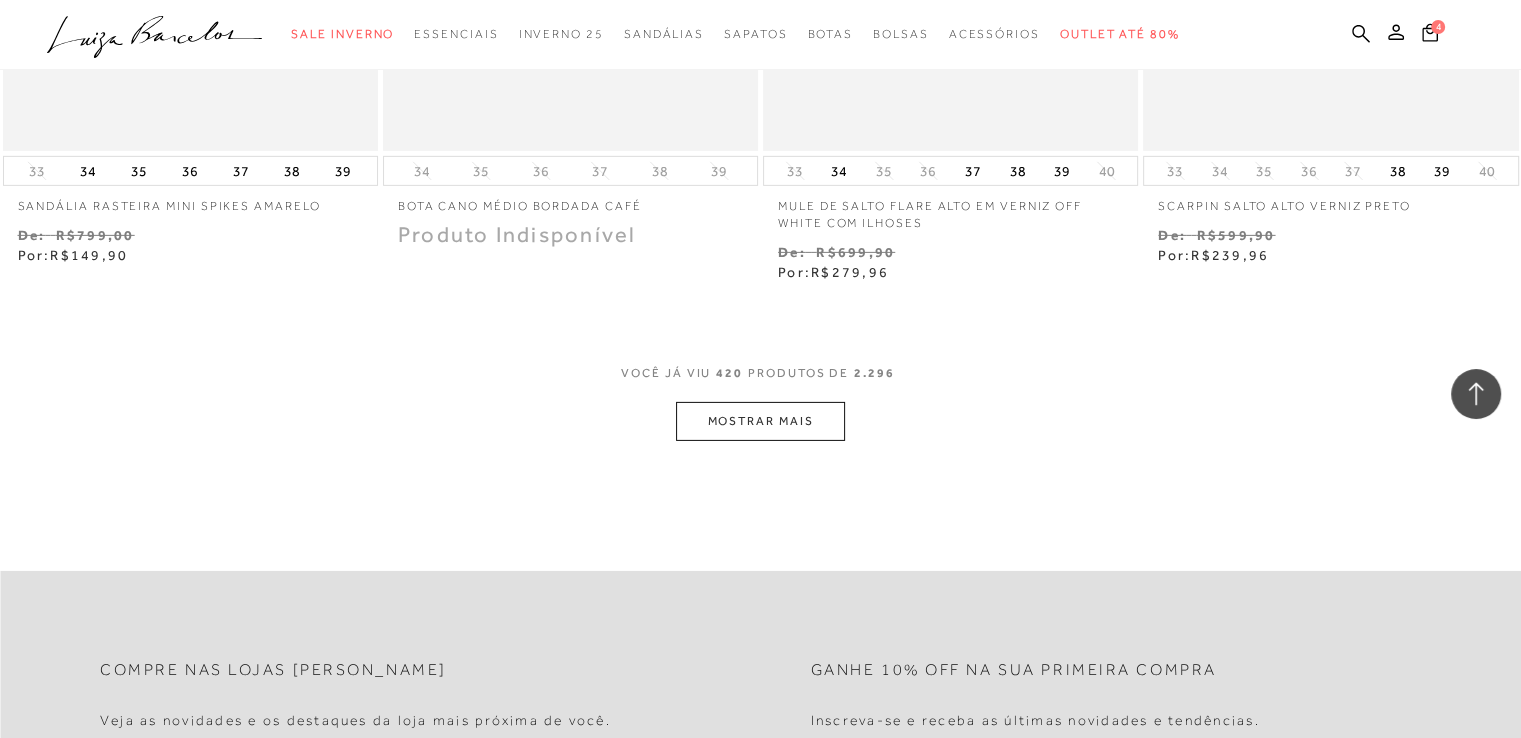 click on "MOSTRAR MAIS" at bounding box center [760, 421] 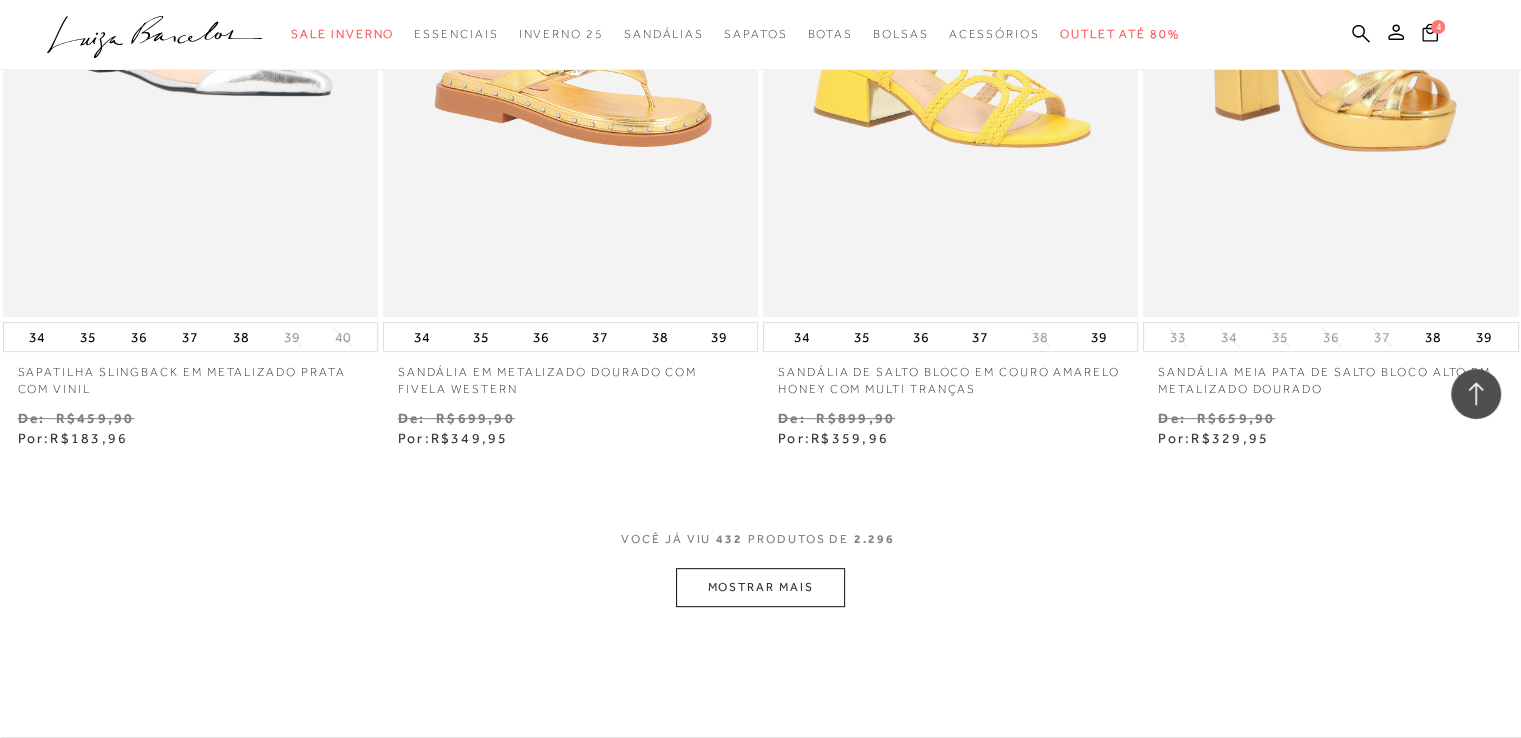 scroll, scrollTop: 77113, scrollLeft: 0, axis: vertical 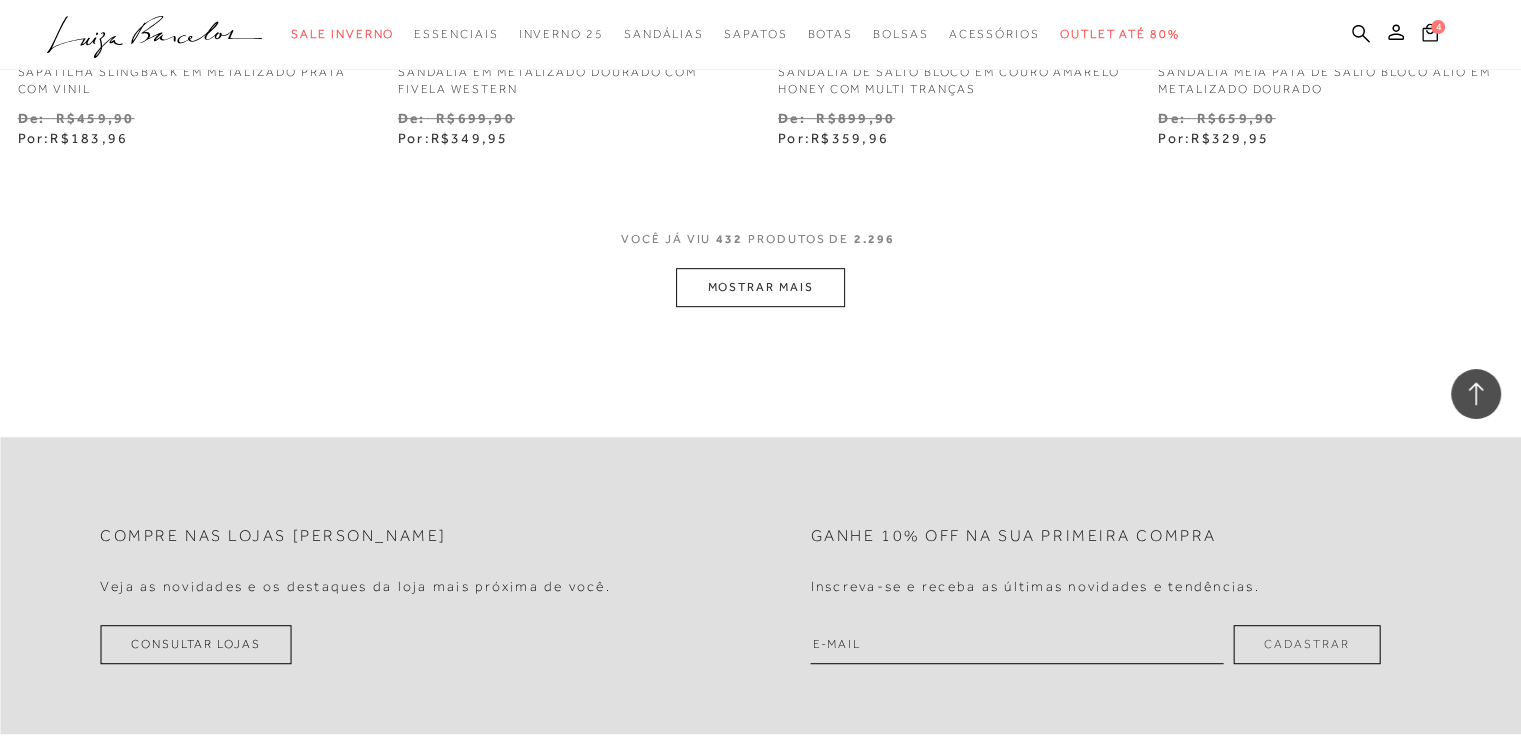click on "MOSTRAR MAIS" at bounding box center (760, 287) 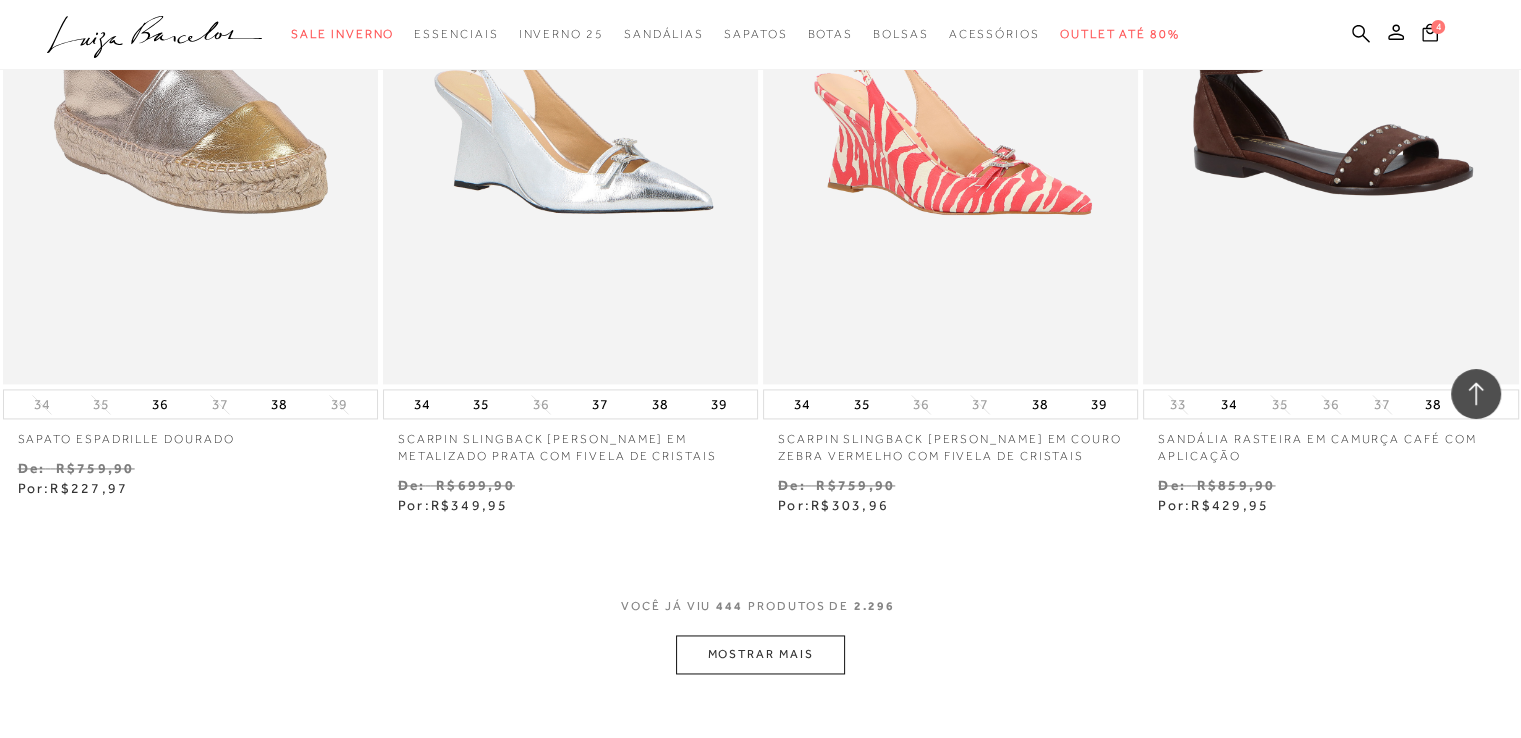 scroll, scrollTop: 79088, scrollLeft: 0, axis: vertical 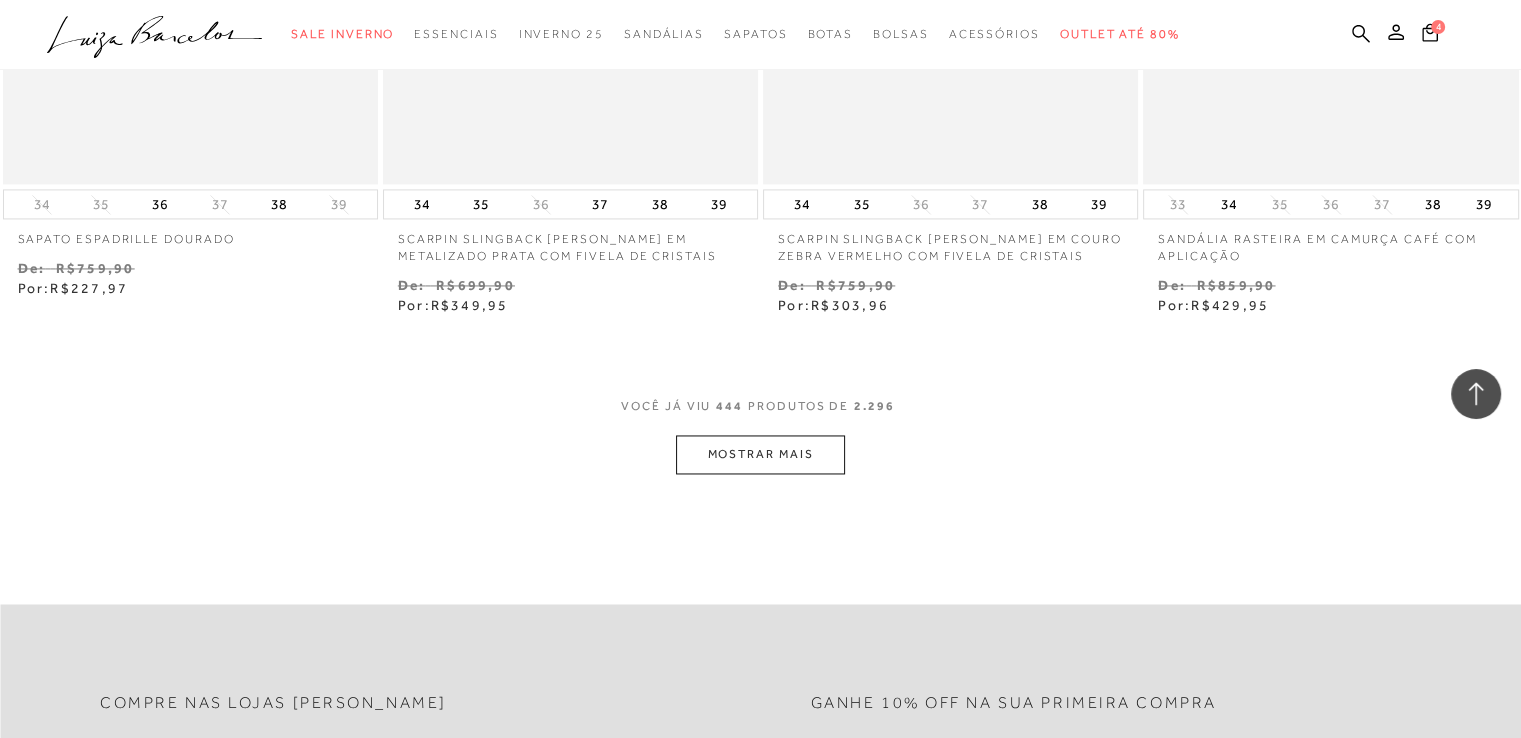 click on "MOSTRAR MAIS" at bounding box center (760, 454) 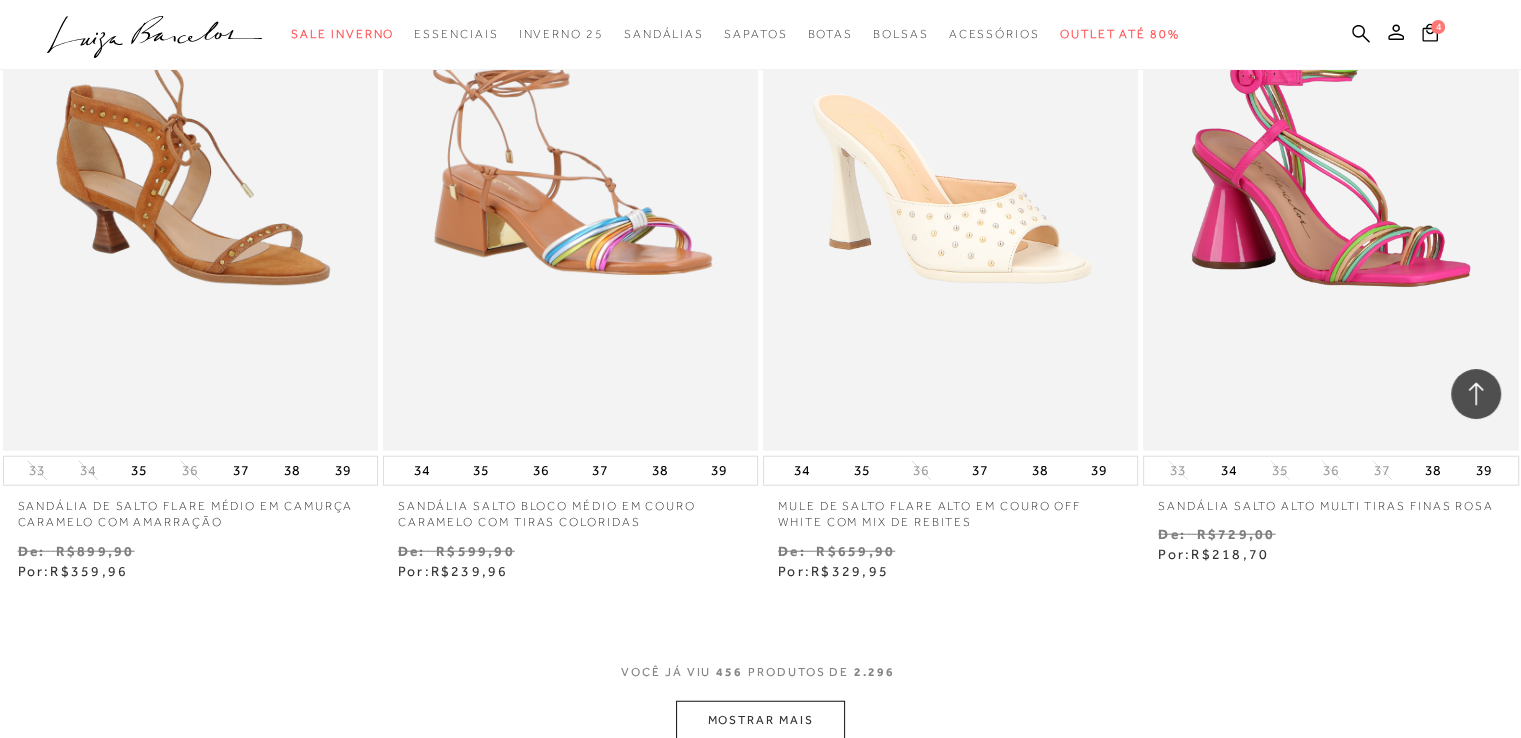 scroll, scrollTop: 81364, scrollLeft: 0, axis: vertical 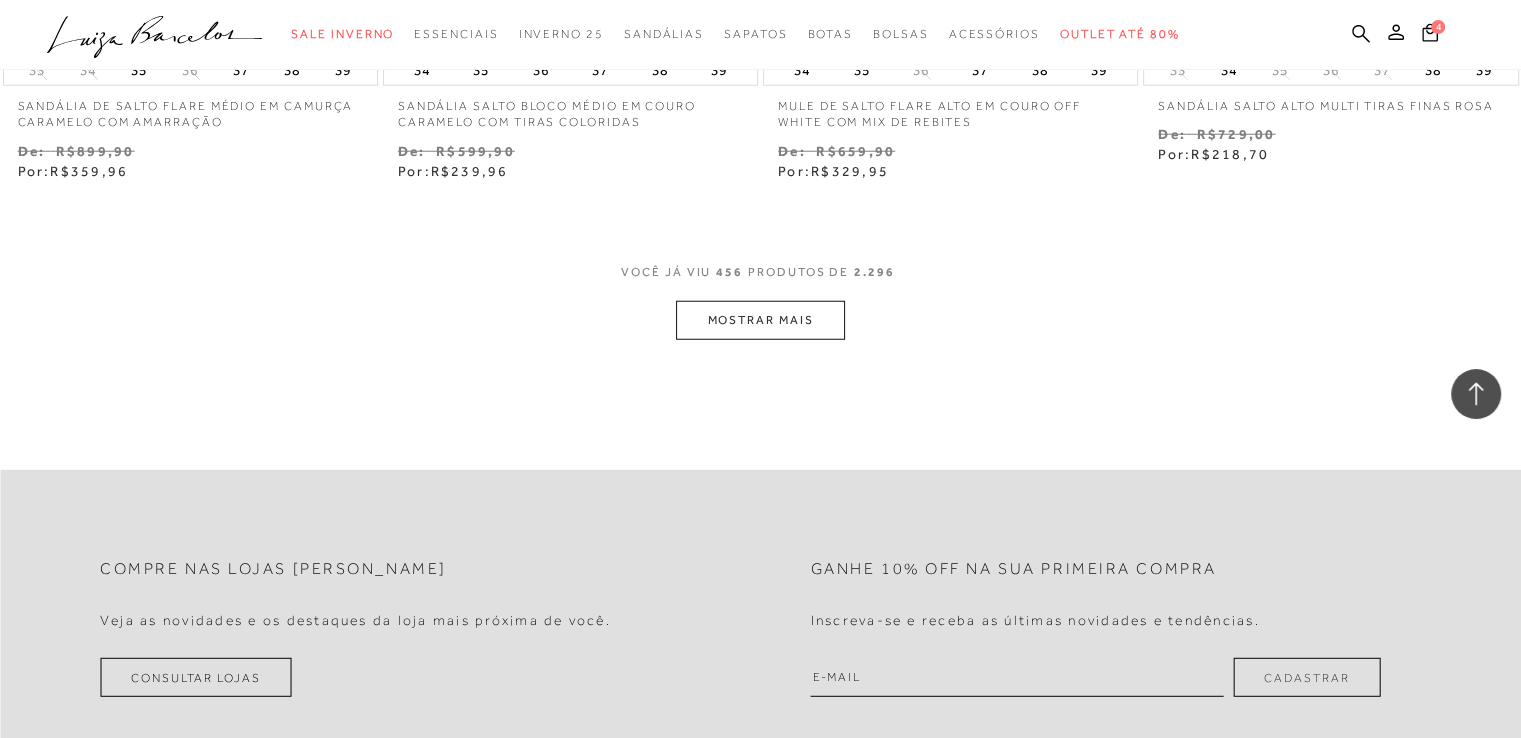 click on "MOSTRAR MAIS" at bounding box center [760, 320] 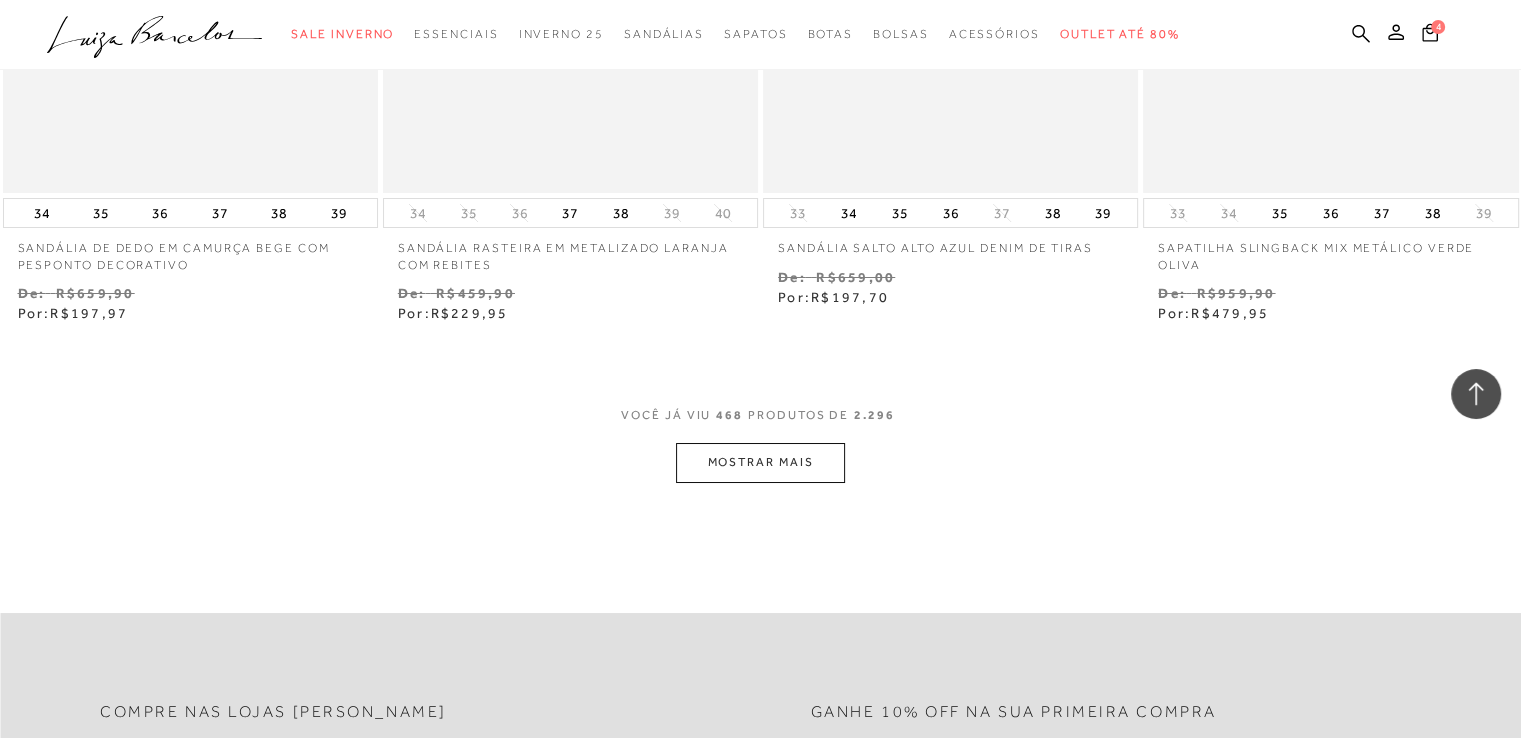 scroll, scrollTop: 83464, scrollLeft: 0, axis: vertical 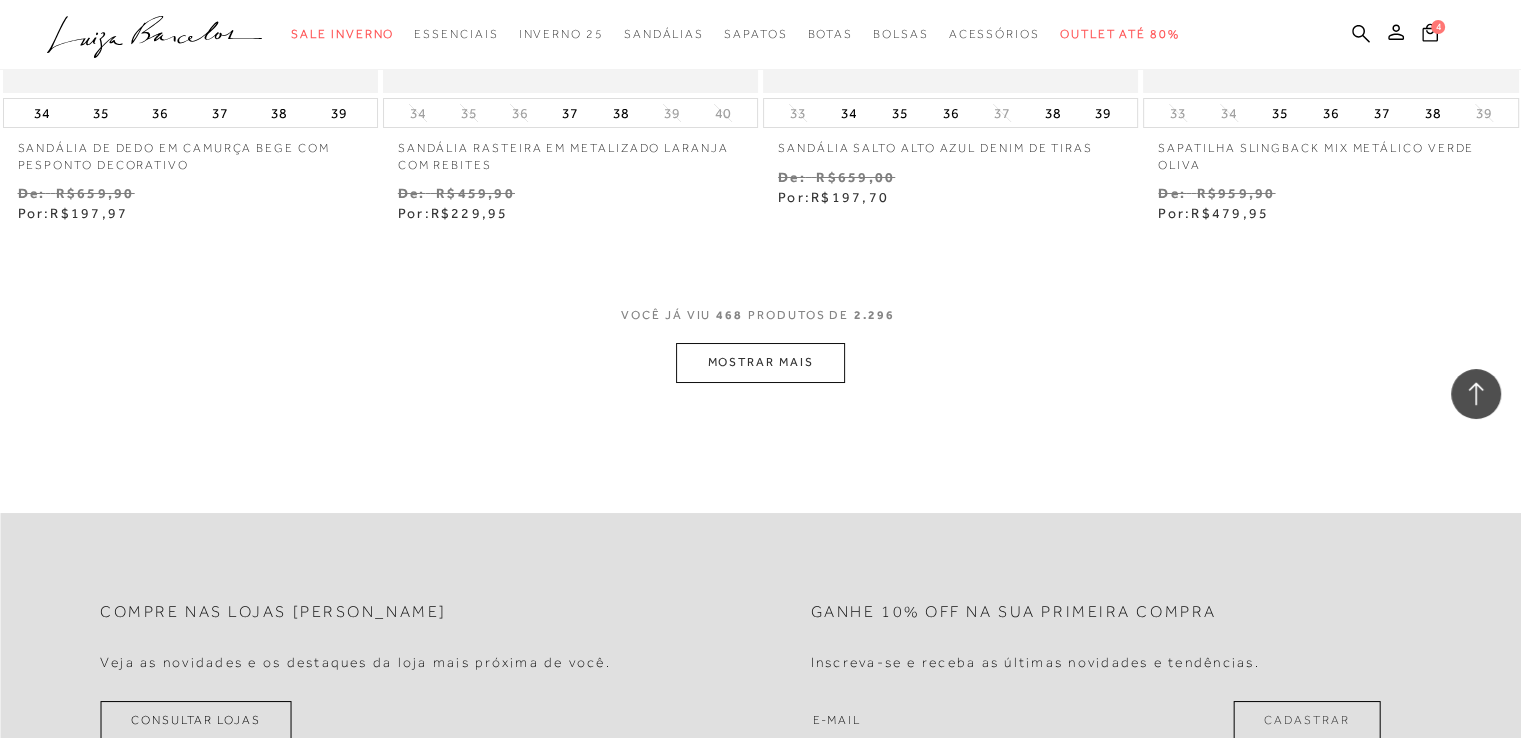 click on "MOSTRAR MAIS" at bounding box center [760, 362] 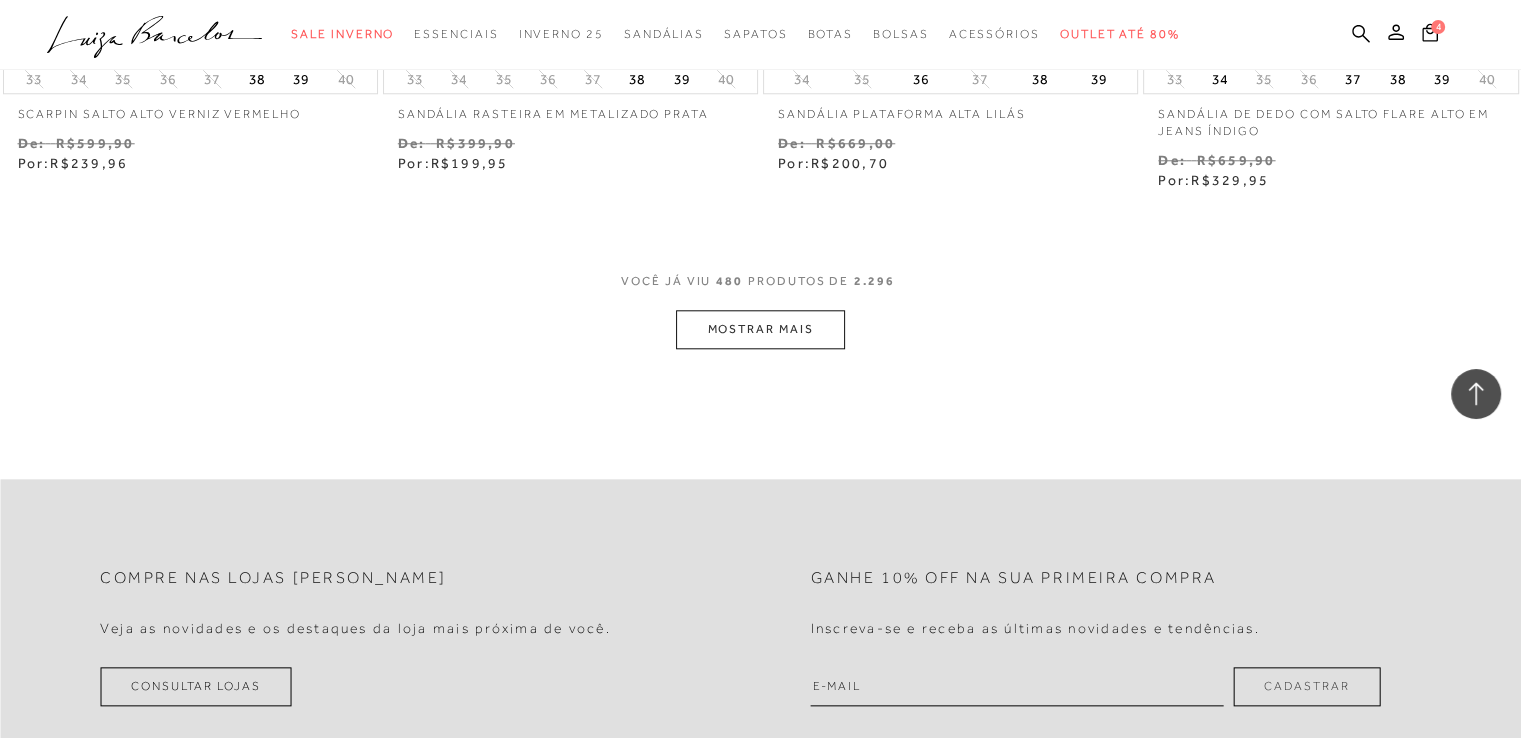 scroll, scrollTop: 85740, scrollLeft: 0, axis: vertical 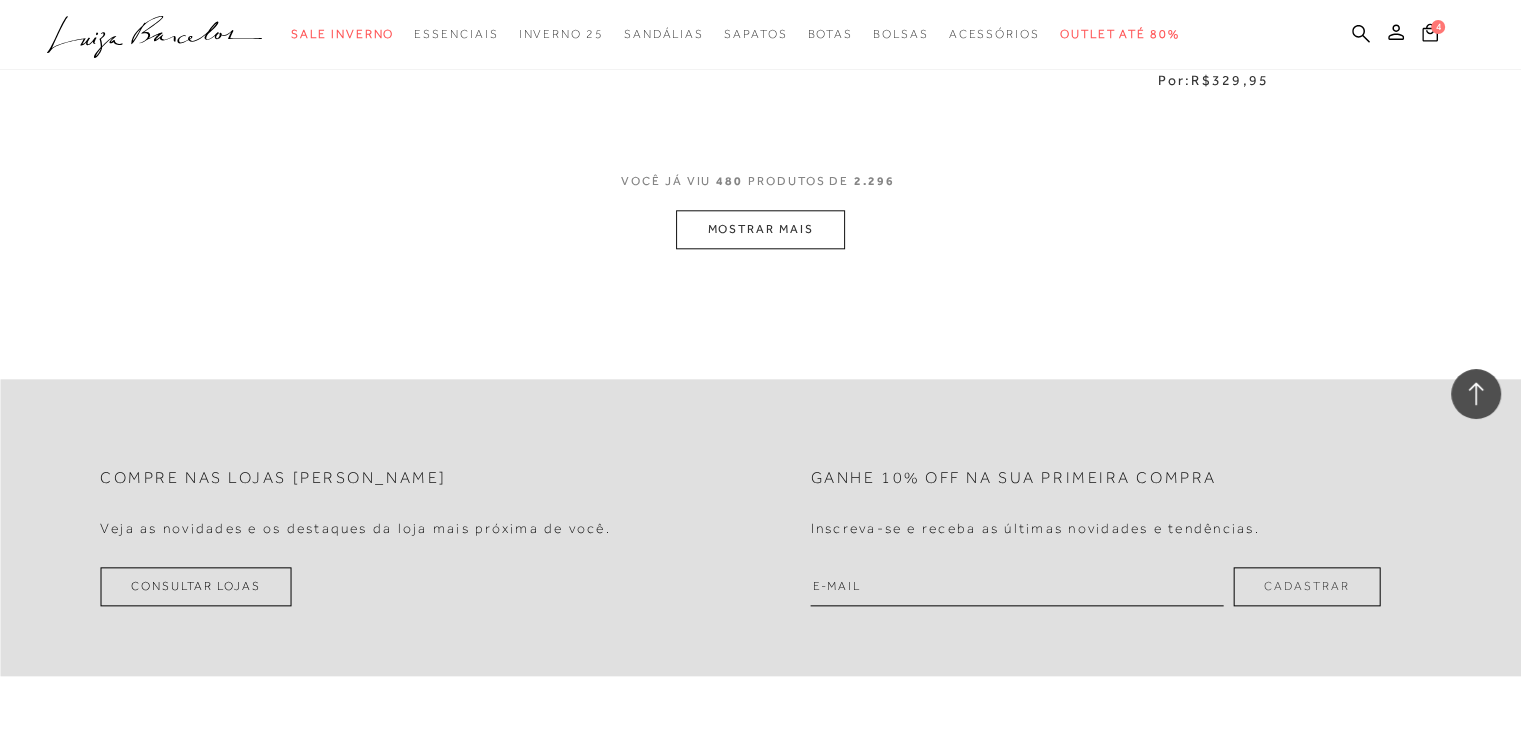 click on "MOSTRAR MAIS" at bounding box center (760, 229) 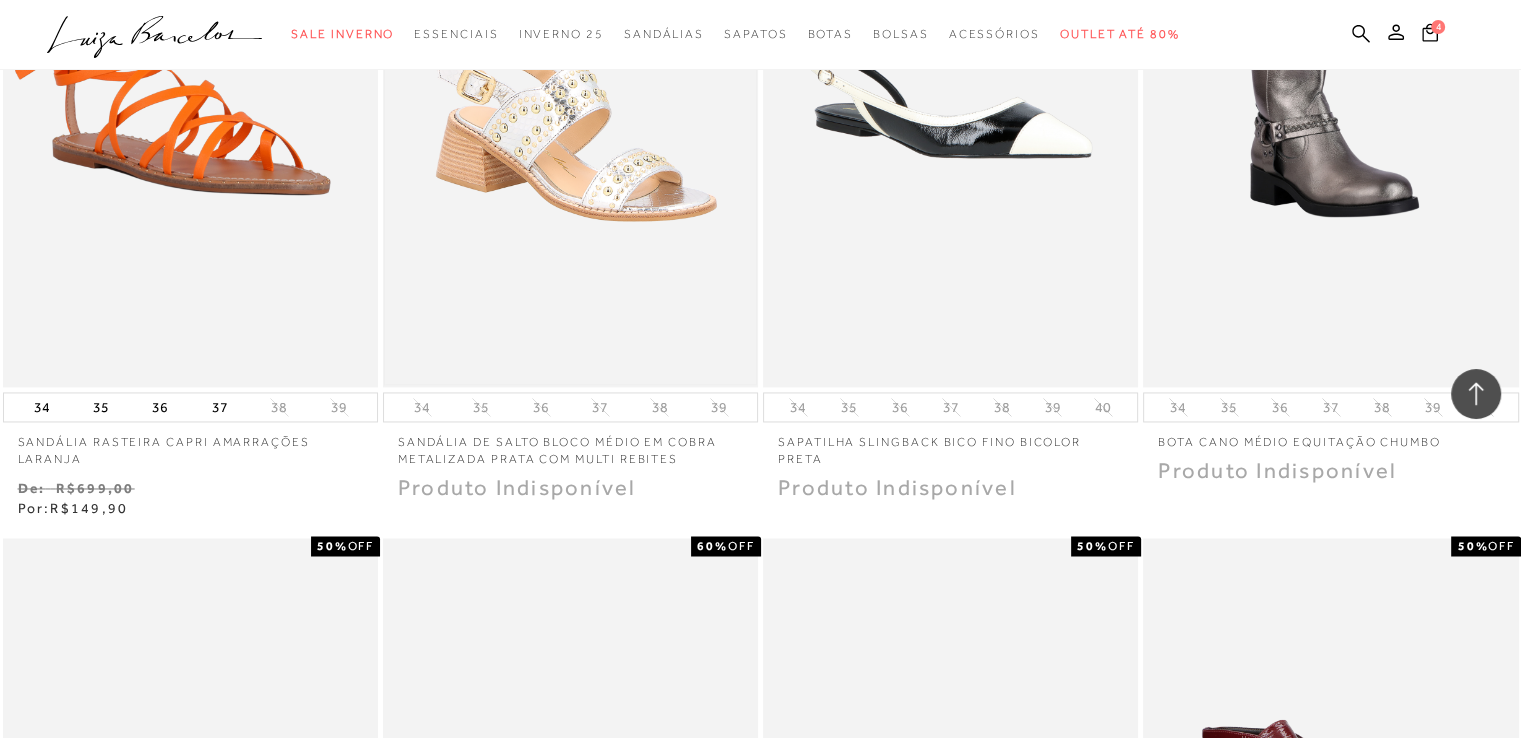 scroll, scrollTop: 87240, scrollLeft: 0, axis: vertical 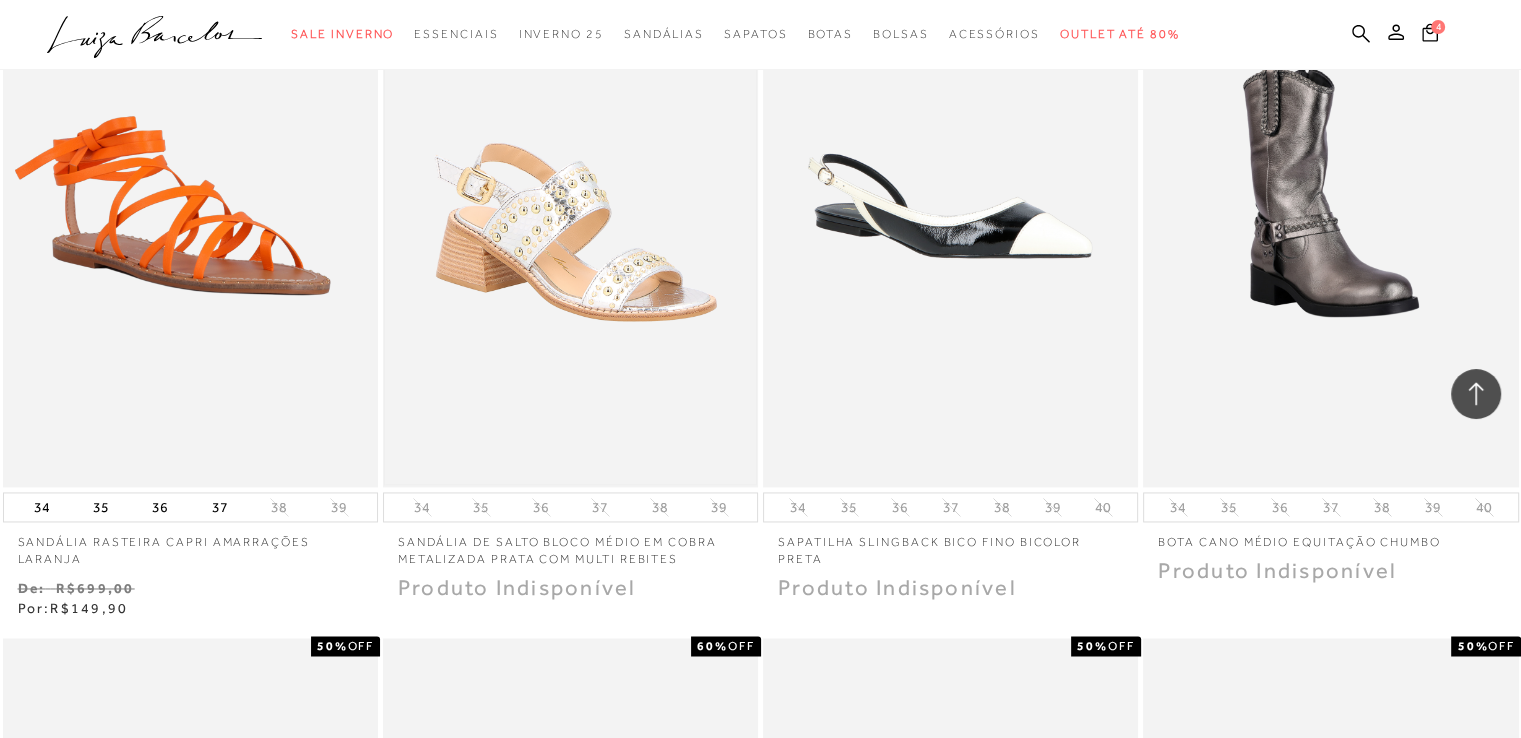 click at bounding box center [570, 205] 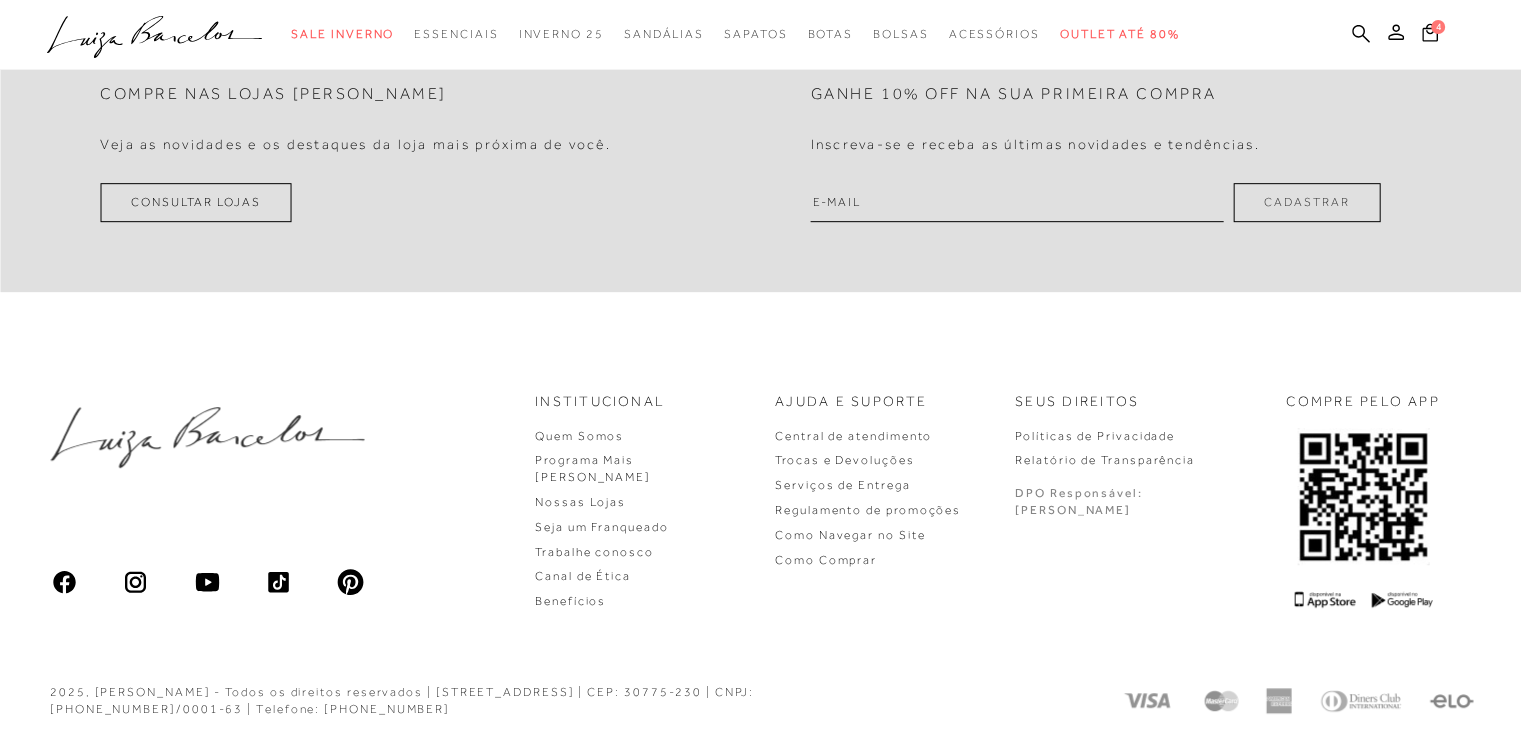 scroll, scrollTop: 0, scrollLeft: 0, axis: both 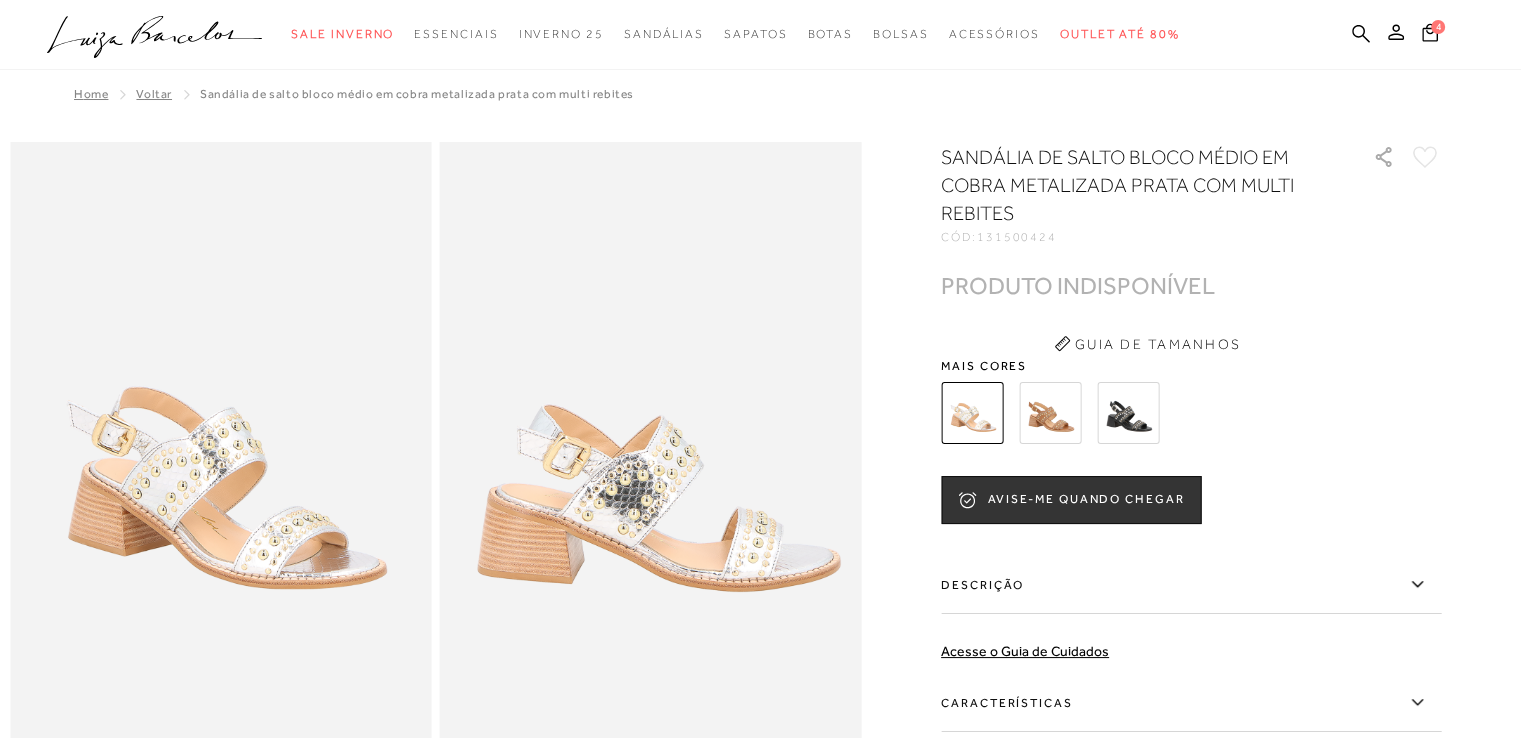 click at bounding box center (1050, 413) 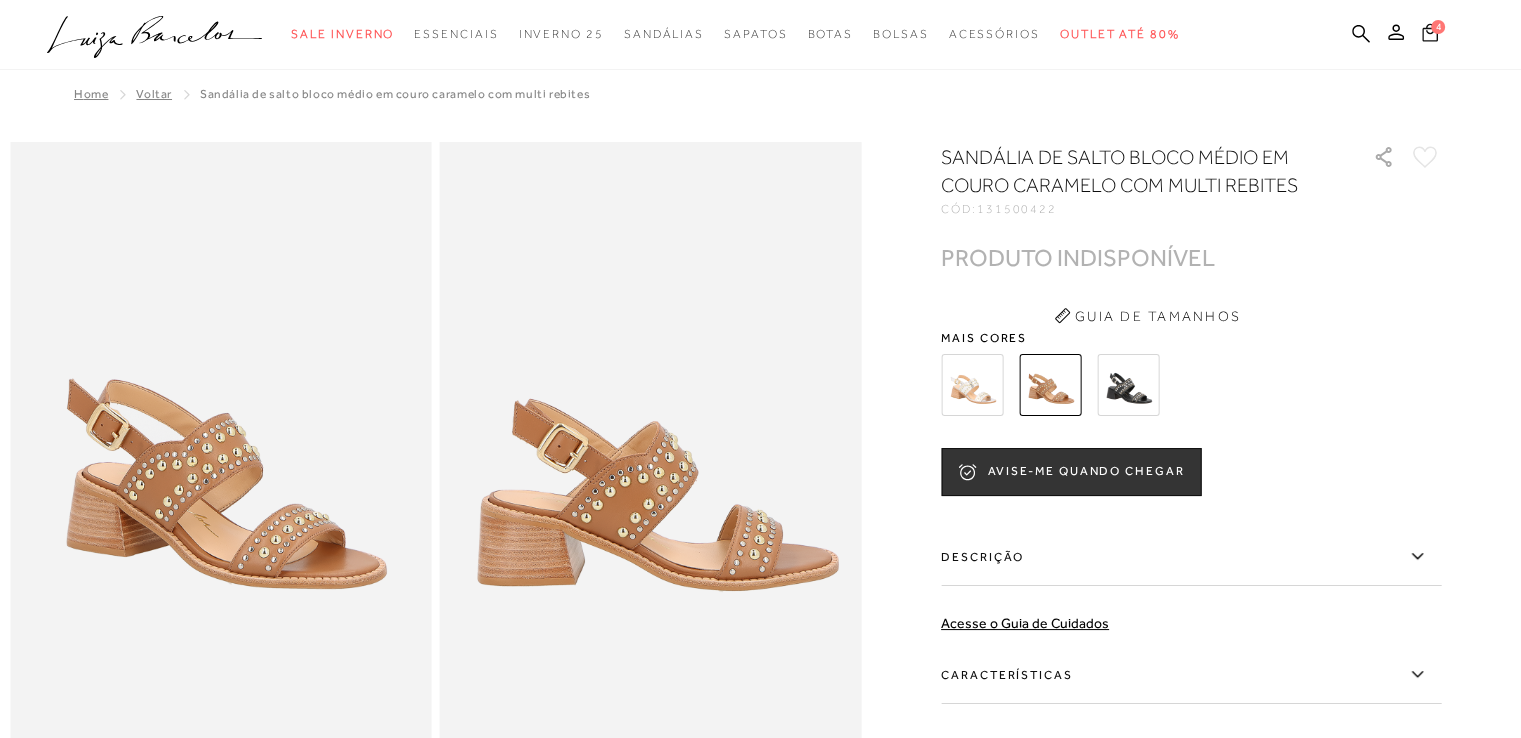click on "4" at bounding box center [1430, 35] 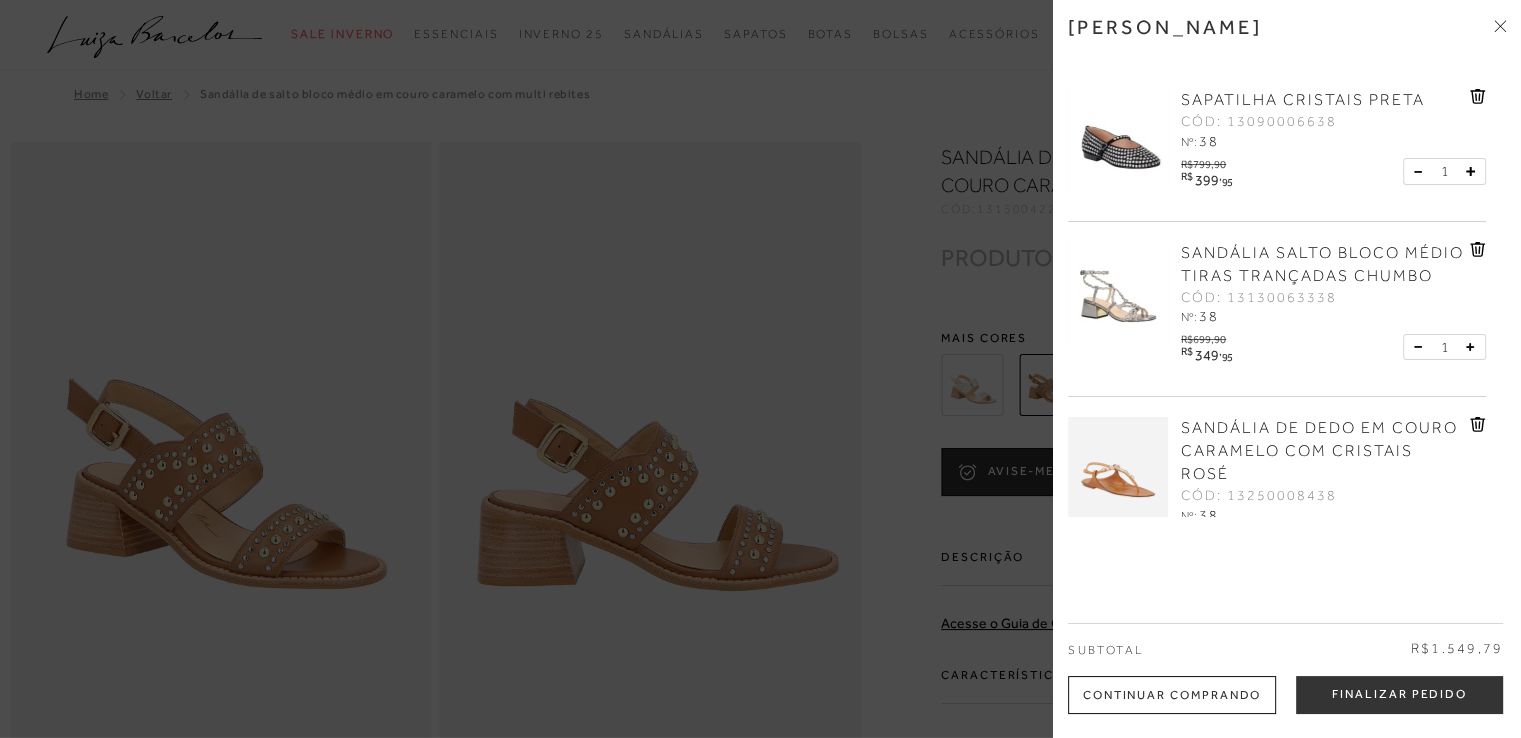 scroll, scrollTop: 279, scrollLeft: 0, axis: vertical 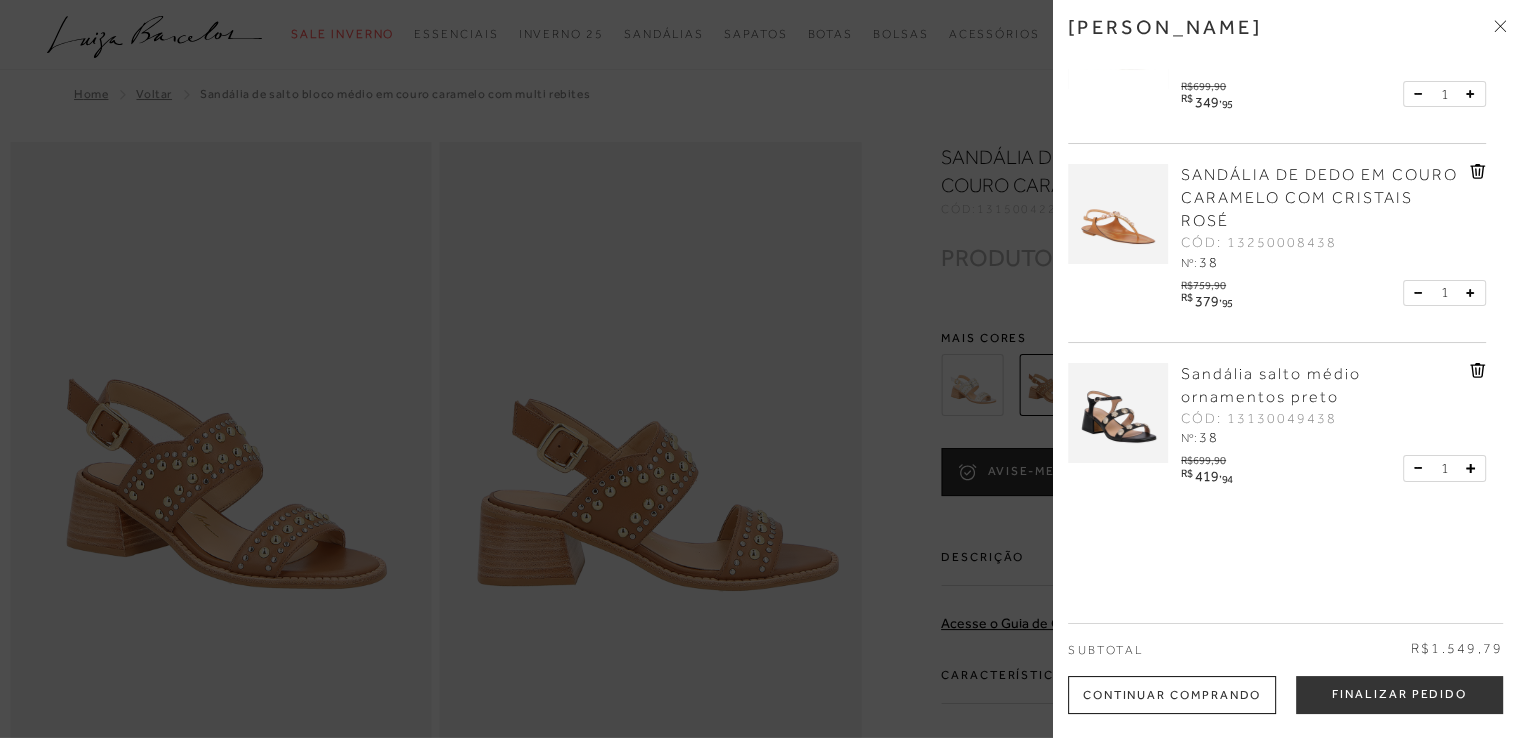 click on "SANDÁLIA DE DEDO EM COURO CARAMELO COM CRISTAIS ROSÉ
CÓD: 13250008438
Nº:
38
R$759,90 R$ ," at bounding box center [1277, 243] 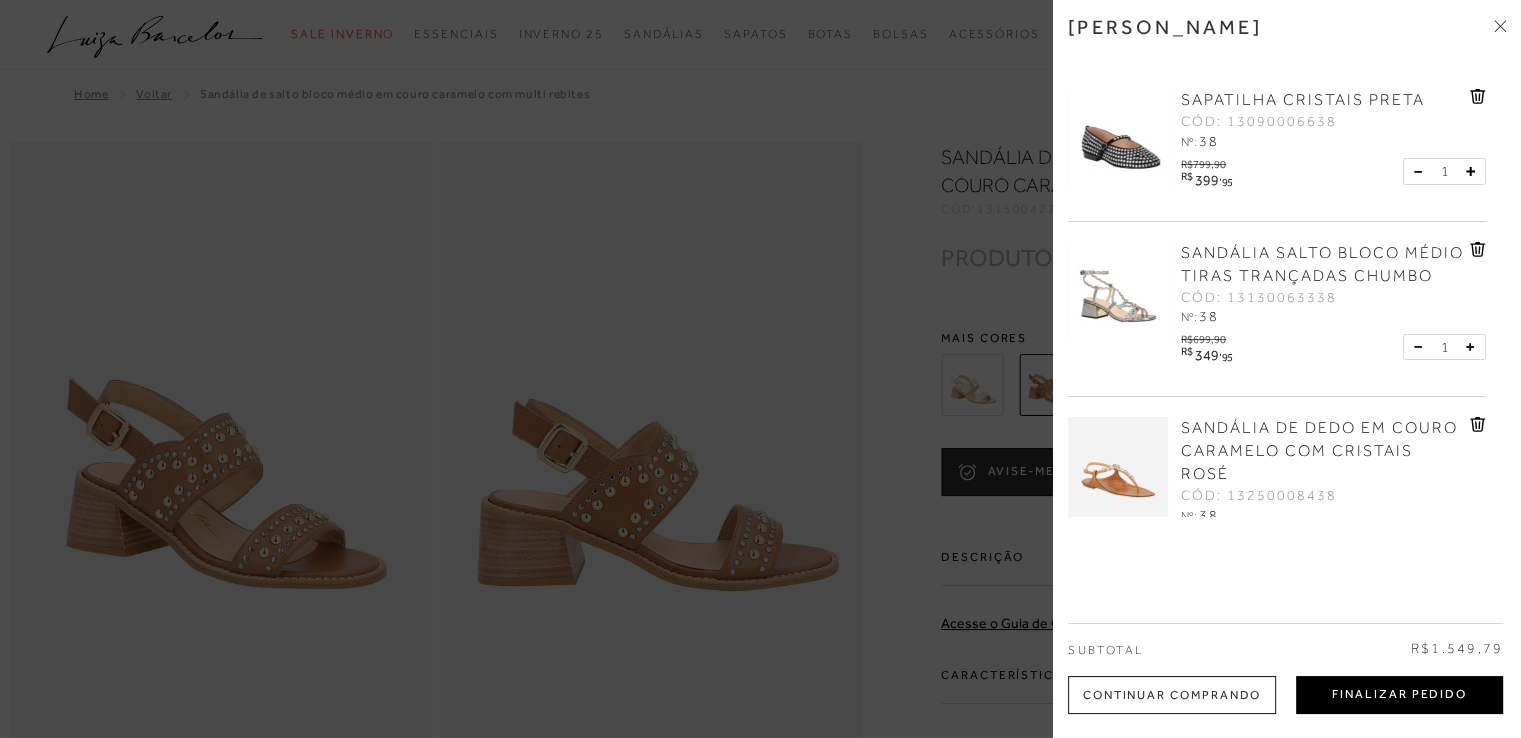 click on "Finalizar Pedido" at bounding box center [1399, 695] 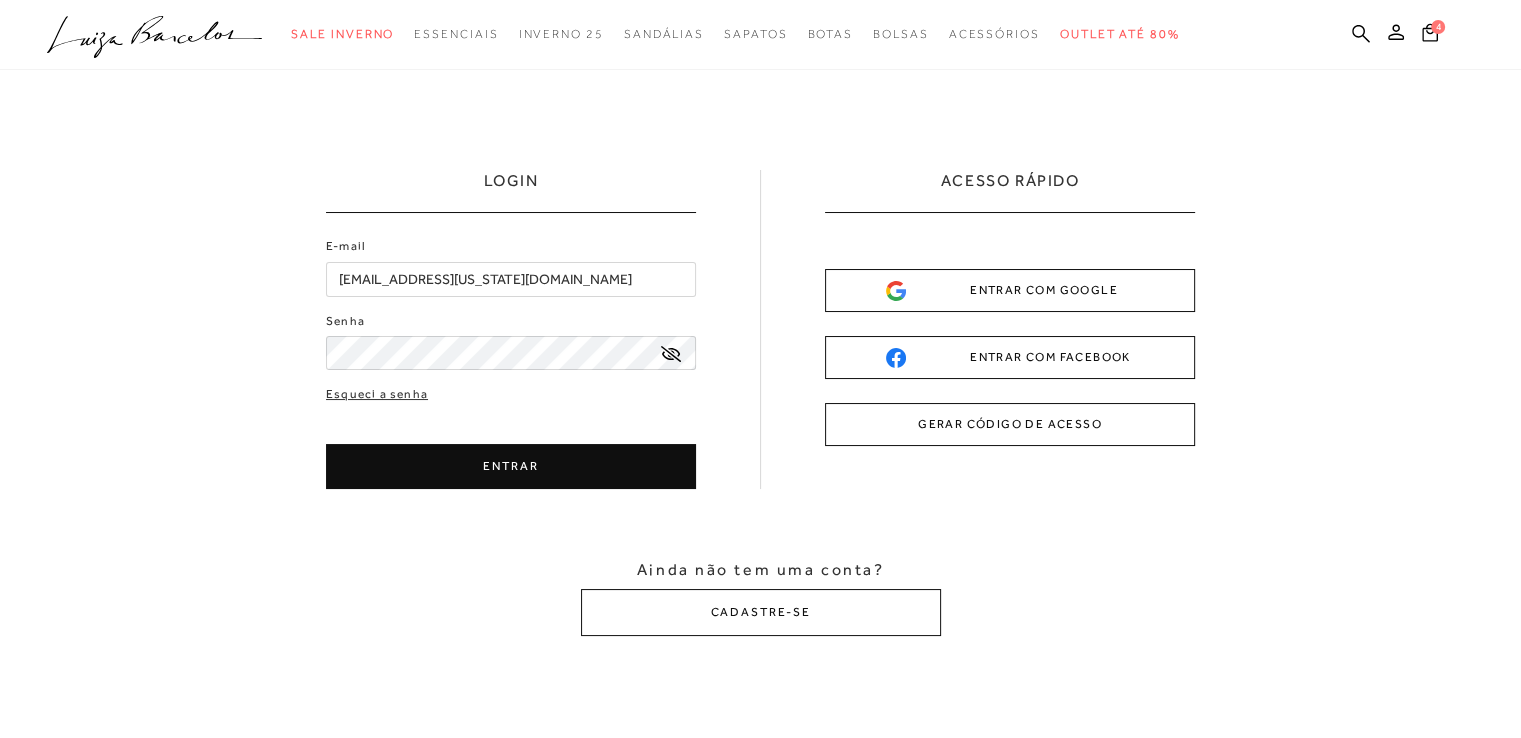 scroll, scrollTop: 0, scrollLeft: 0, axis: both 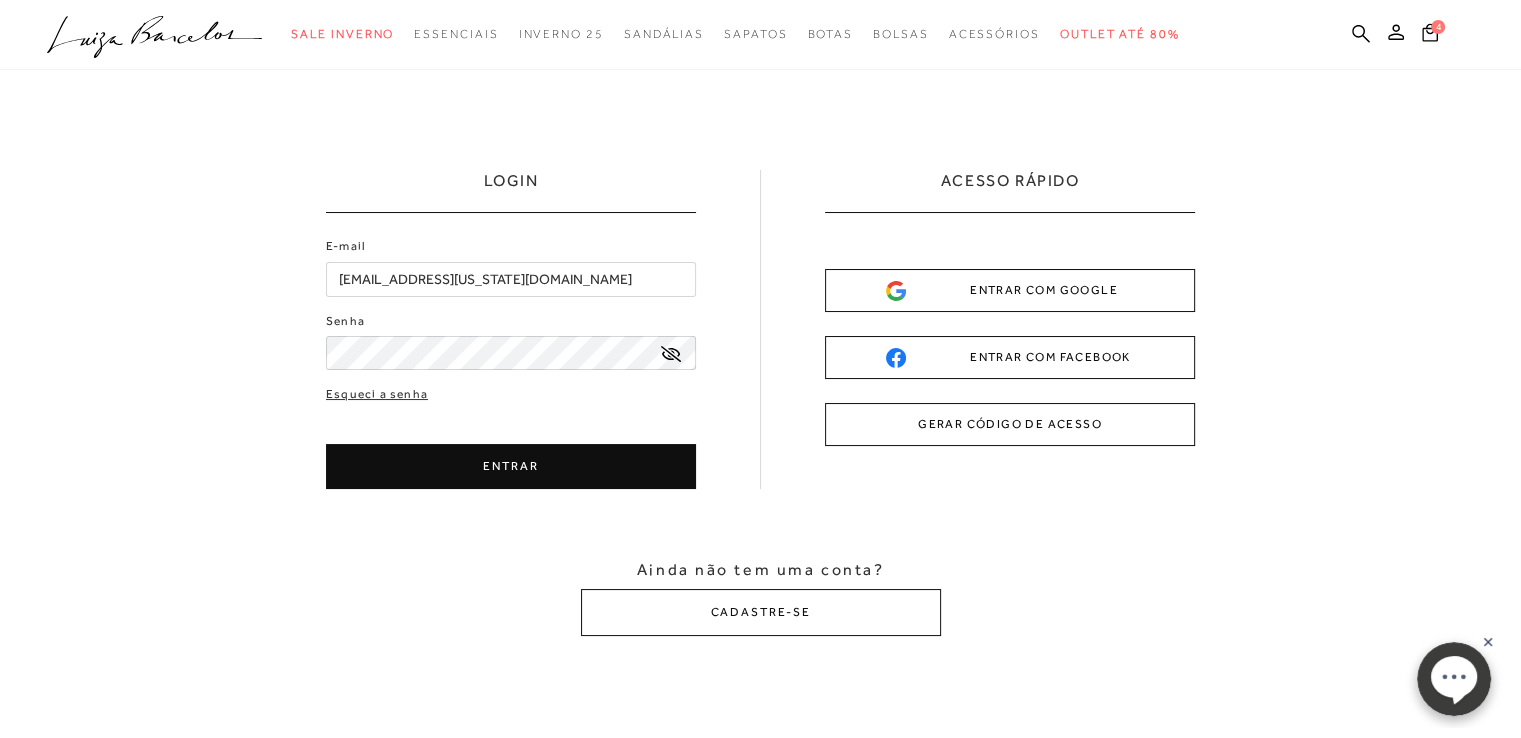 click on "ENTRAR" at bounding box center [511, 466] 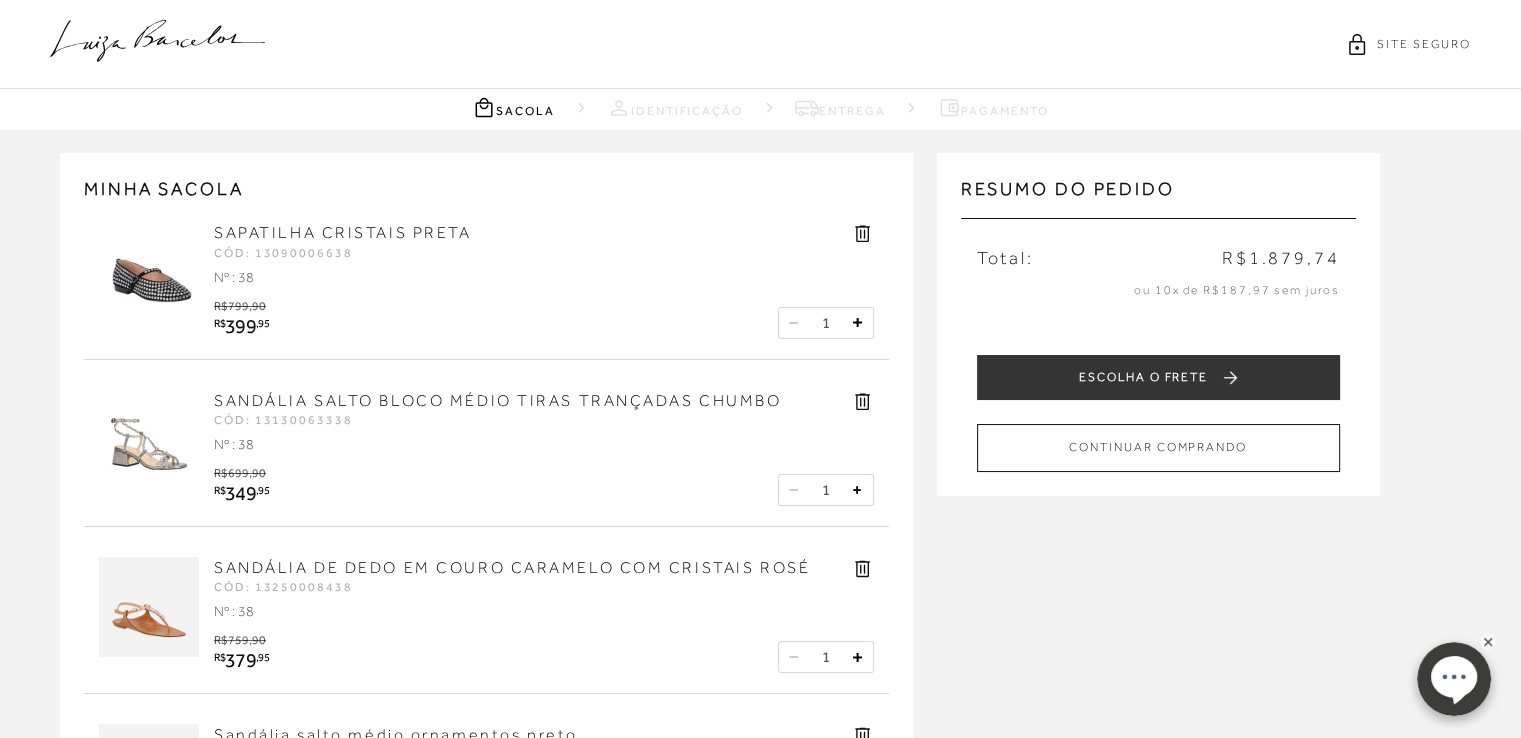 click 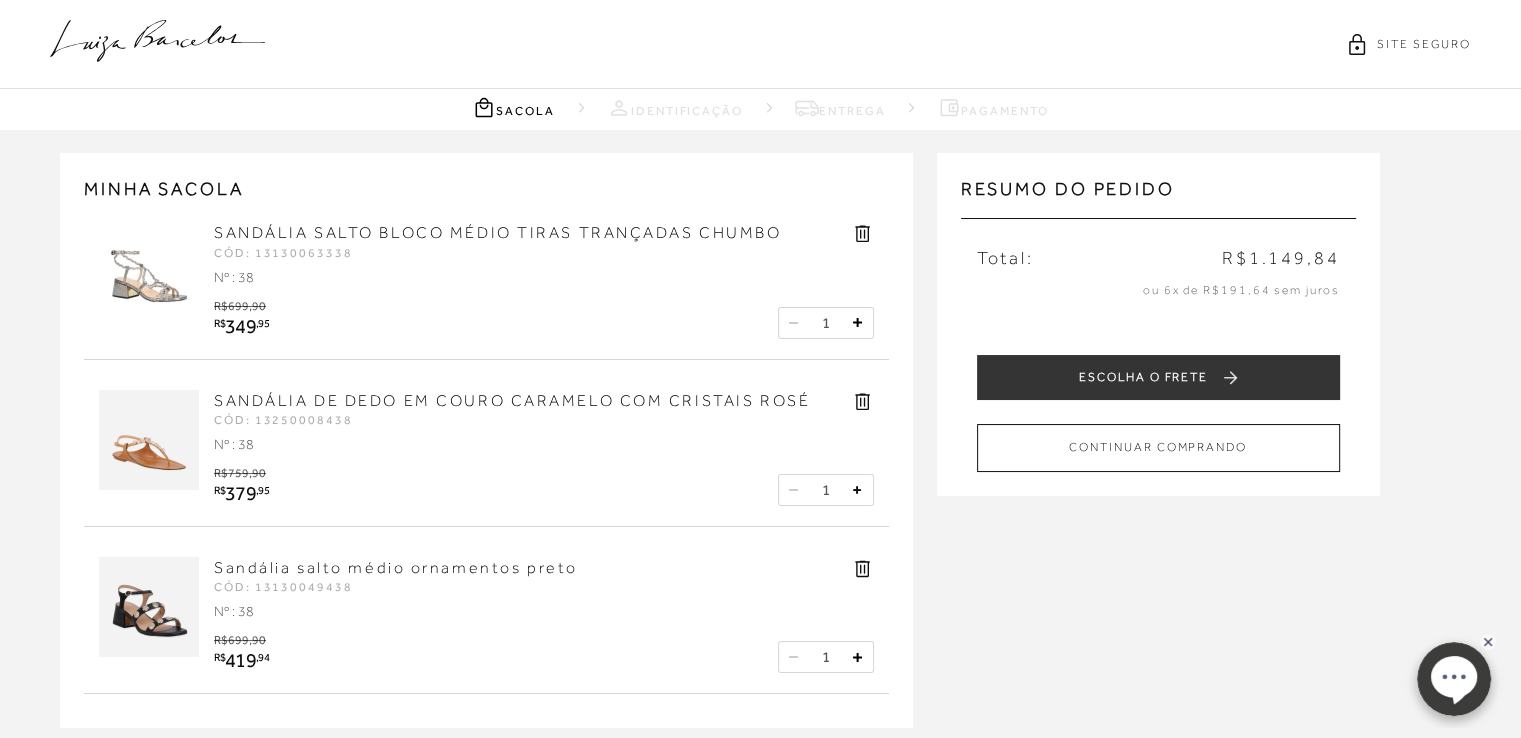 click 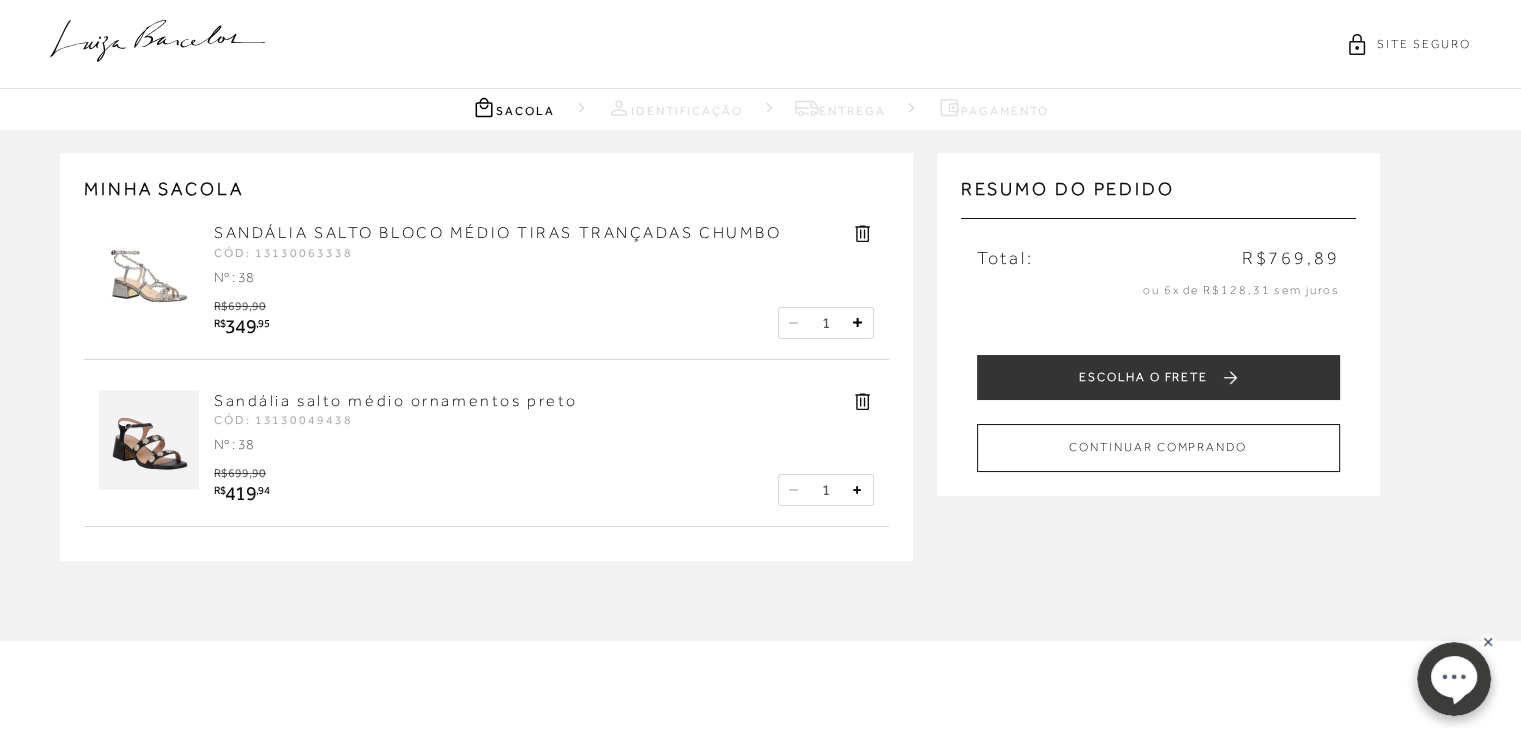 click on "SANDÁLIA SALTO BLOCO MÉDIO TIRAS TRANÇADAS CHUMBO" at bounding box center [497, 233] 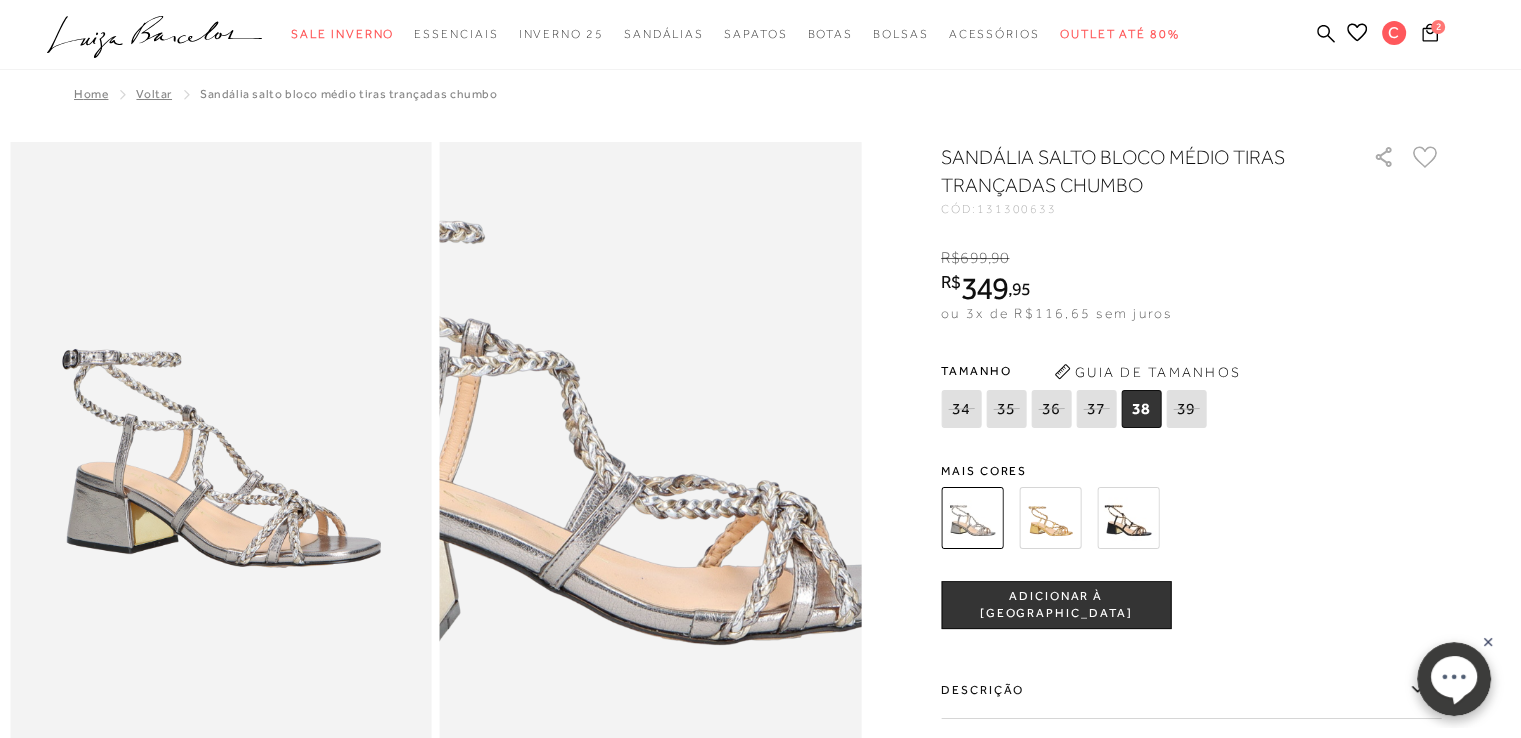 scroll, scrollTop: 400, scrollLeft: 0, axis: vertical 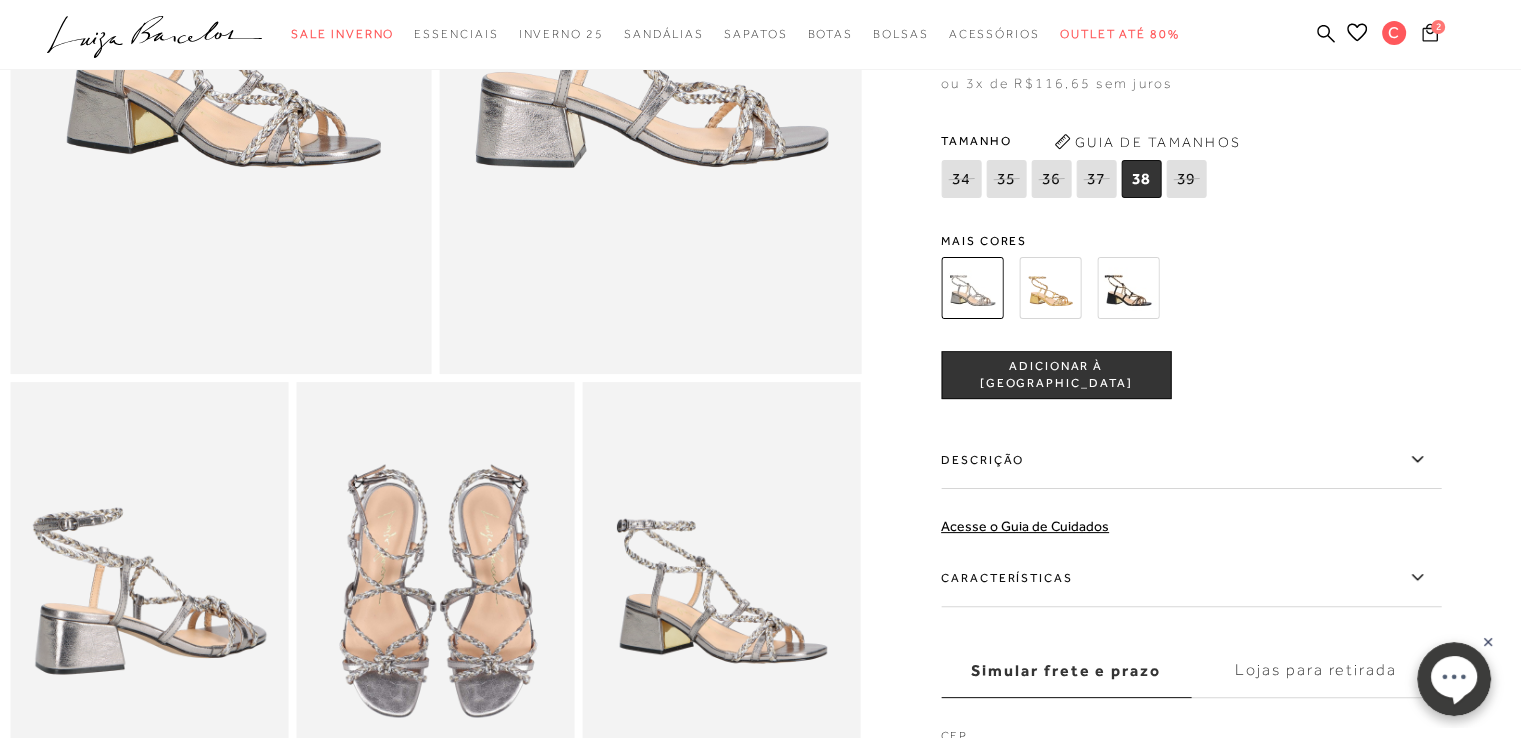 click on "2" at bounding box center [1438, 27] 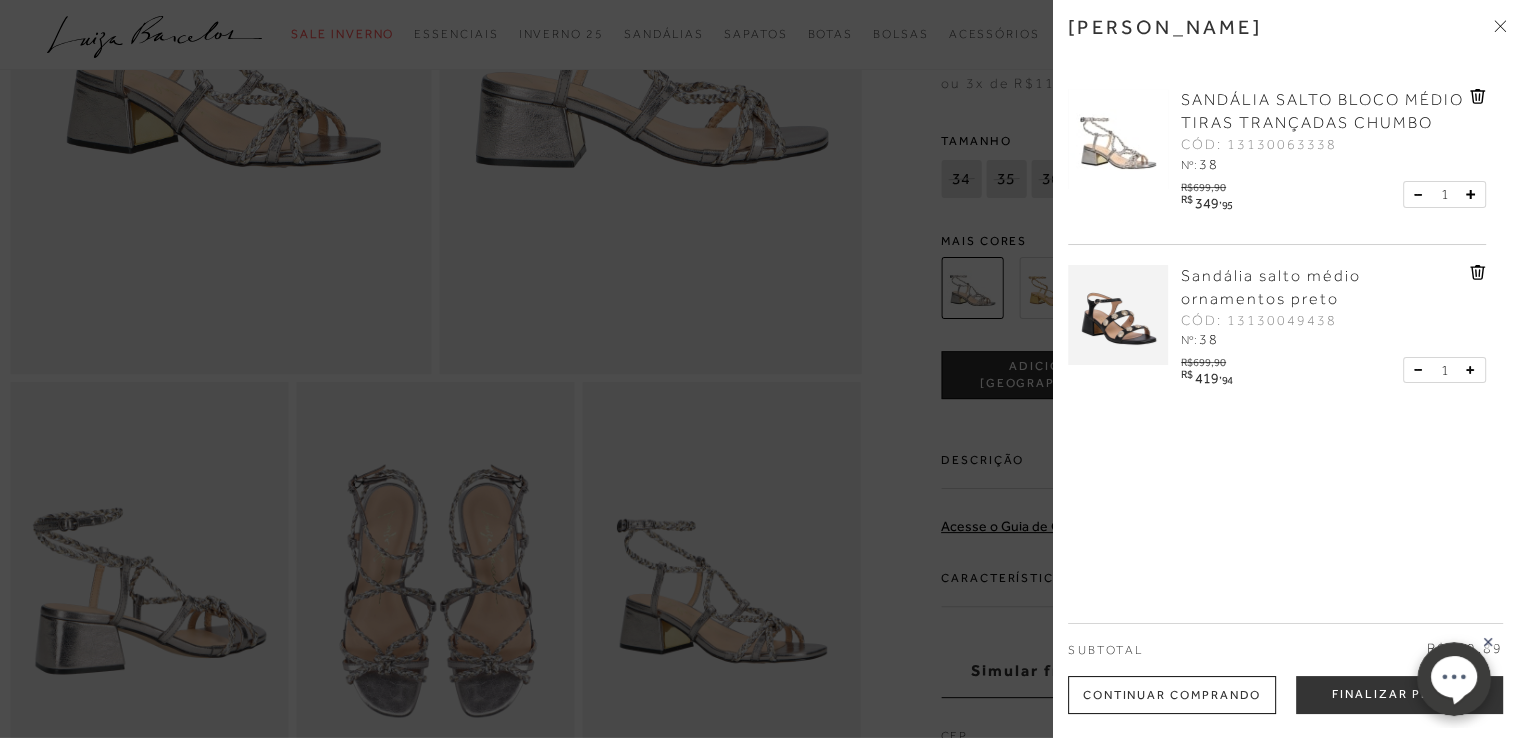 click at bounding box center [1118, 315] 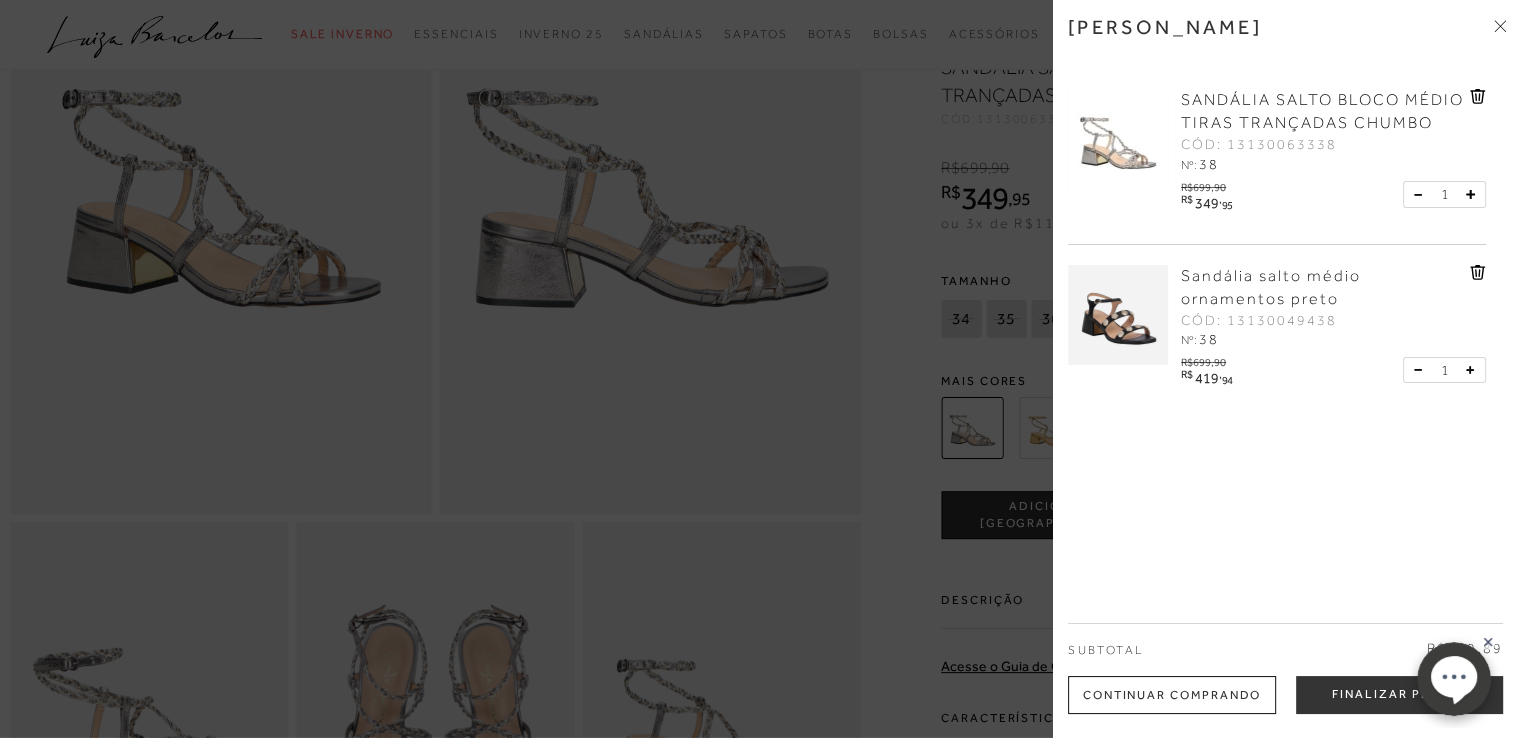 scroll, scrollTop: 0, scrollLeft: 0, axis: both 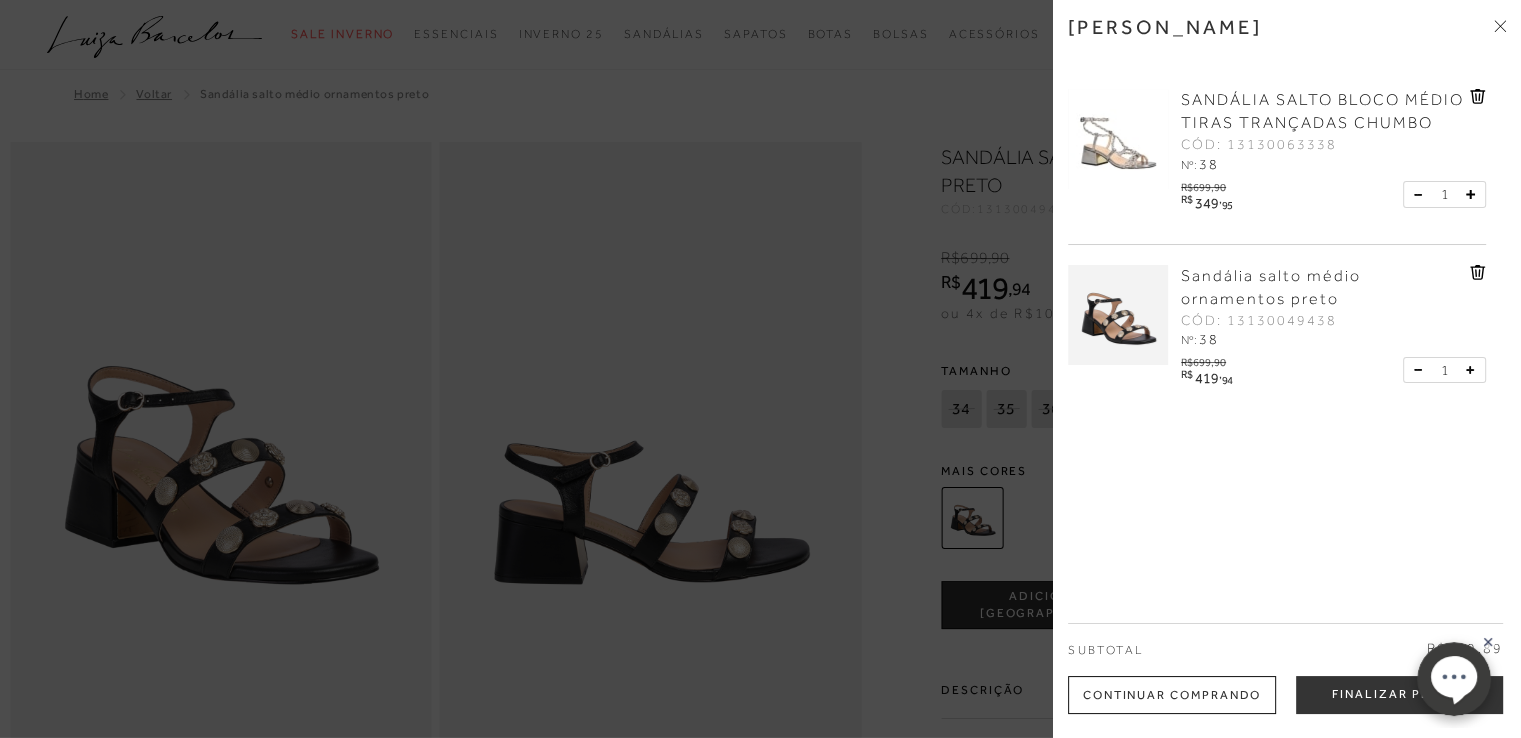 click on "Minha sacola
SANDÁLIA SALTO BLOCO MÉDIO TIRAS TRANÇADAS CHUMBO
CÓD: 13130063338
Nº:
38" at bounding box center [1287, 369] 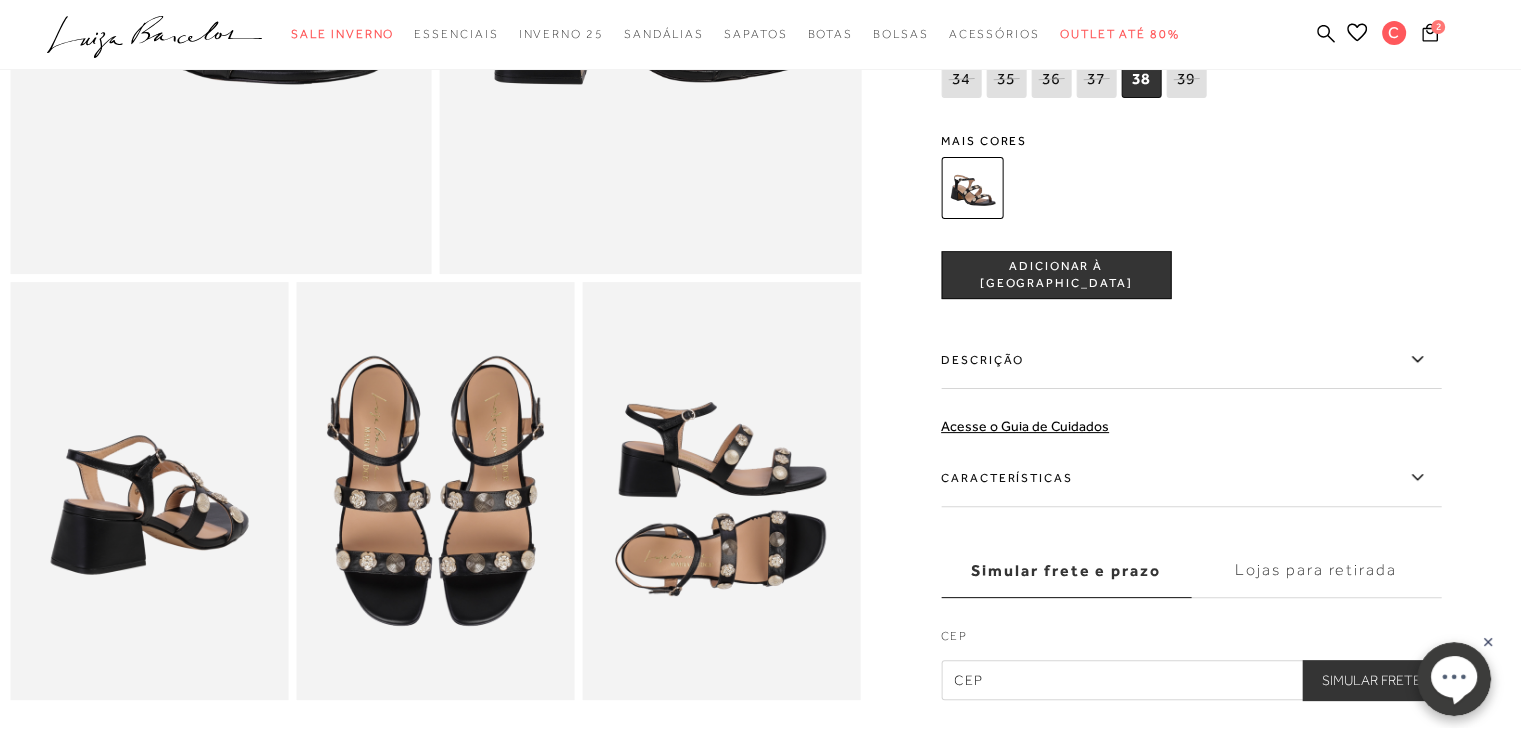scroll, scrollTop: 600, scrollLeft: 0, axis: vertical 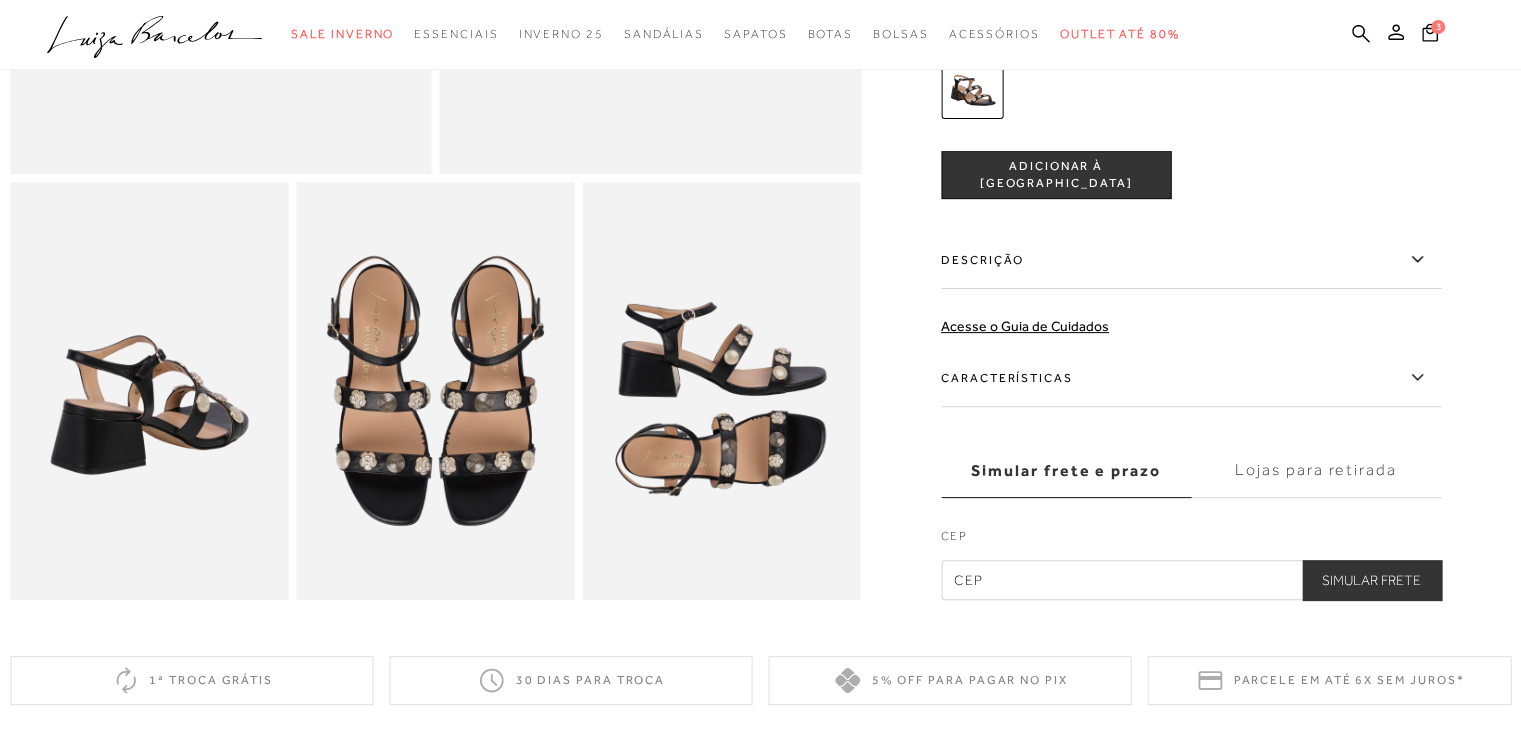 click at bounding box center [435, 390] 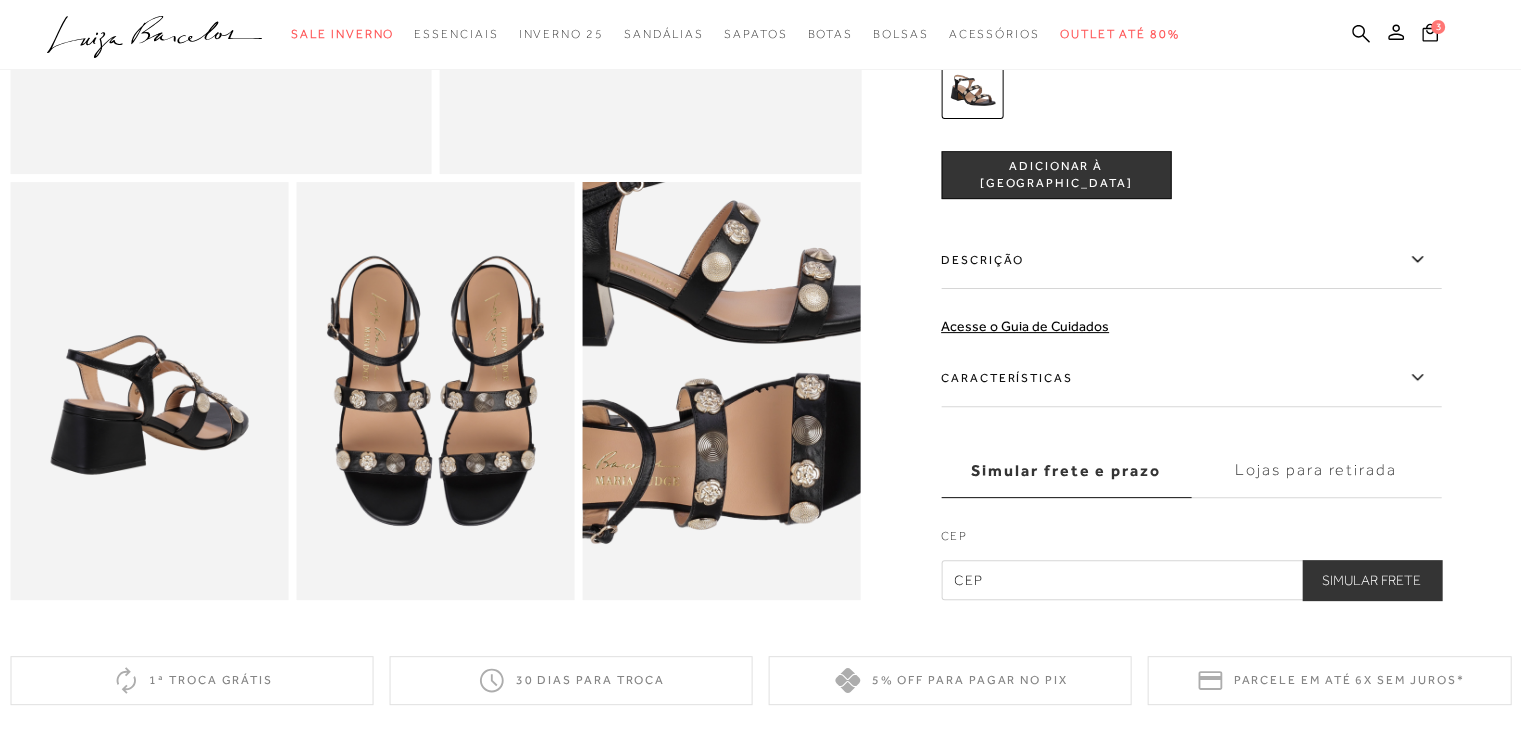 click at bounding box center [697, 335] 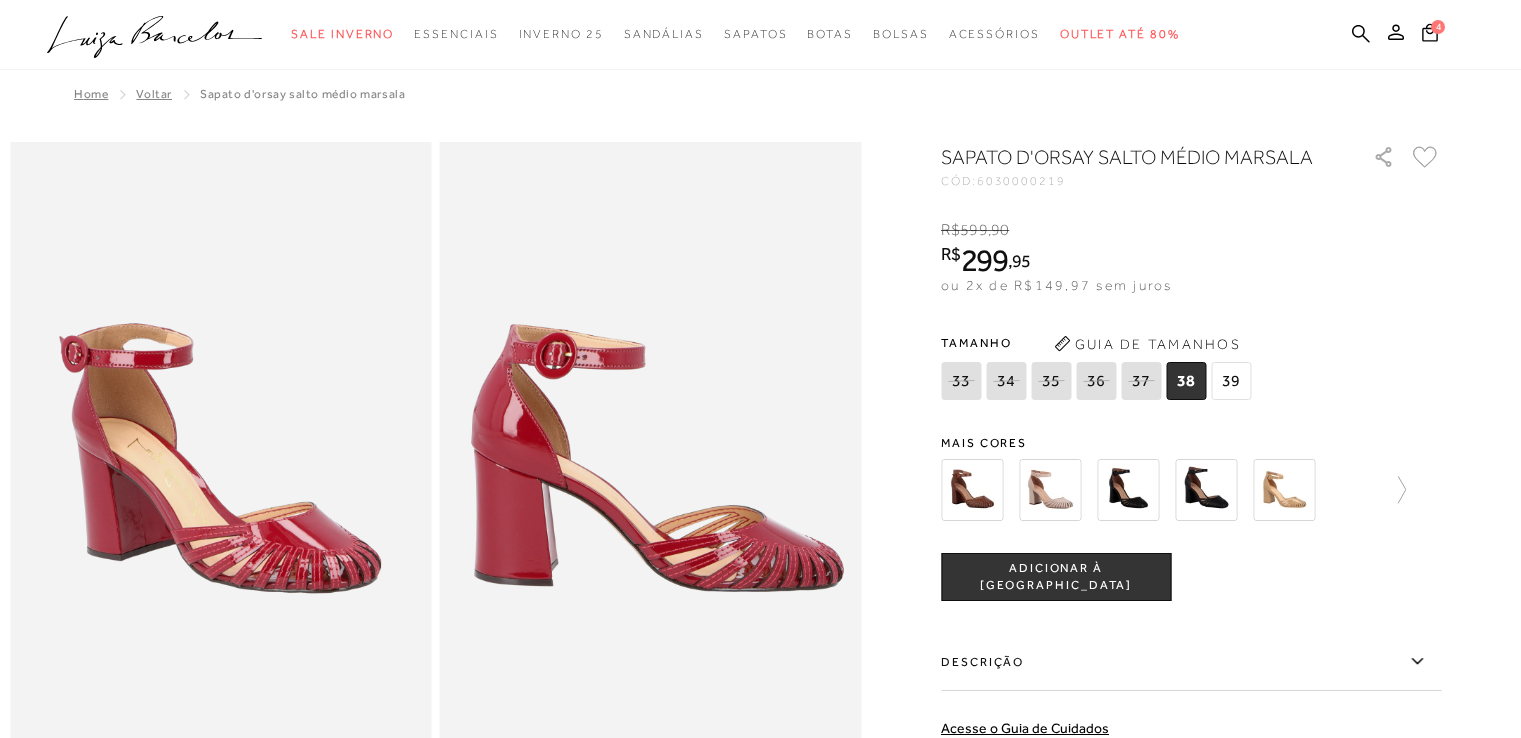 scroll, scrollTop: 0, scrollLeft: 0, axis: both 